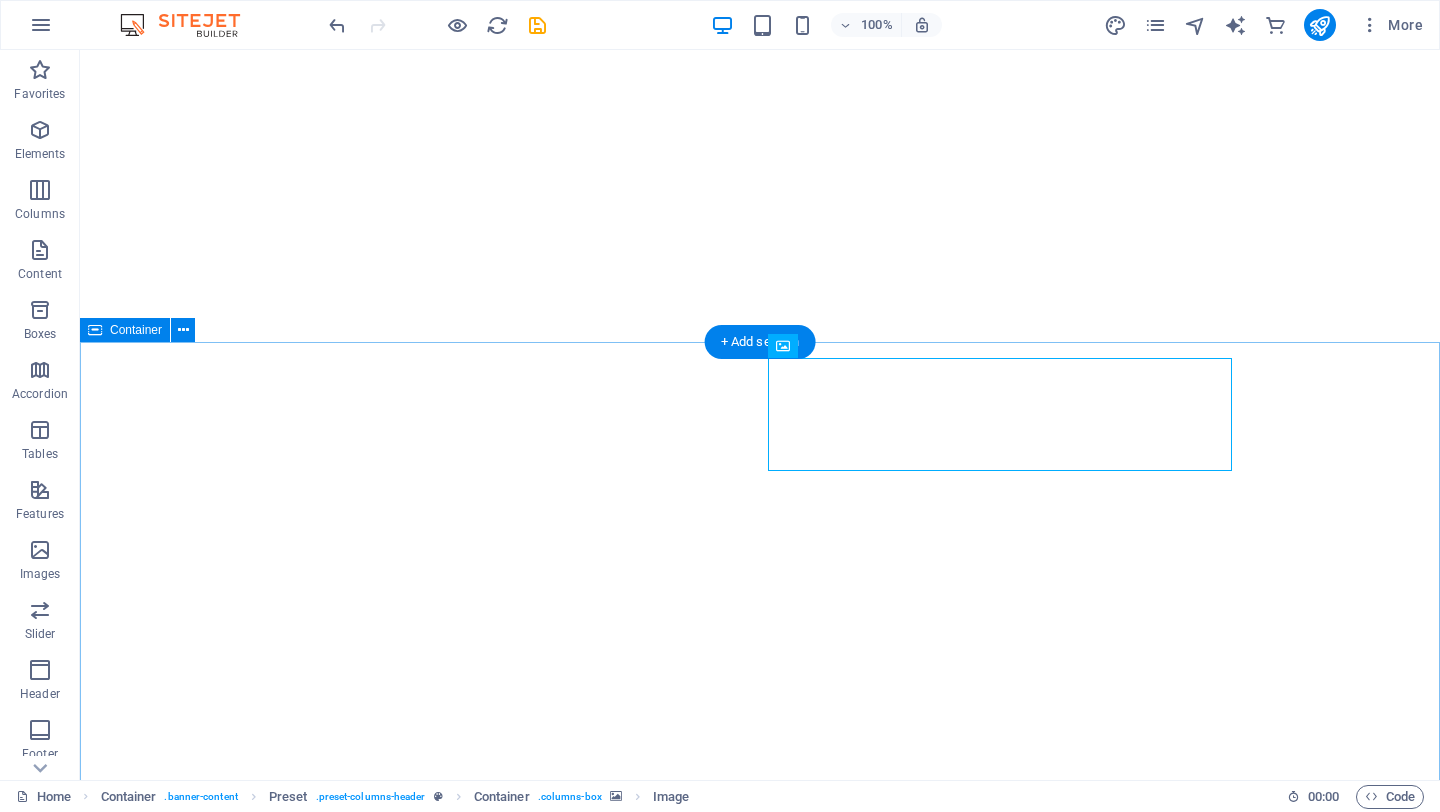 scroll, scrollTop: 0, scrollLeft: 0, axis: both 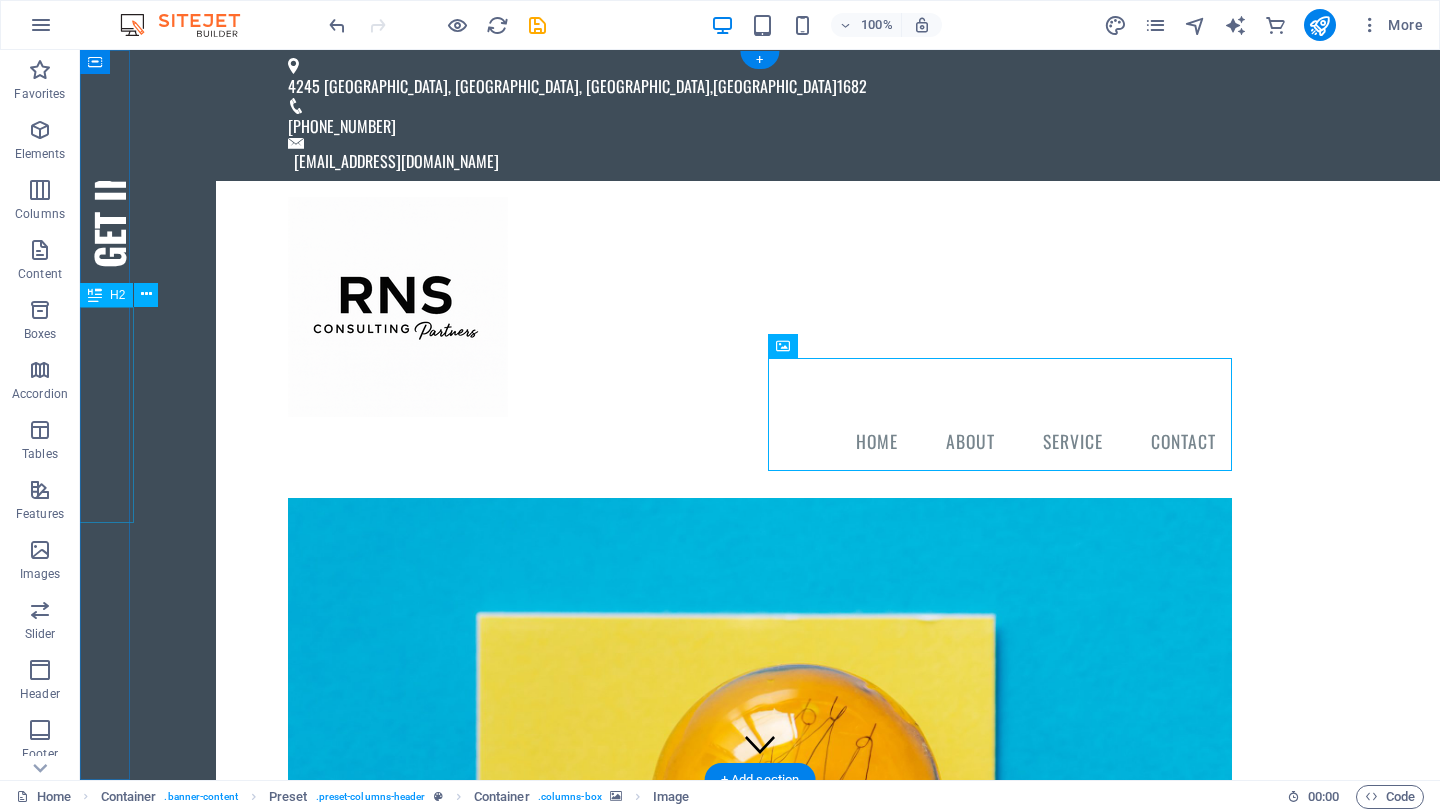 click on "Get in Touch" at bounding box center (105, 159) 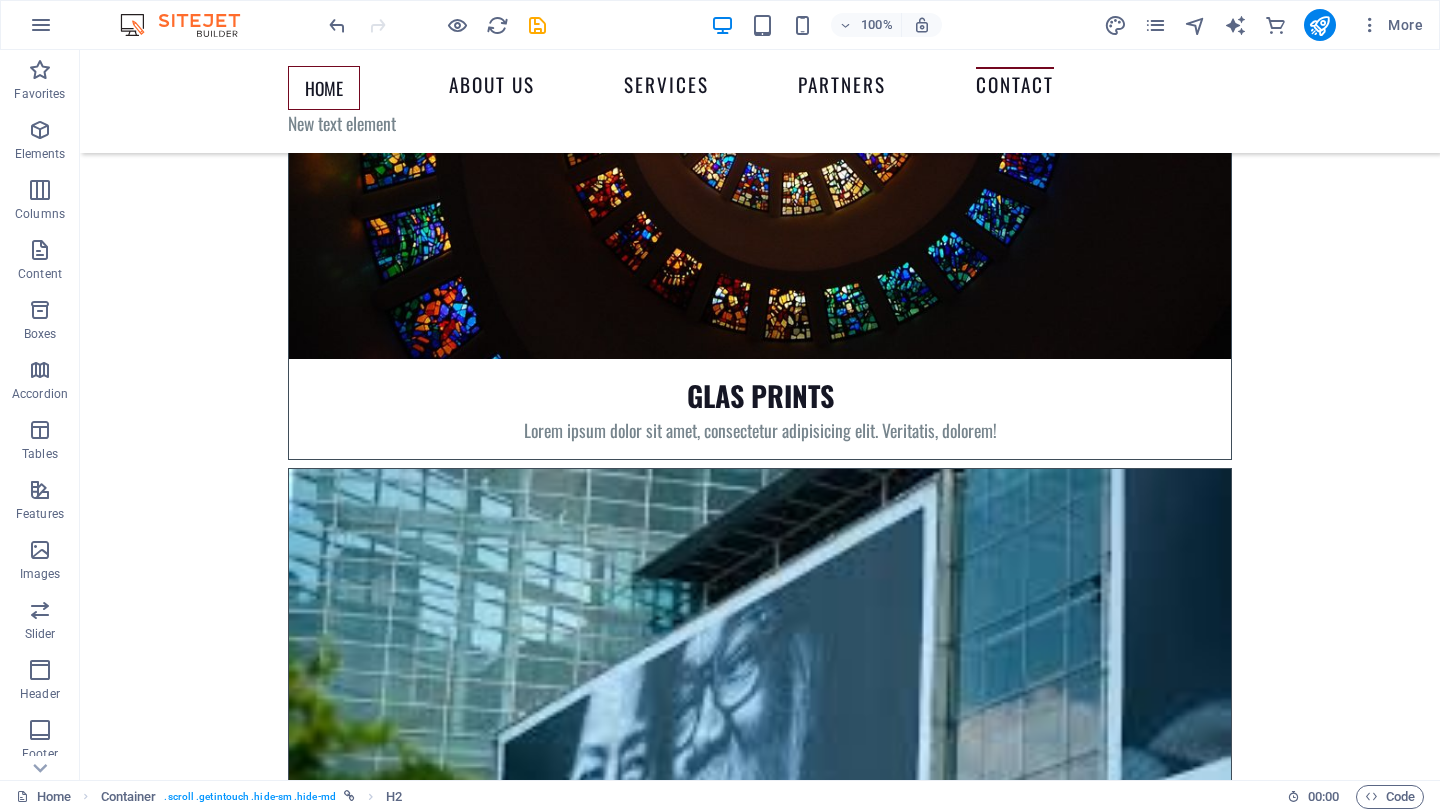 scroll, scrollTop: 9896, scrollLeft: 0, axis: vertical 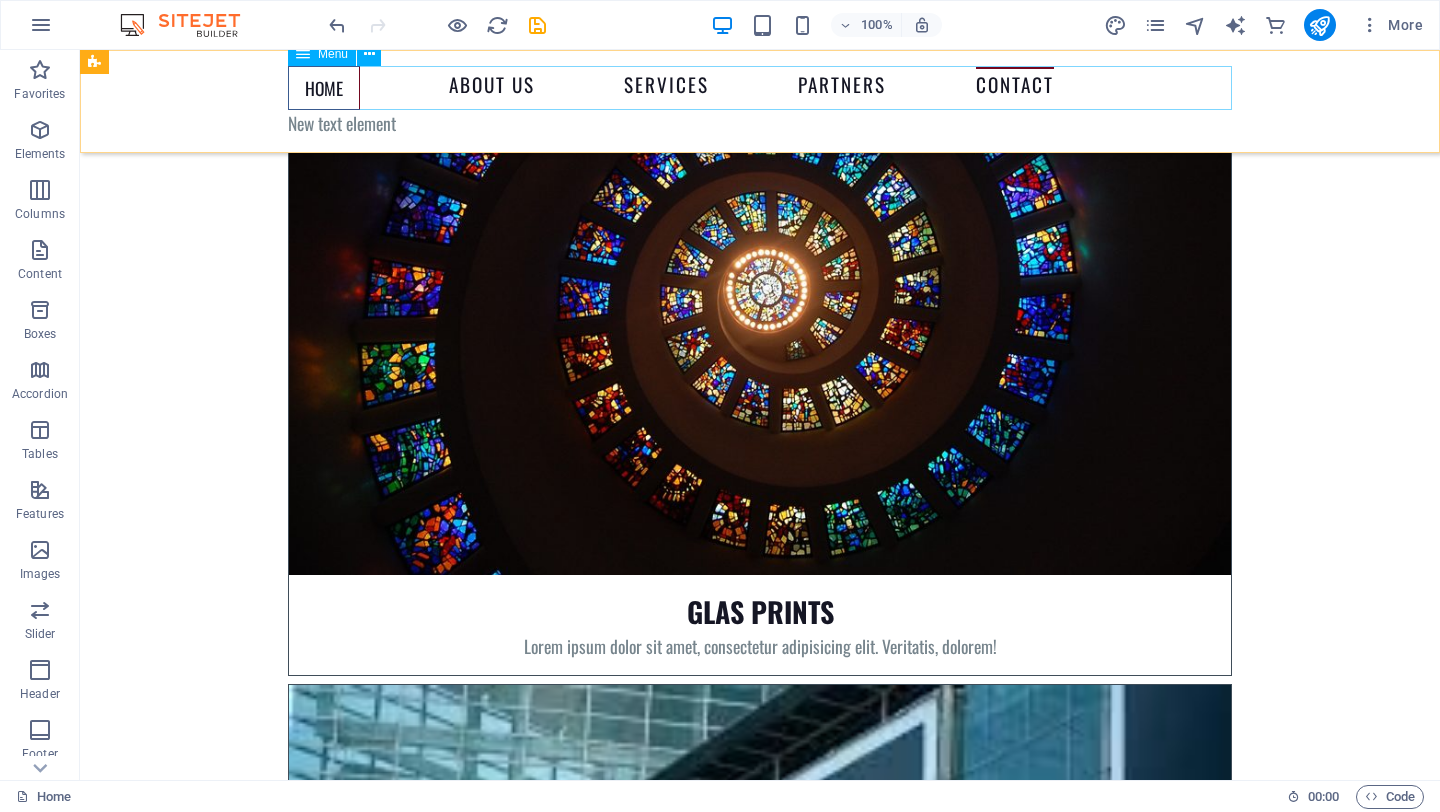 click on "HOME About us Services partners contact" at bounding box center (760, 88) 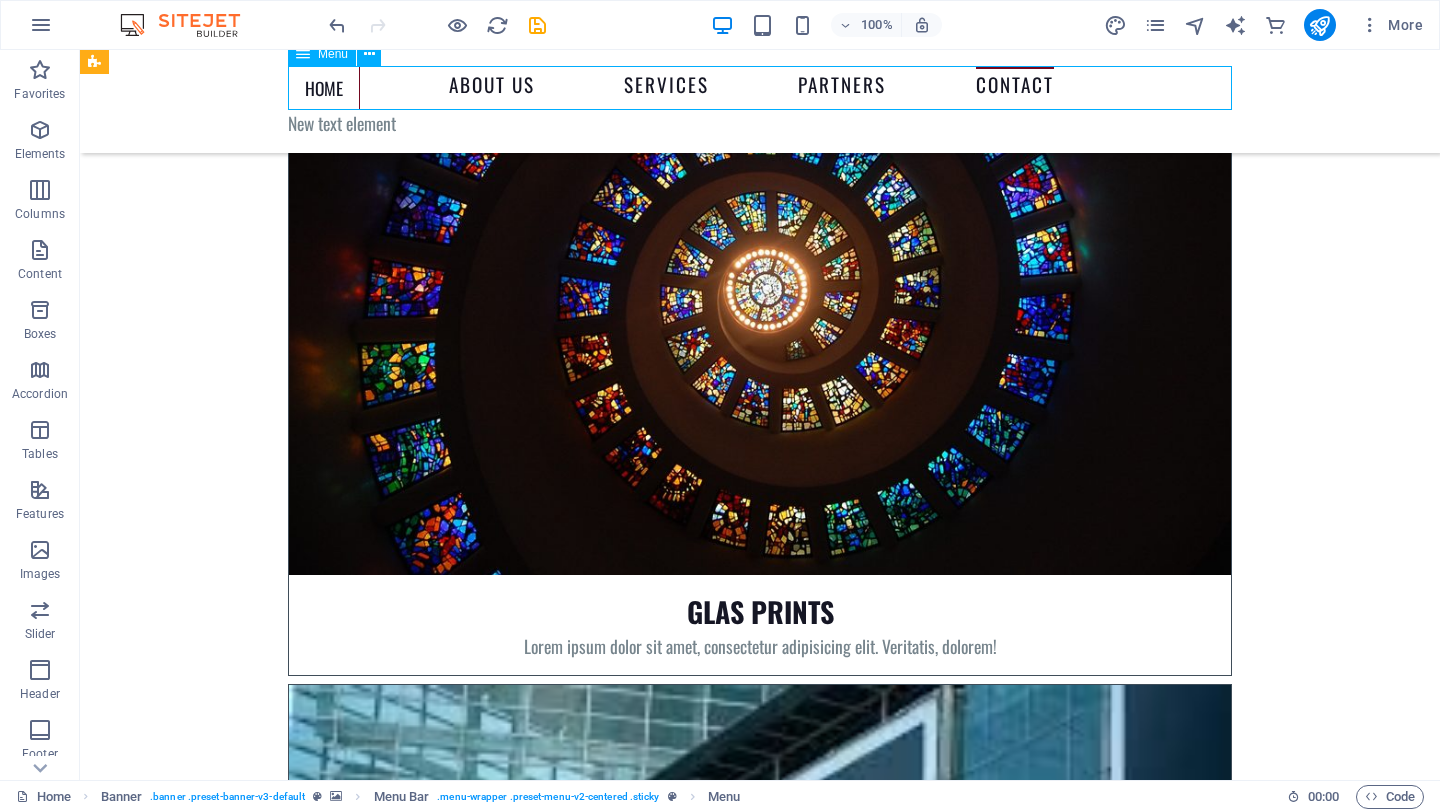 click on "HOME About us Services partners contact" at bounding box center (760, 88) 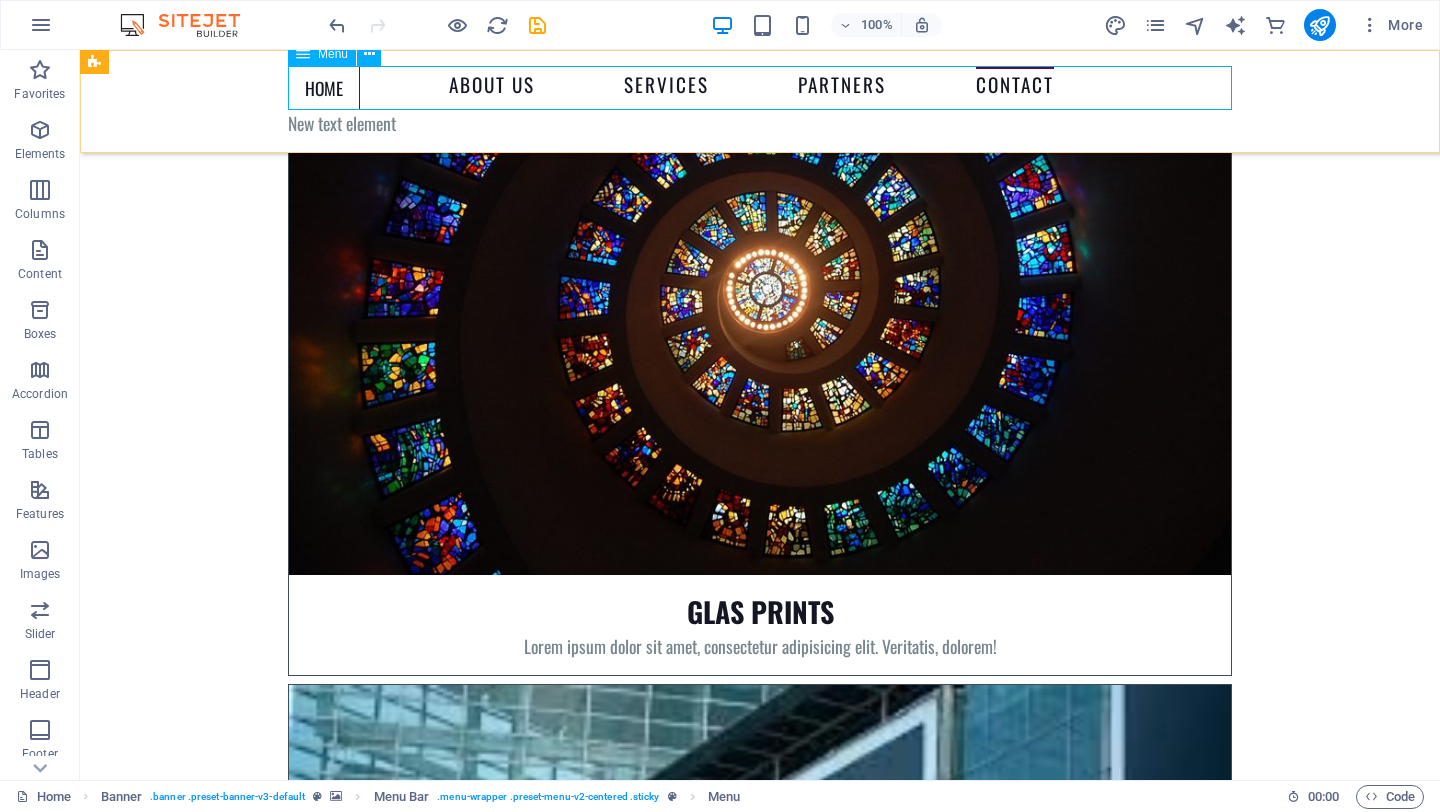 click on "Menu" at bounding box center (333, 54) 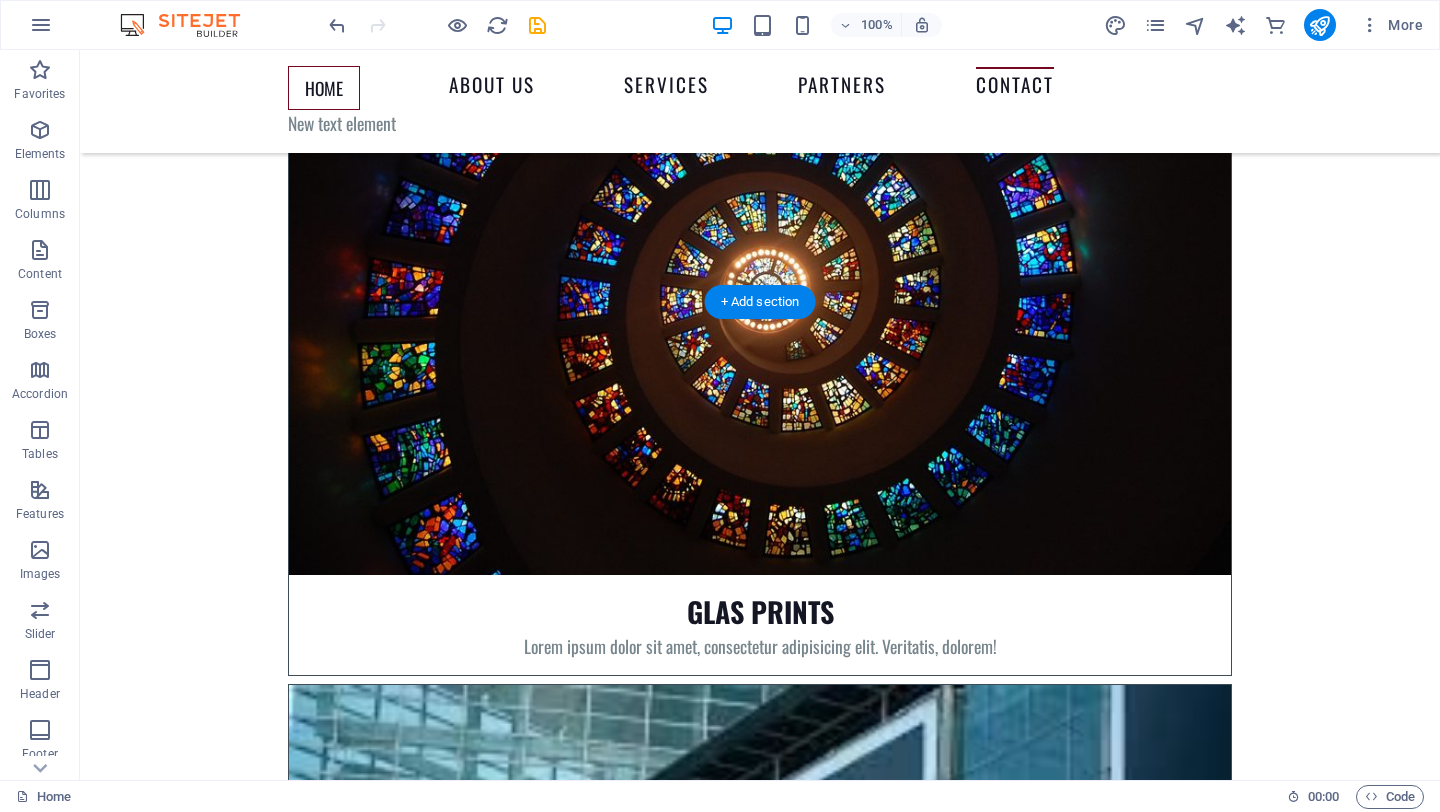 click at bounding box center [760, 7240] 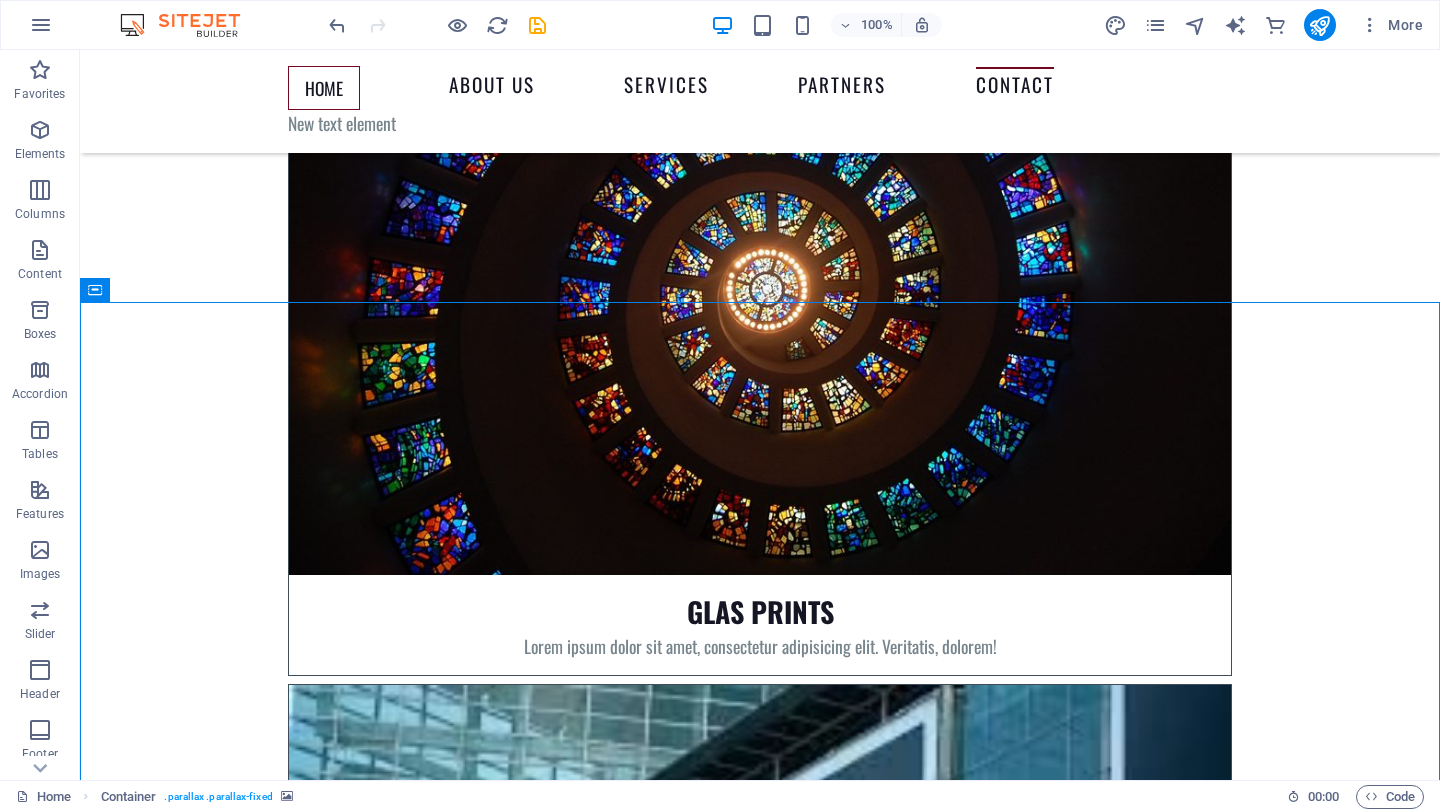 click at bounding box center (760, 6890) 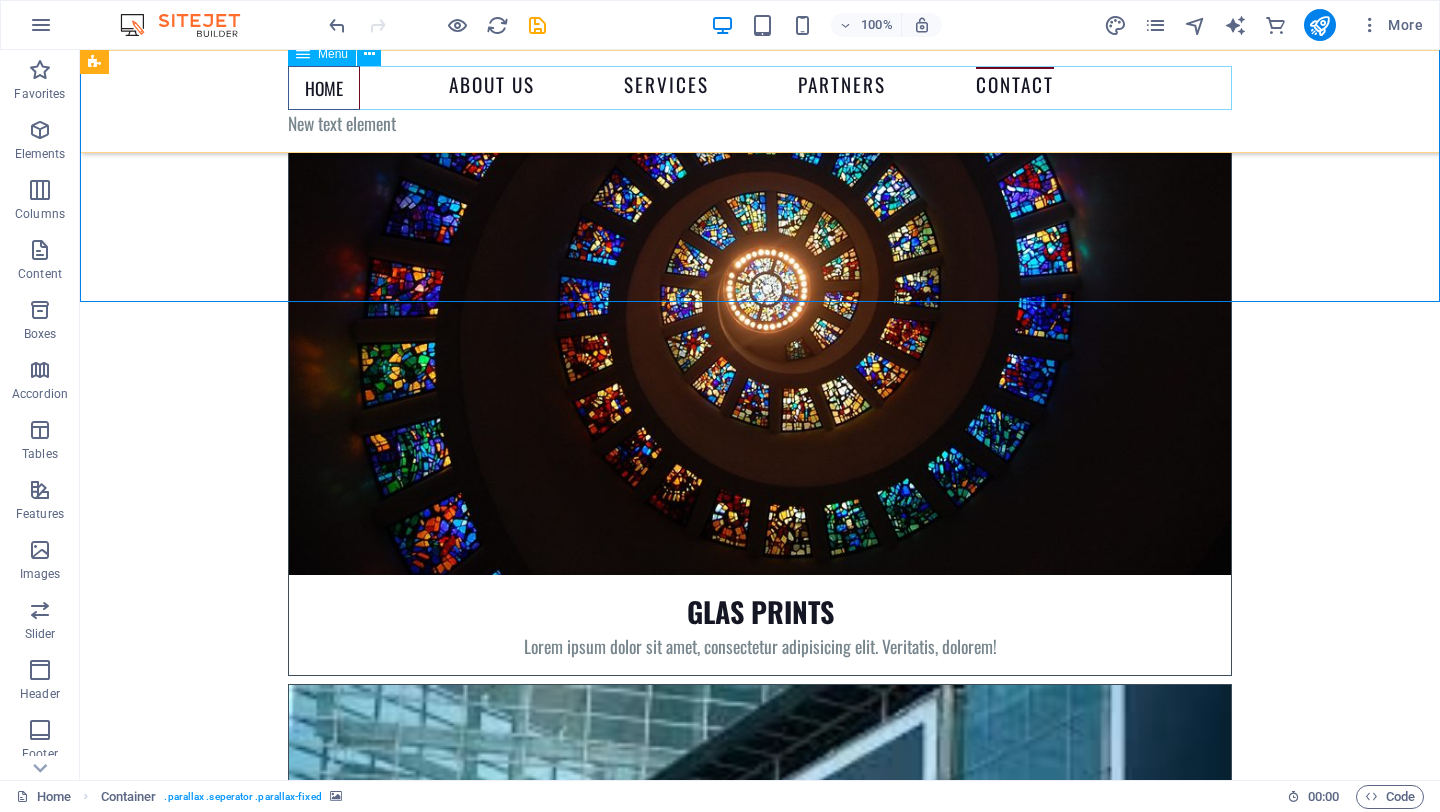 click on "HOME About us Services partners contact" at bounding box center [760, 88] 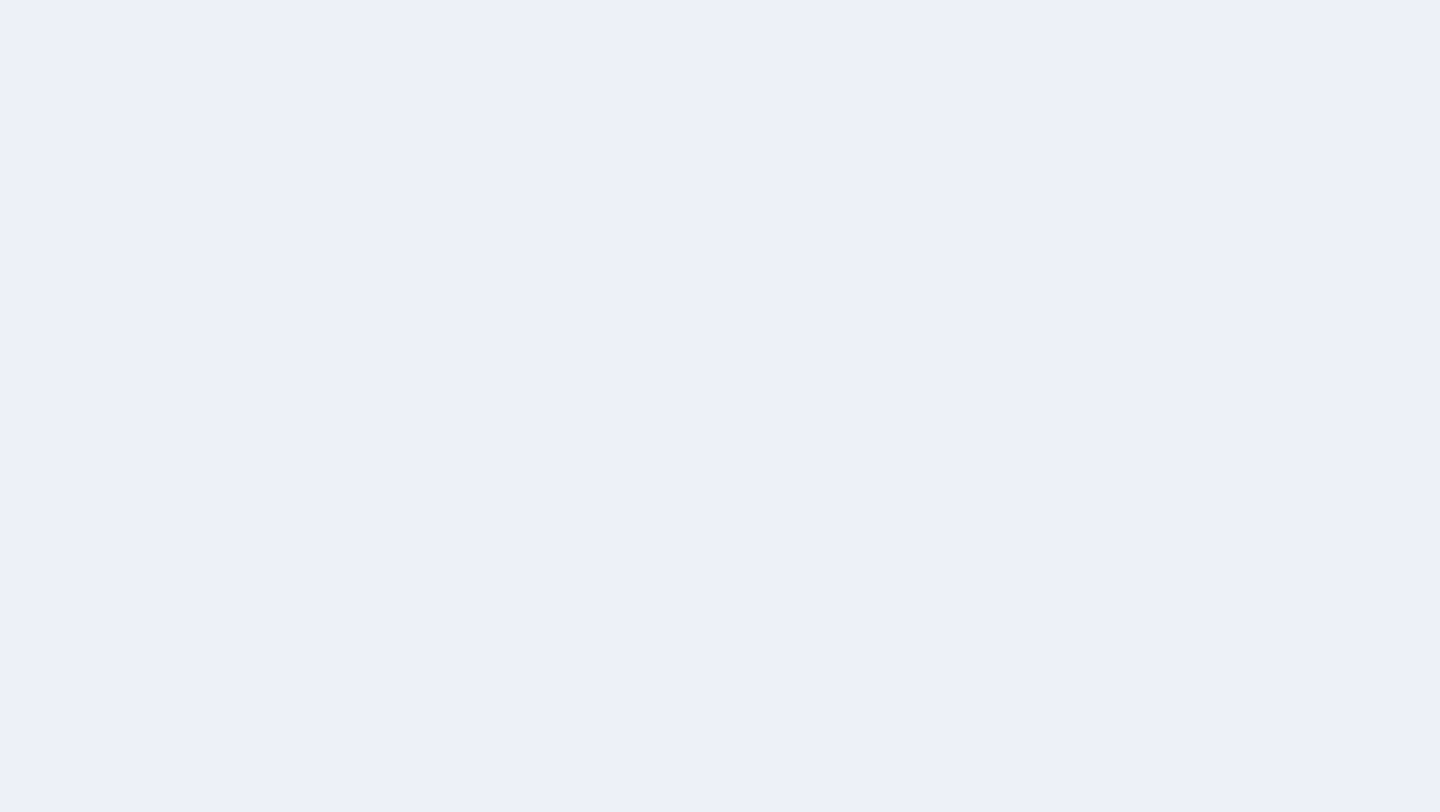 scroll, scrollTop: 0, scrollLeft: 0, axis: both 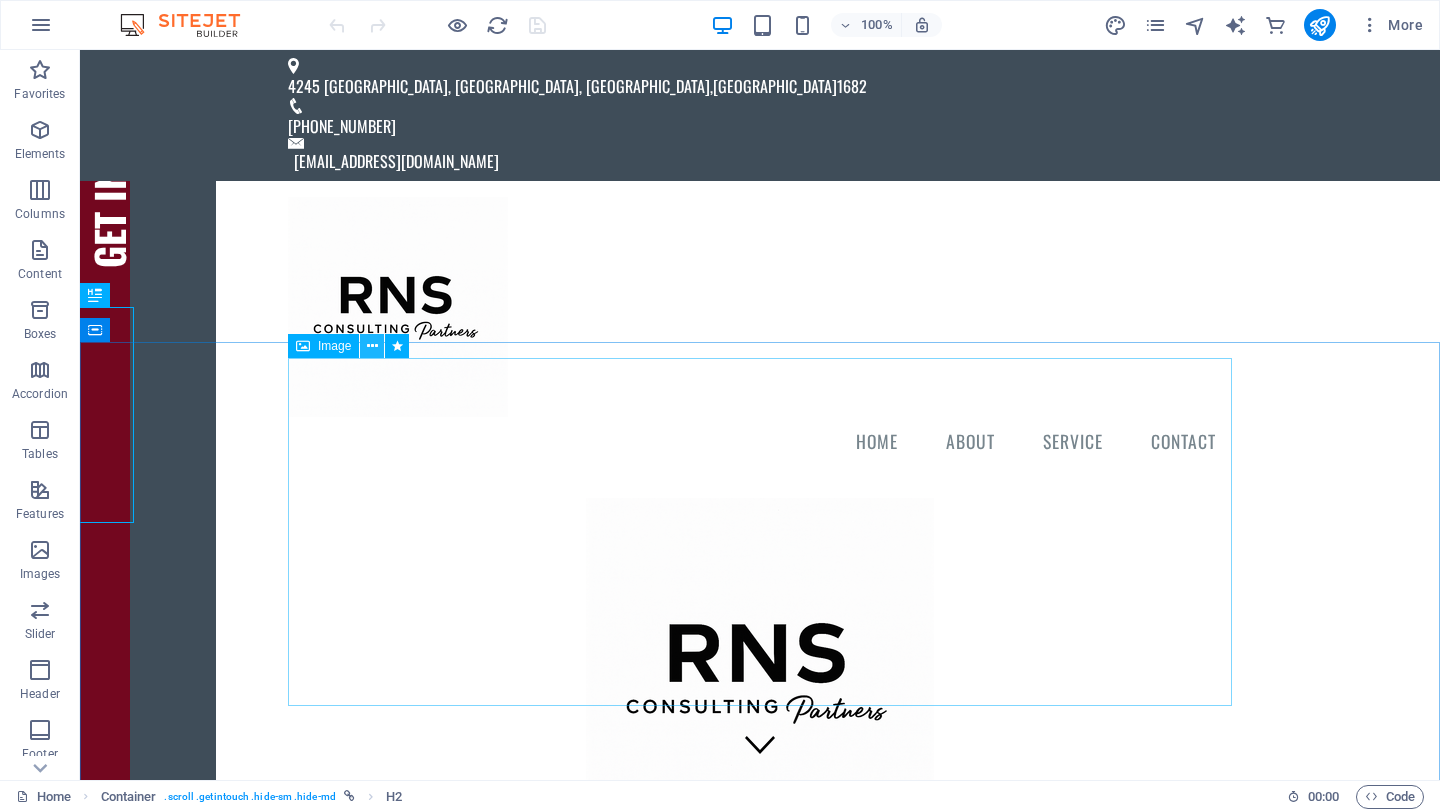 click at bounding box center (372, 346) 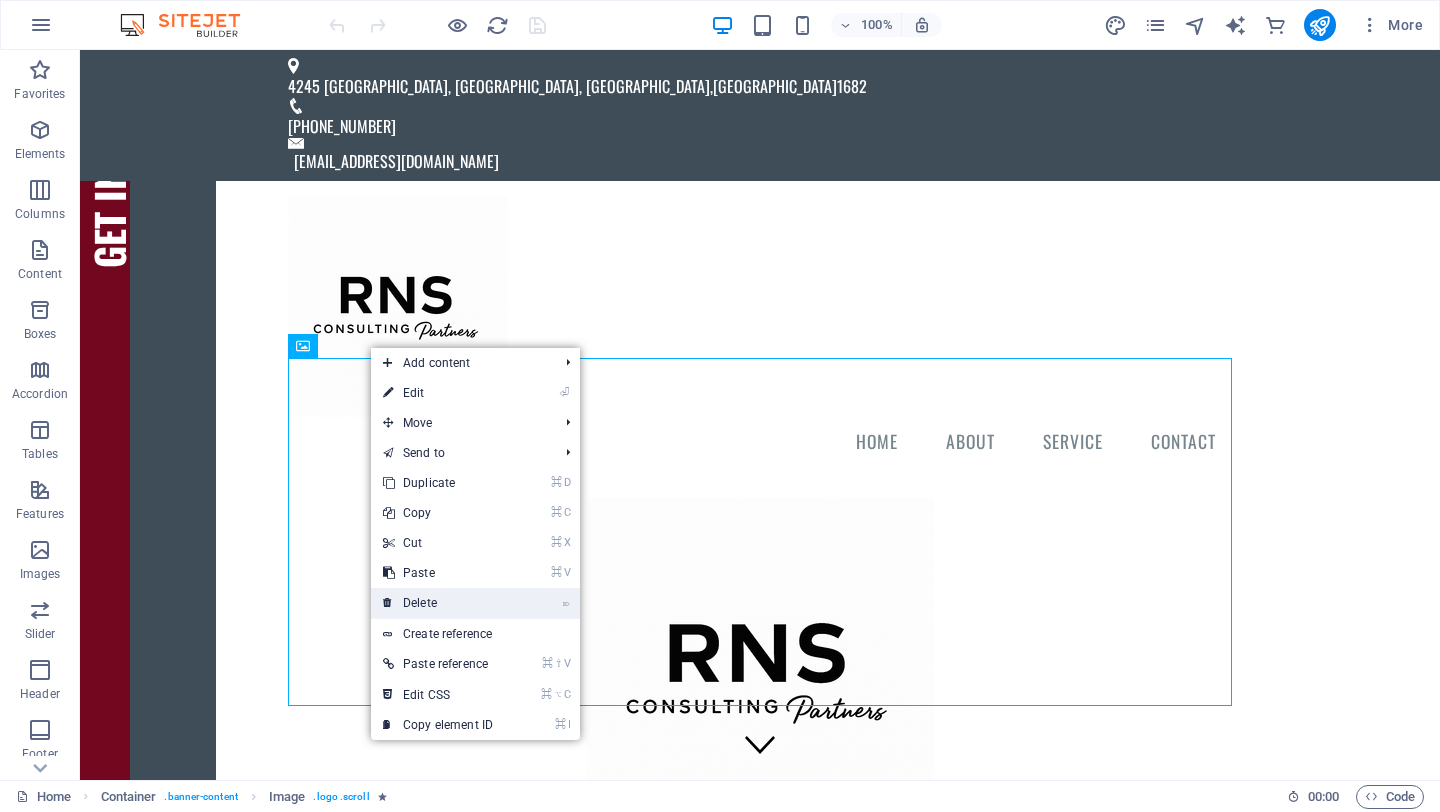 click on "⌦  Delete" at bounding box center (438, 603) 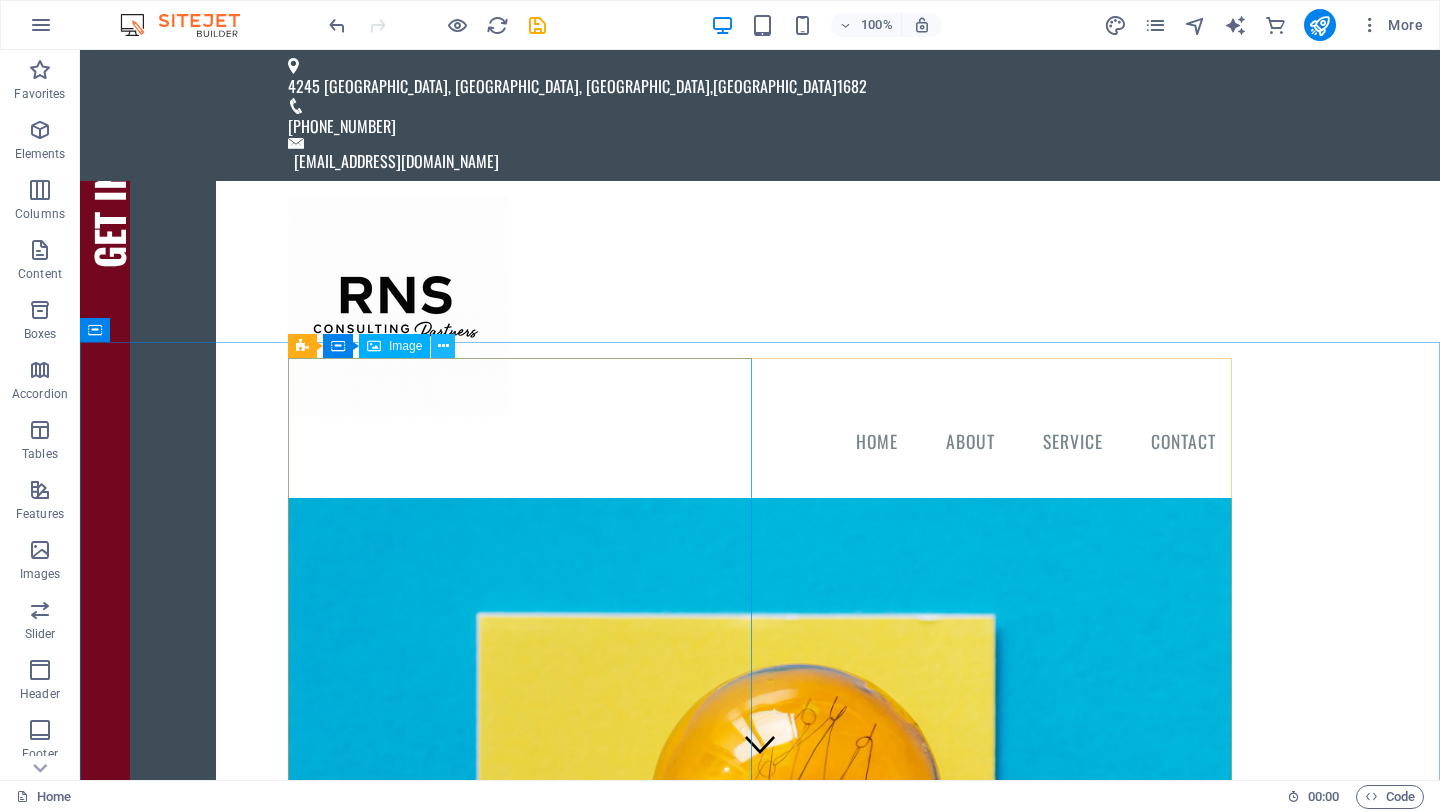 click at bounding box center (443, 346) 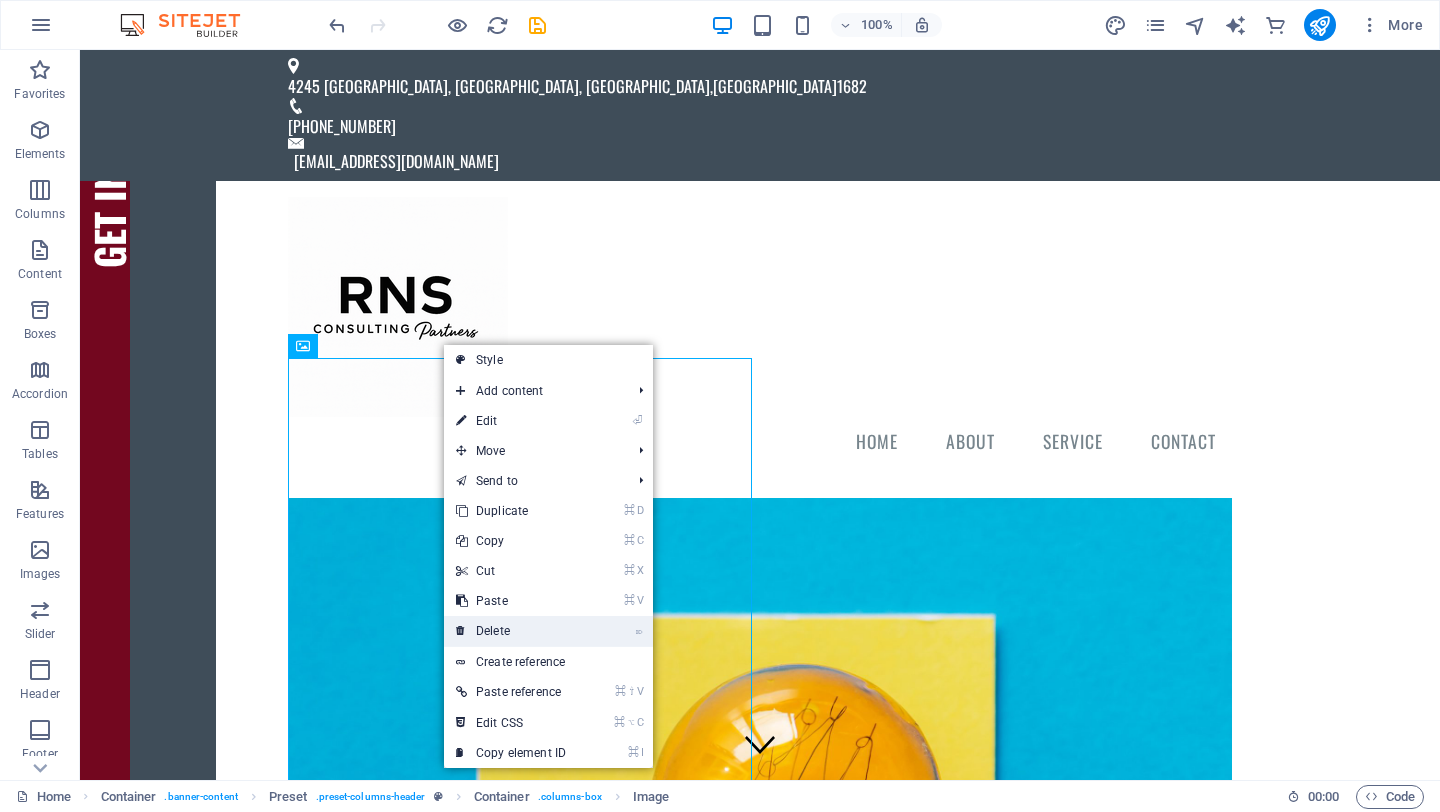 click on "⌦  Delete" at bounding box center (511, 631) 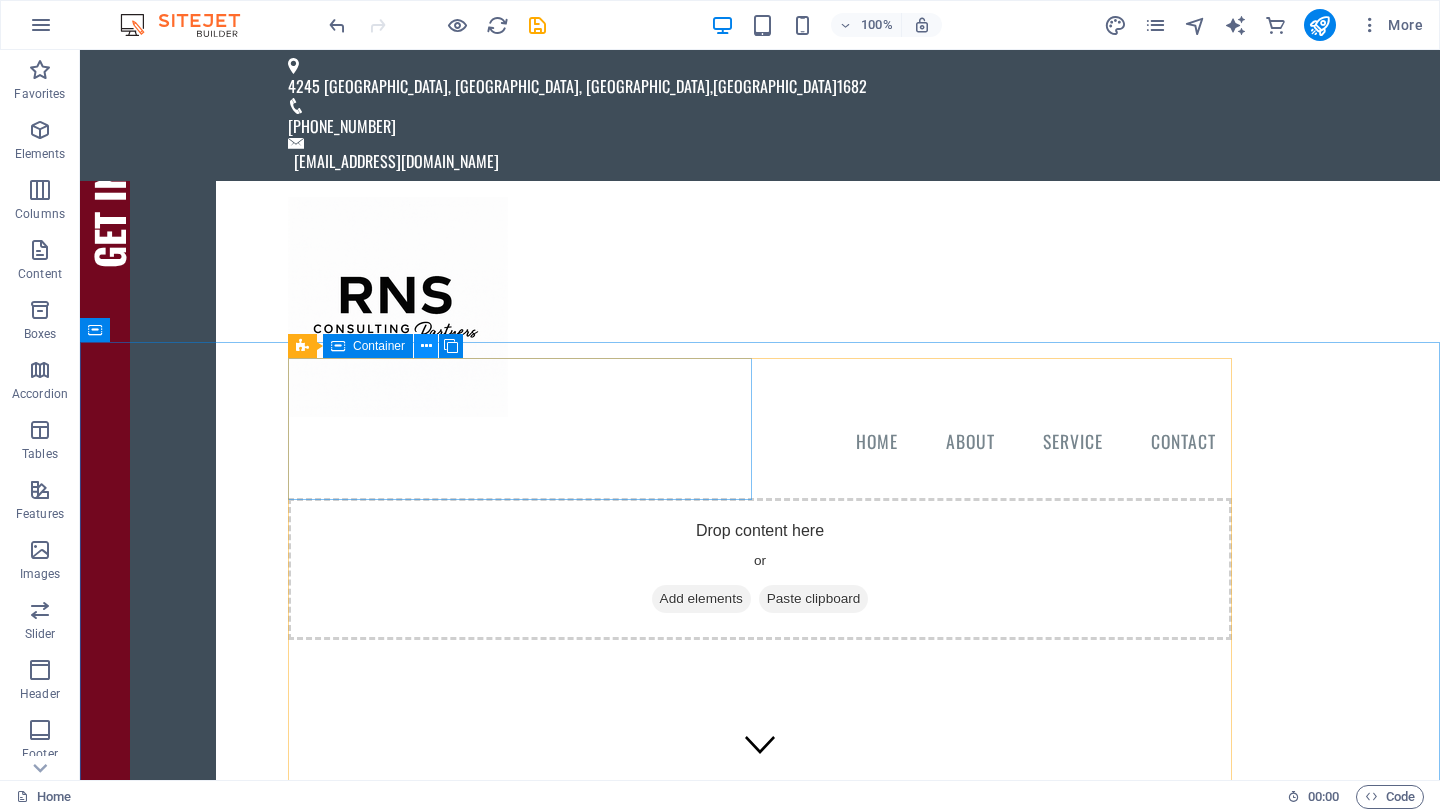 click at bounding box center (426, 346) 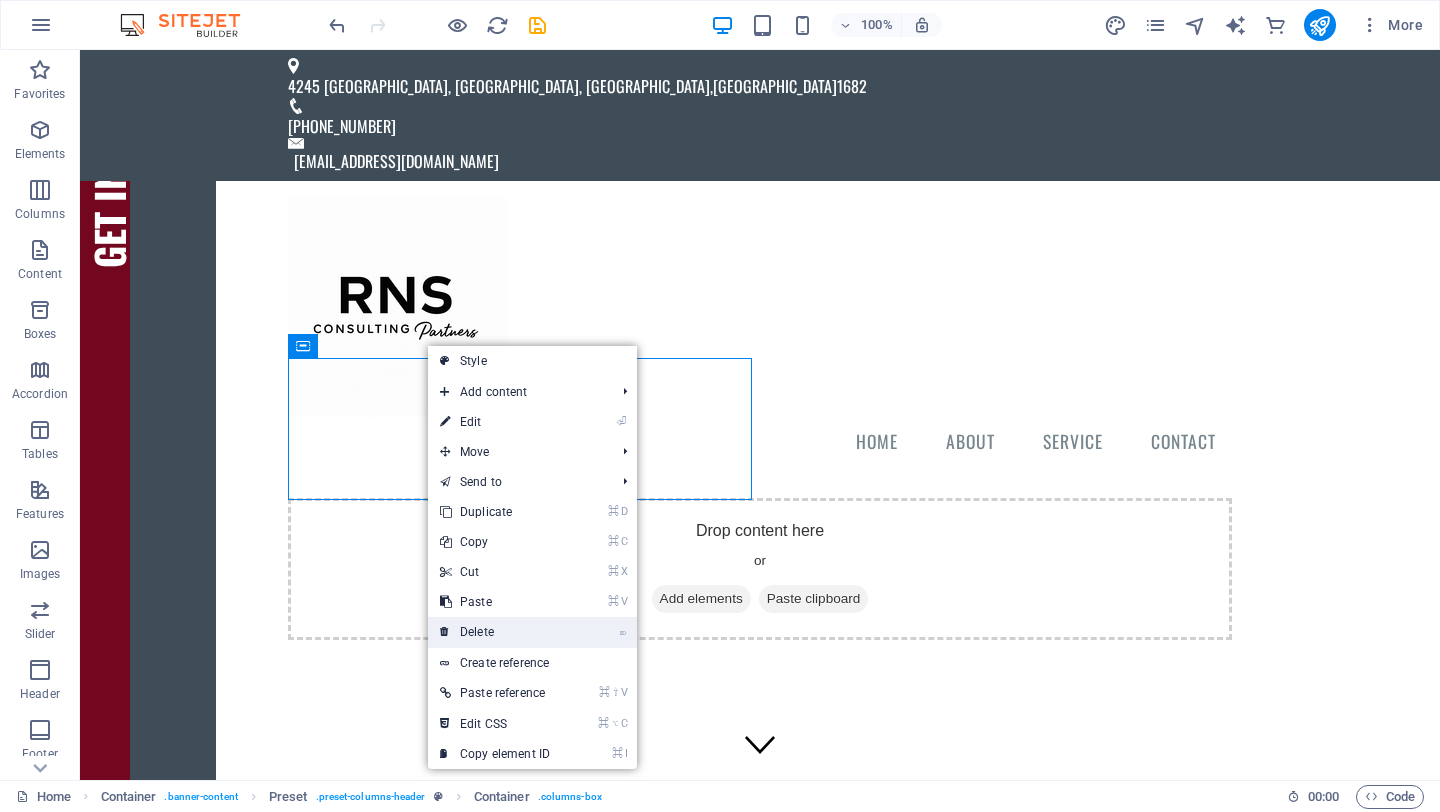 click on "⌦  Delete" at bounding box center [495, 632] 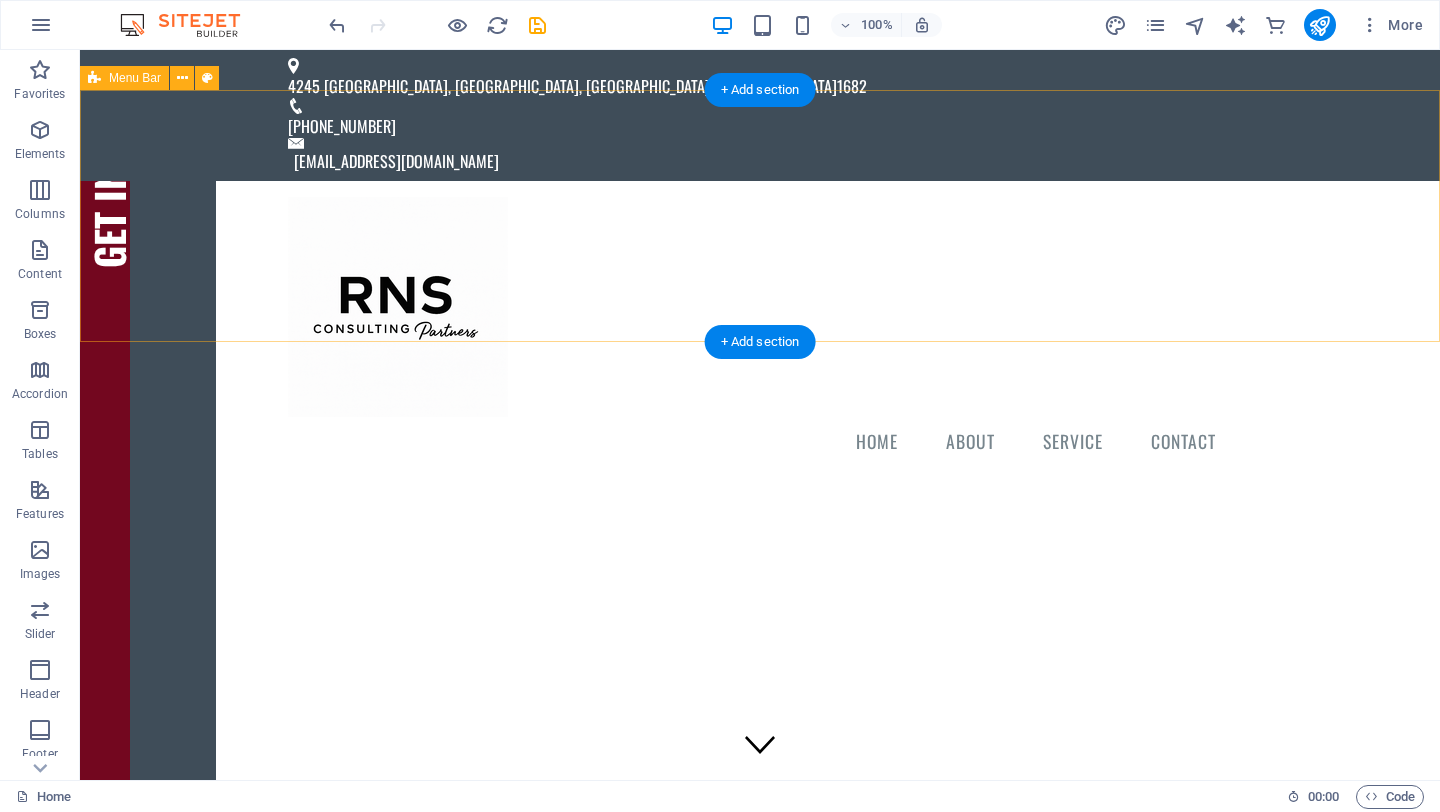 click on "Home About Service Contact" at bounding box center (760, 332) 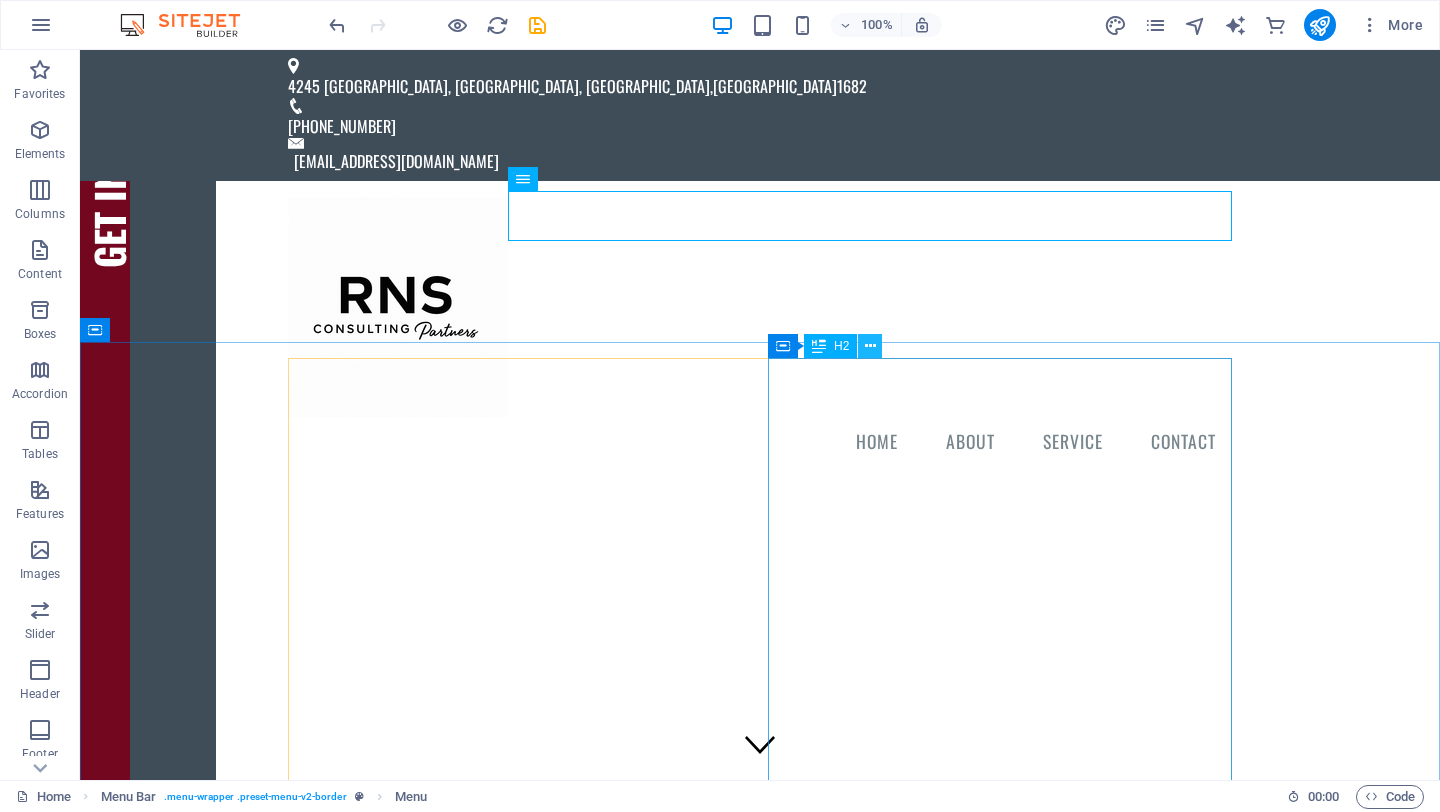click at bounding box center [870, 346] 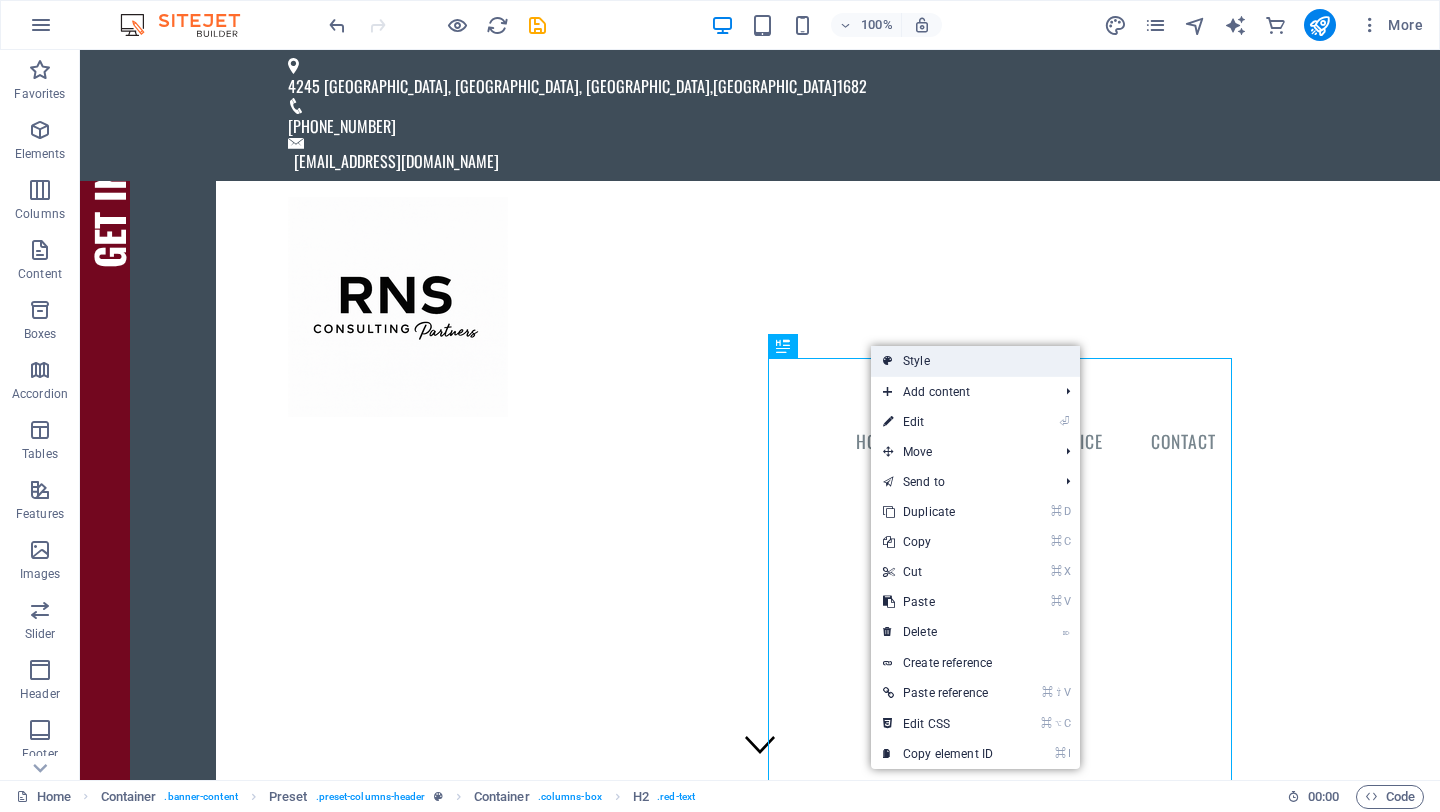 click on "Style" at bounding box center (975, 361) 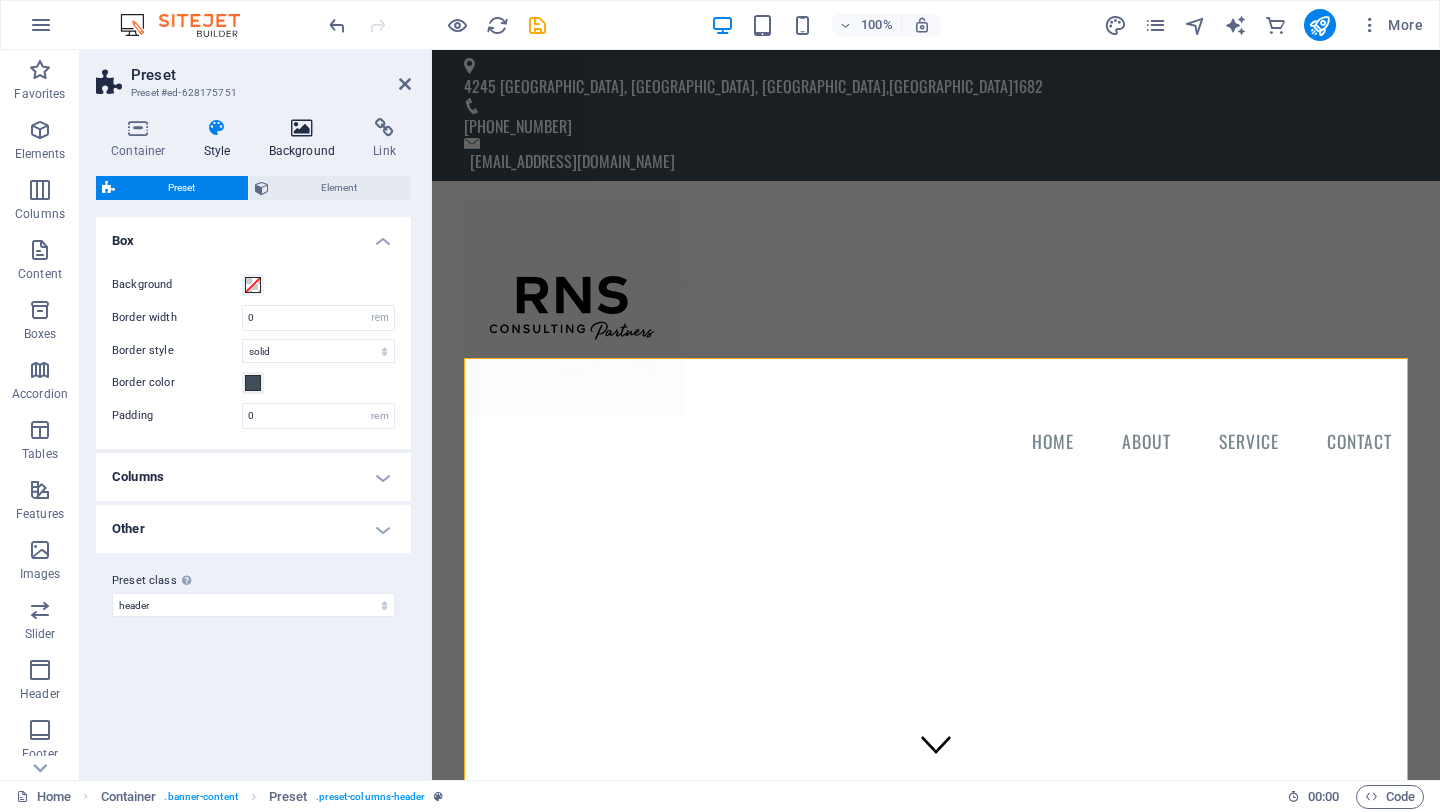 click on "Background" at bounding box center [306, 139] 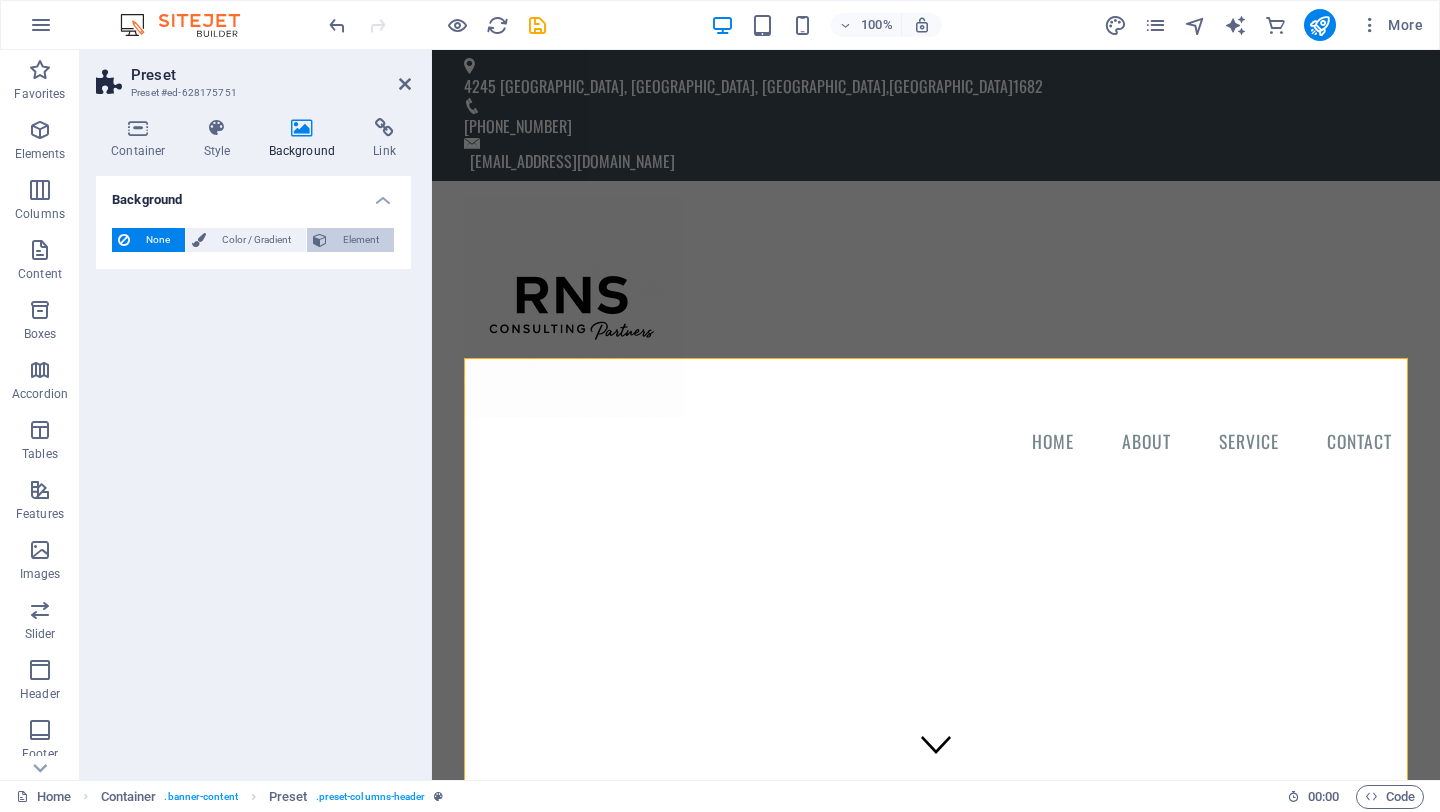 click on "Element" at bounding box center (360, 240) 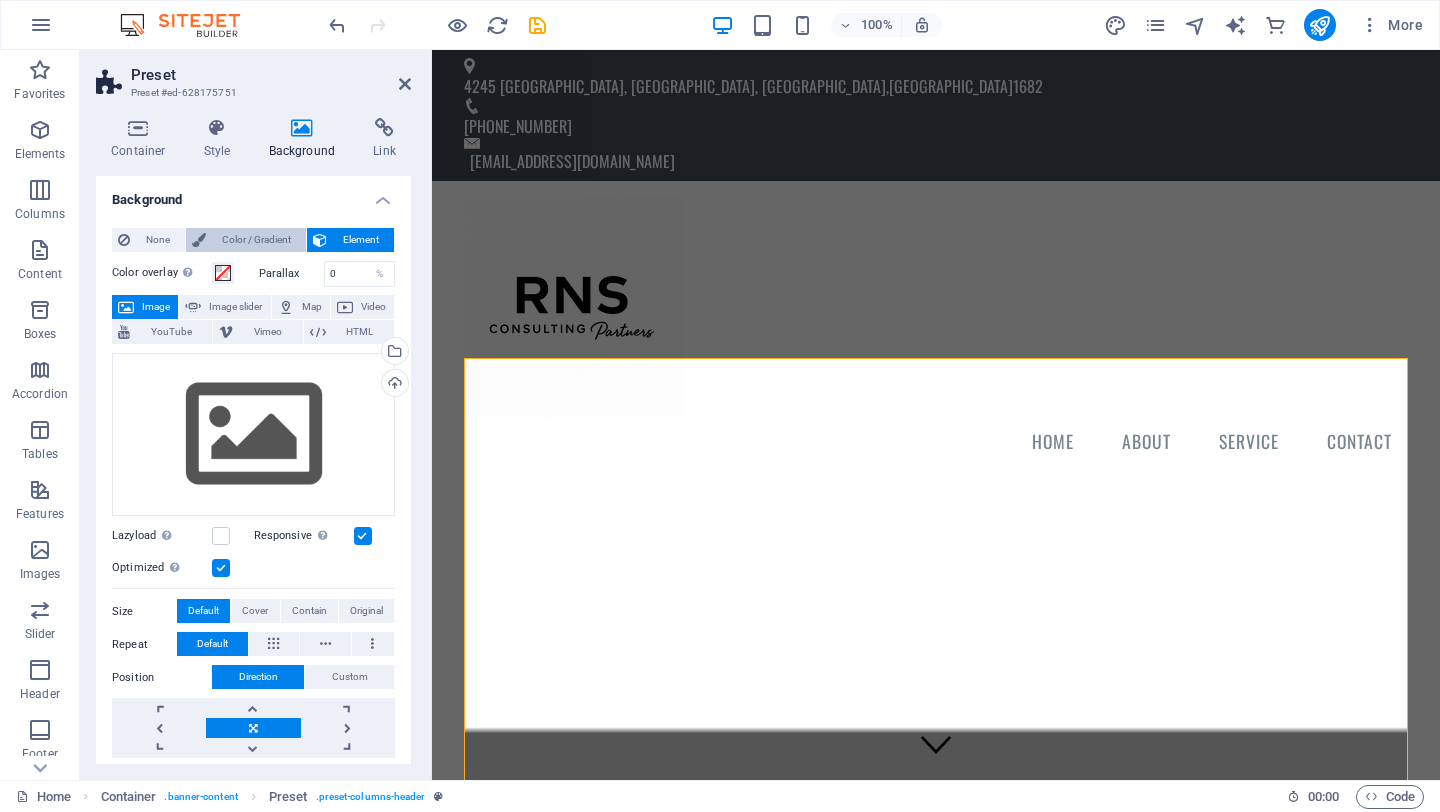 click on "Color / Gradient" at bounding box center (256, 240) 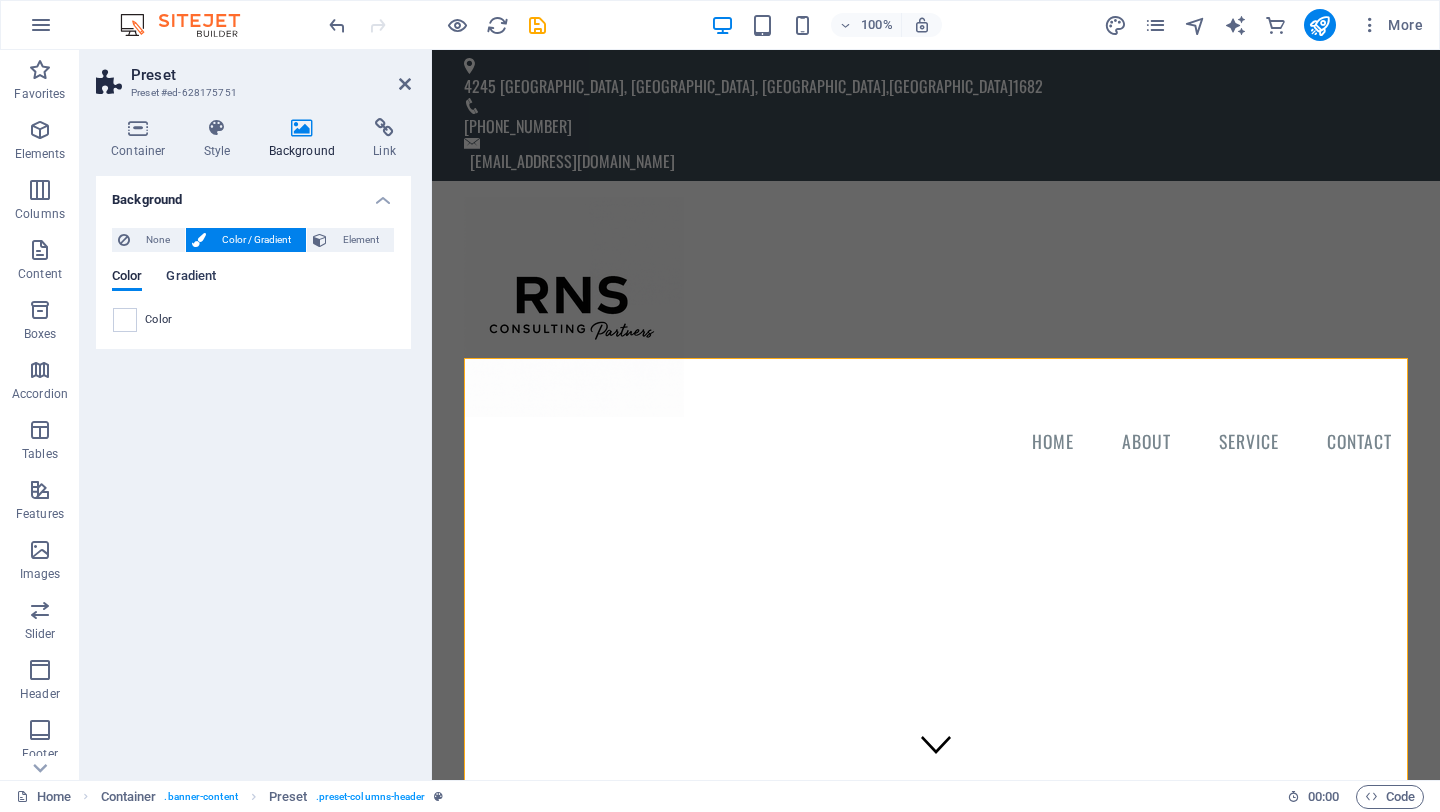 click on "Gradient" at bounding box center [191, 278] 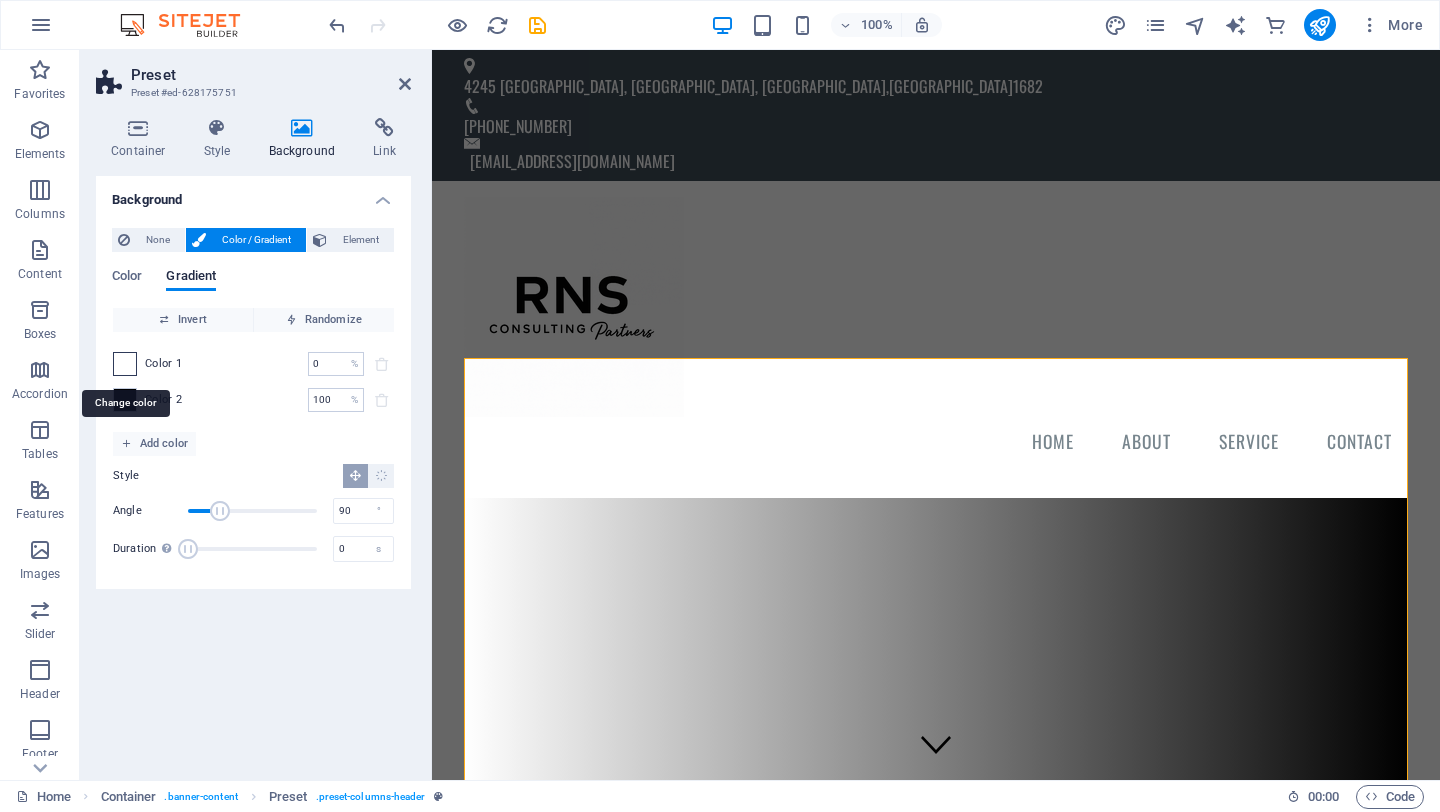 click at bounding box center (125, 364) 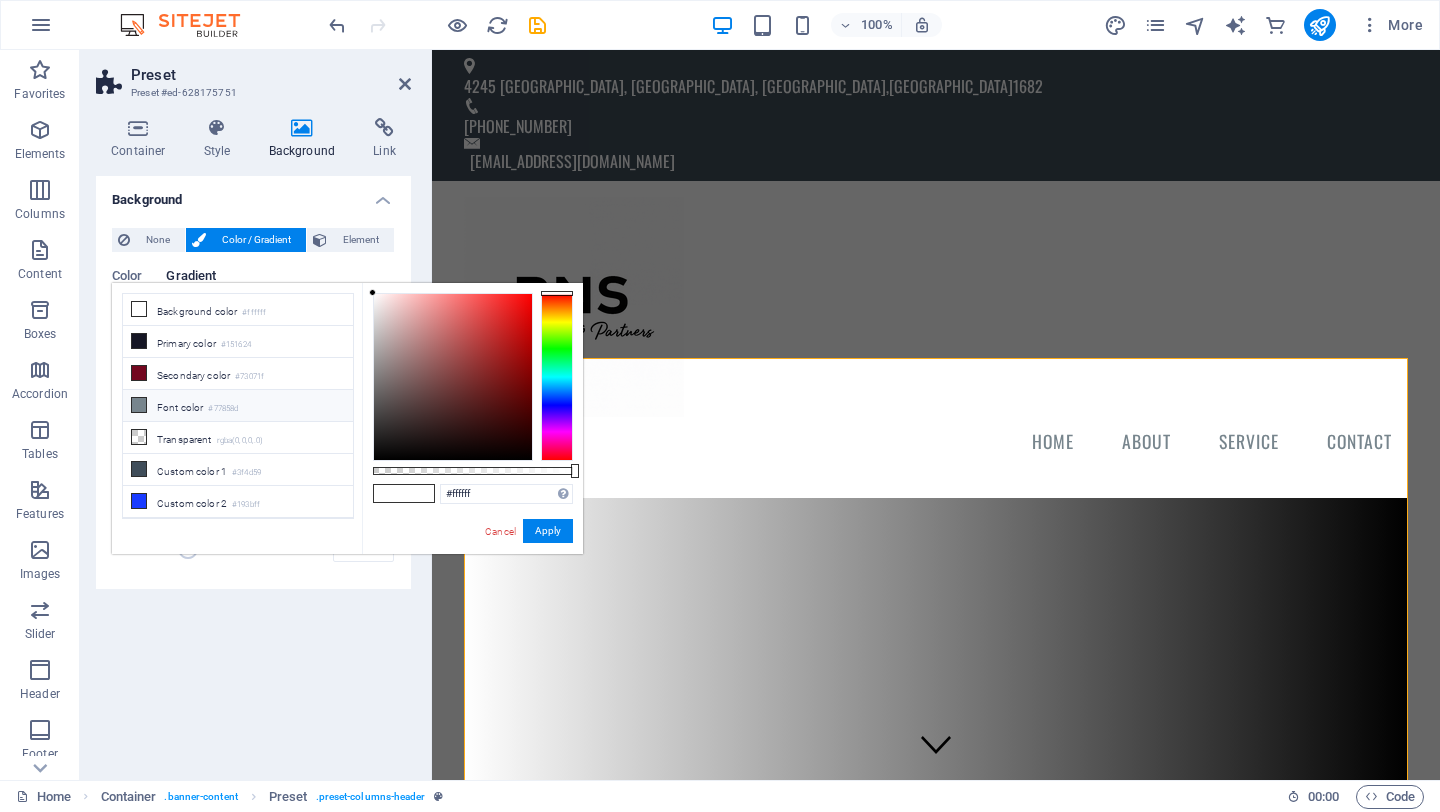click at bounding box center [139, 405] 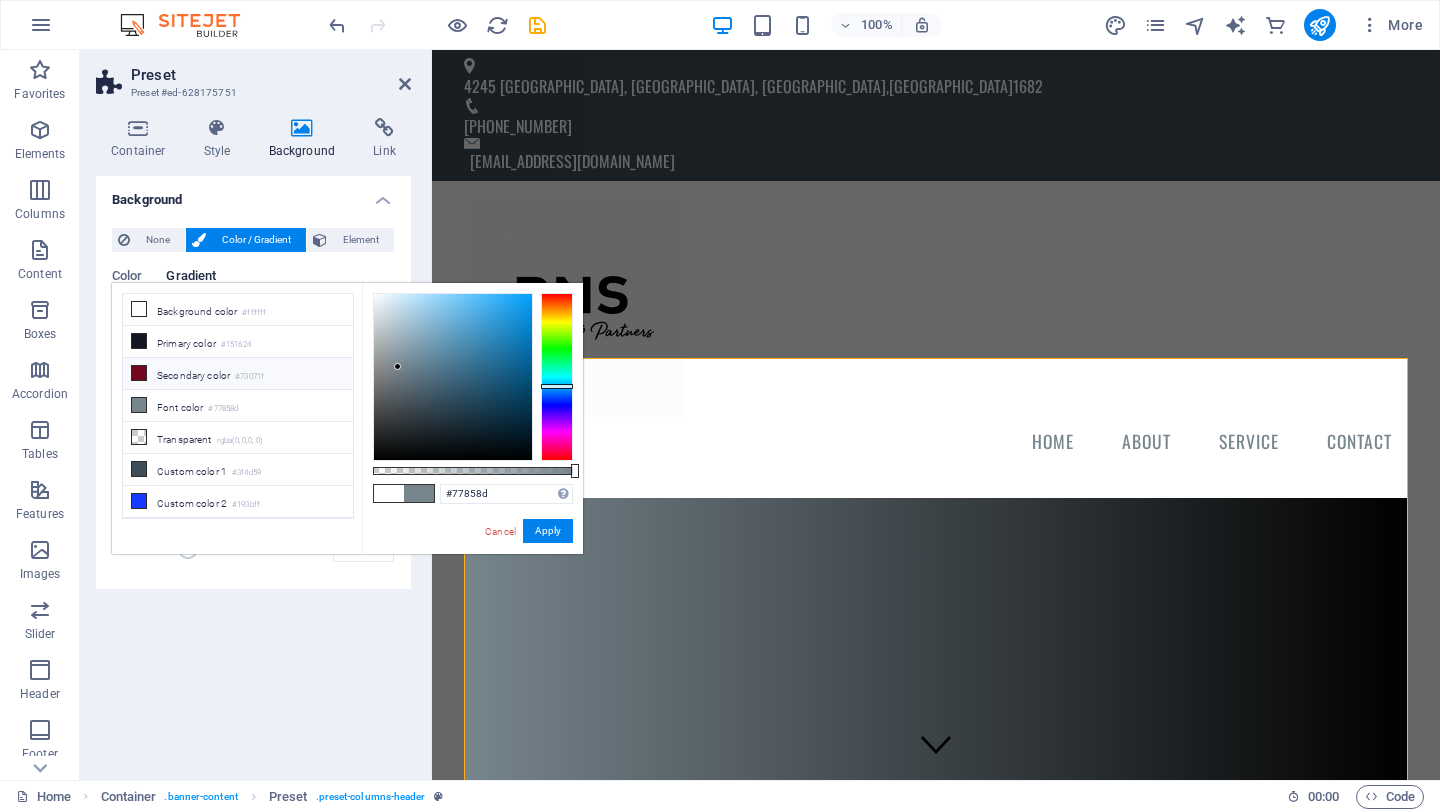 click at bounding box center [139, 373] 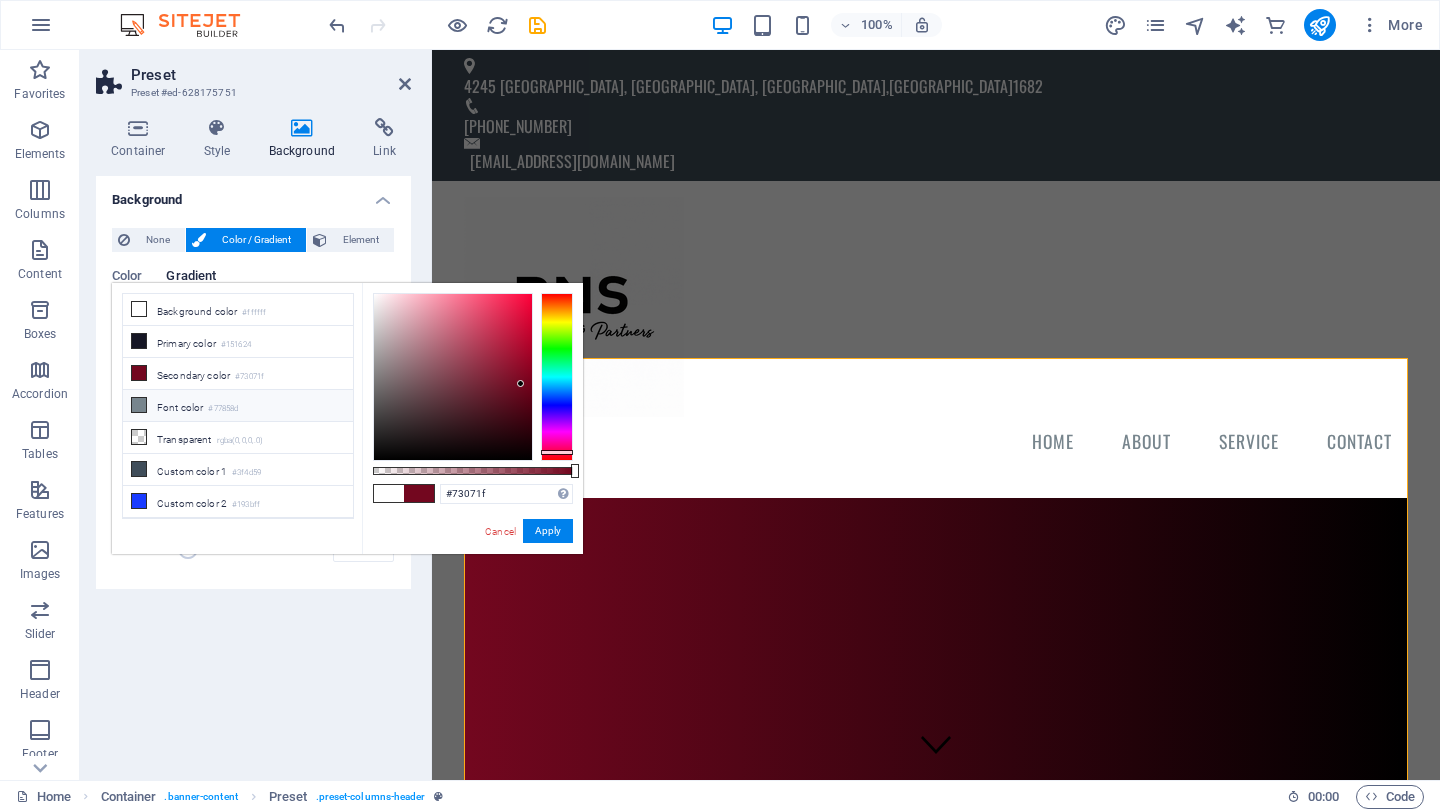 click at bounding box center [139, 405] 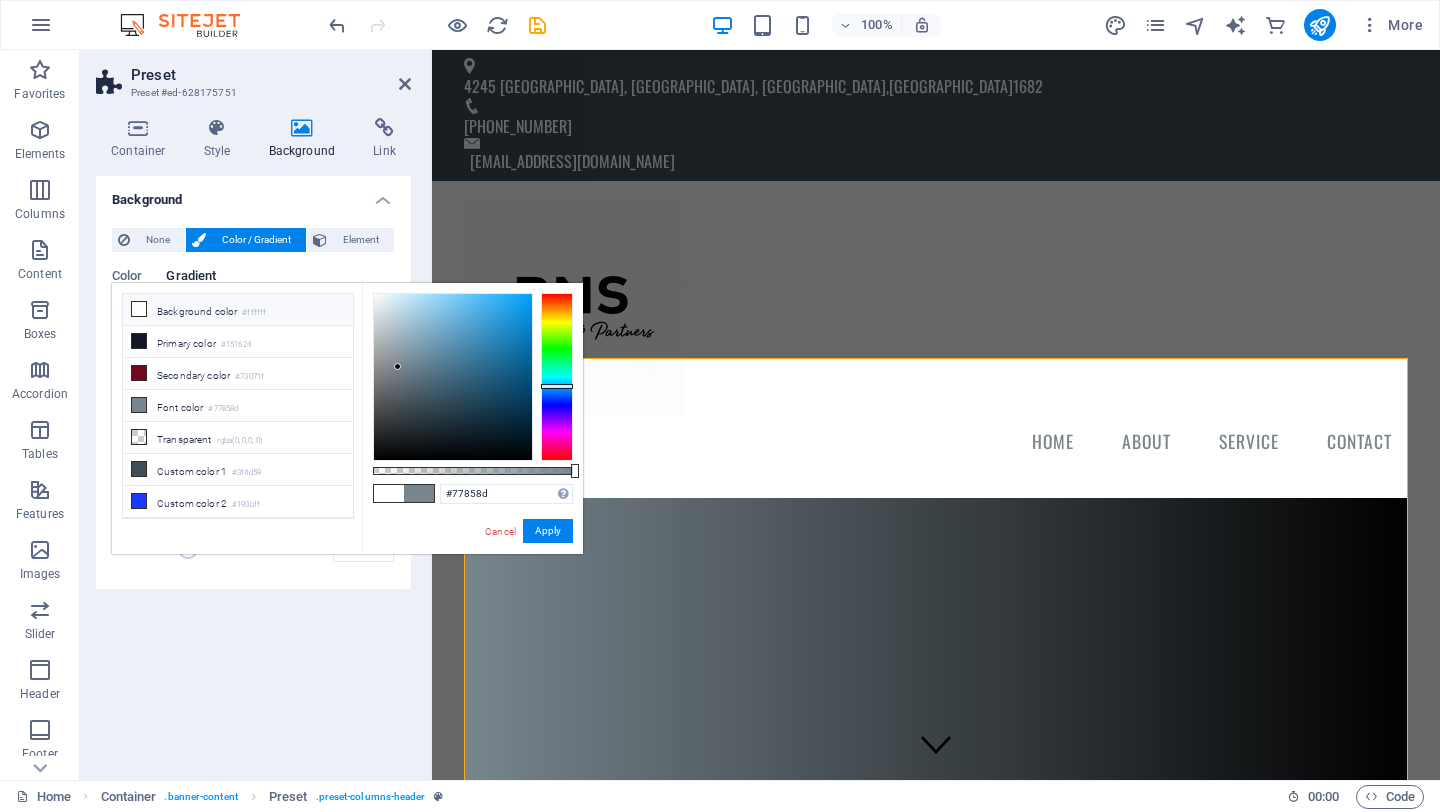 click at bounding box center (139, 309) 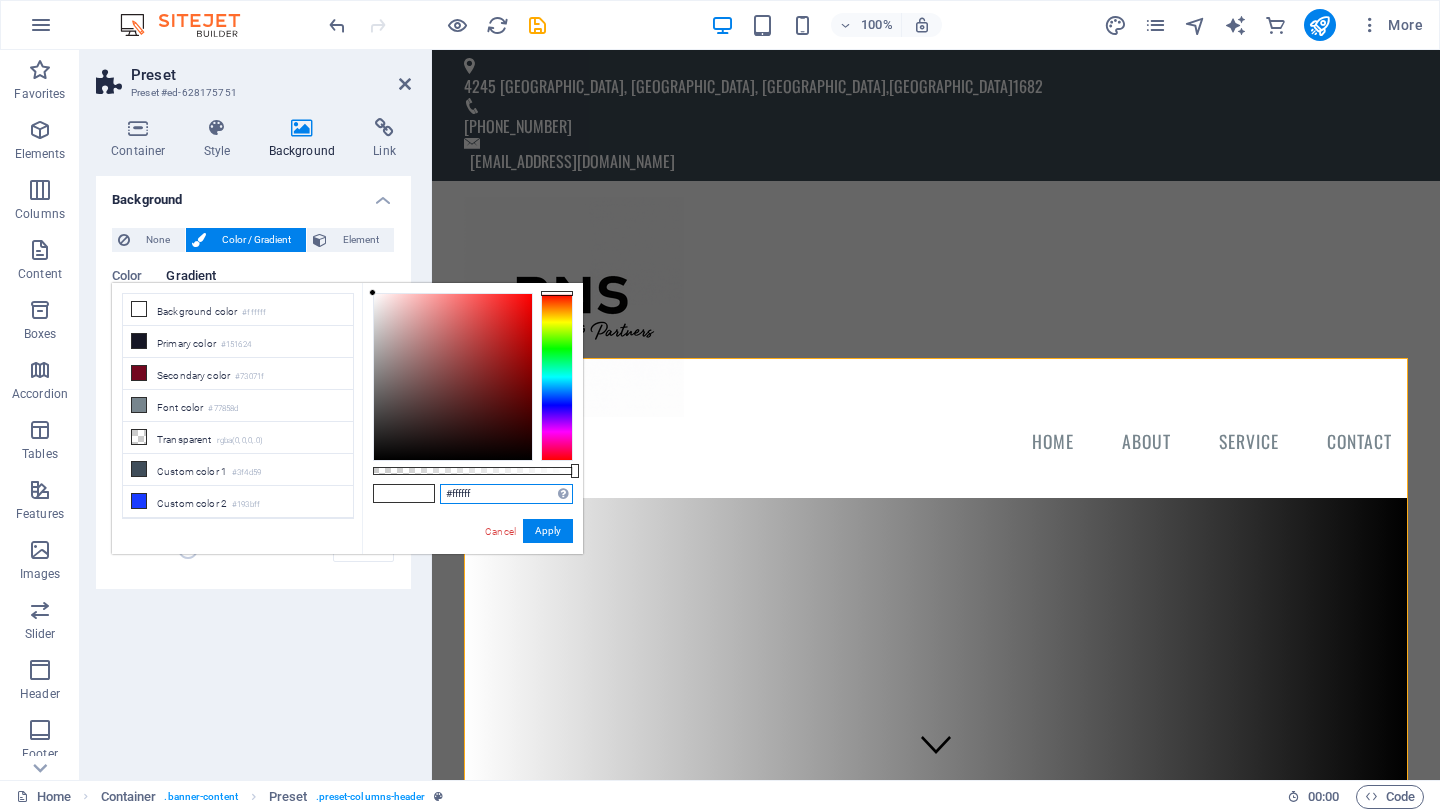 click on "#ffffff" at bounding box center (506, 494) 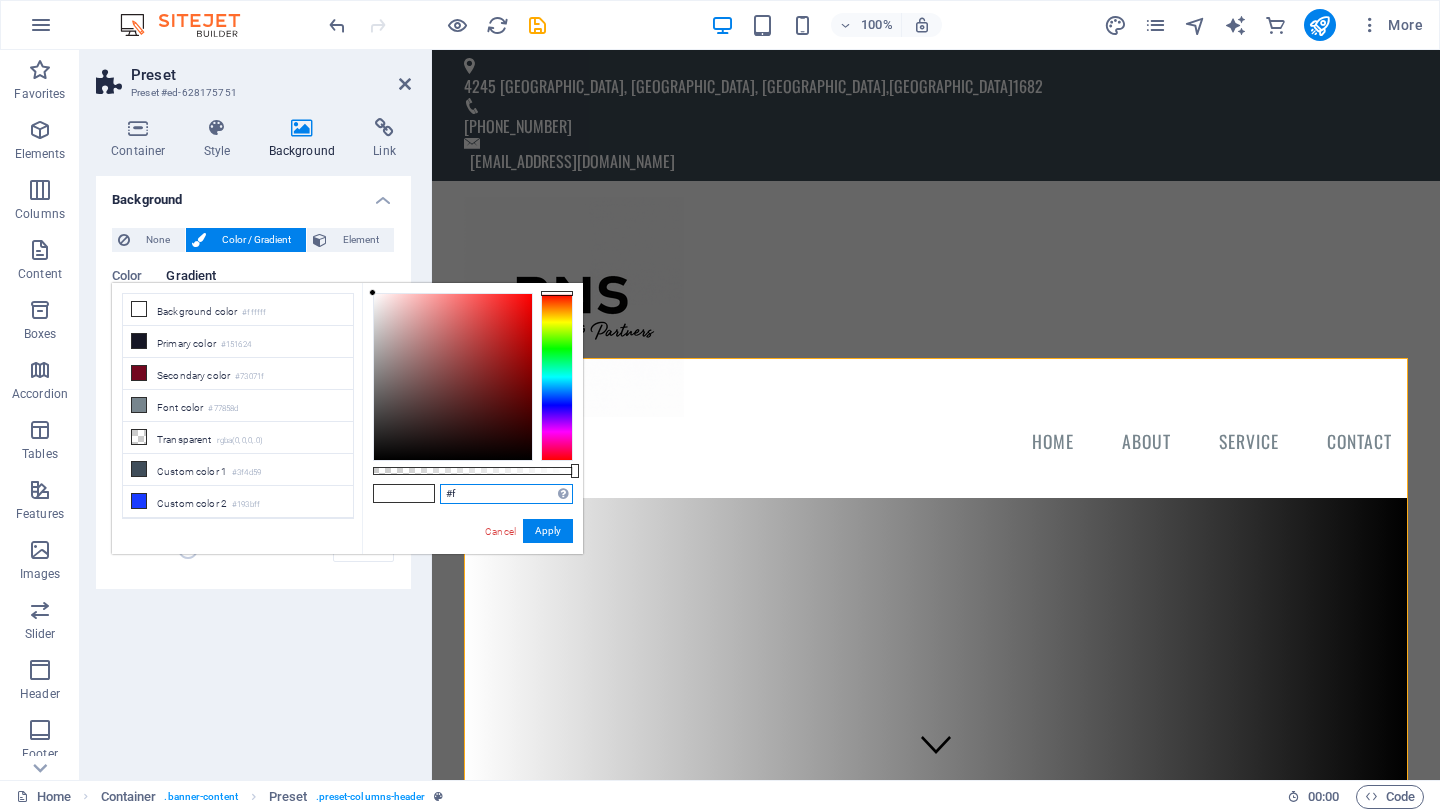 type on "#" 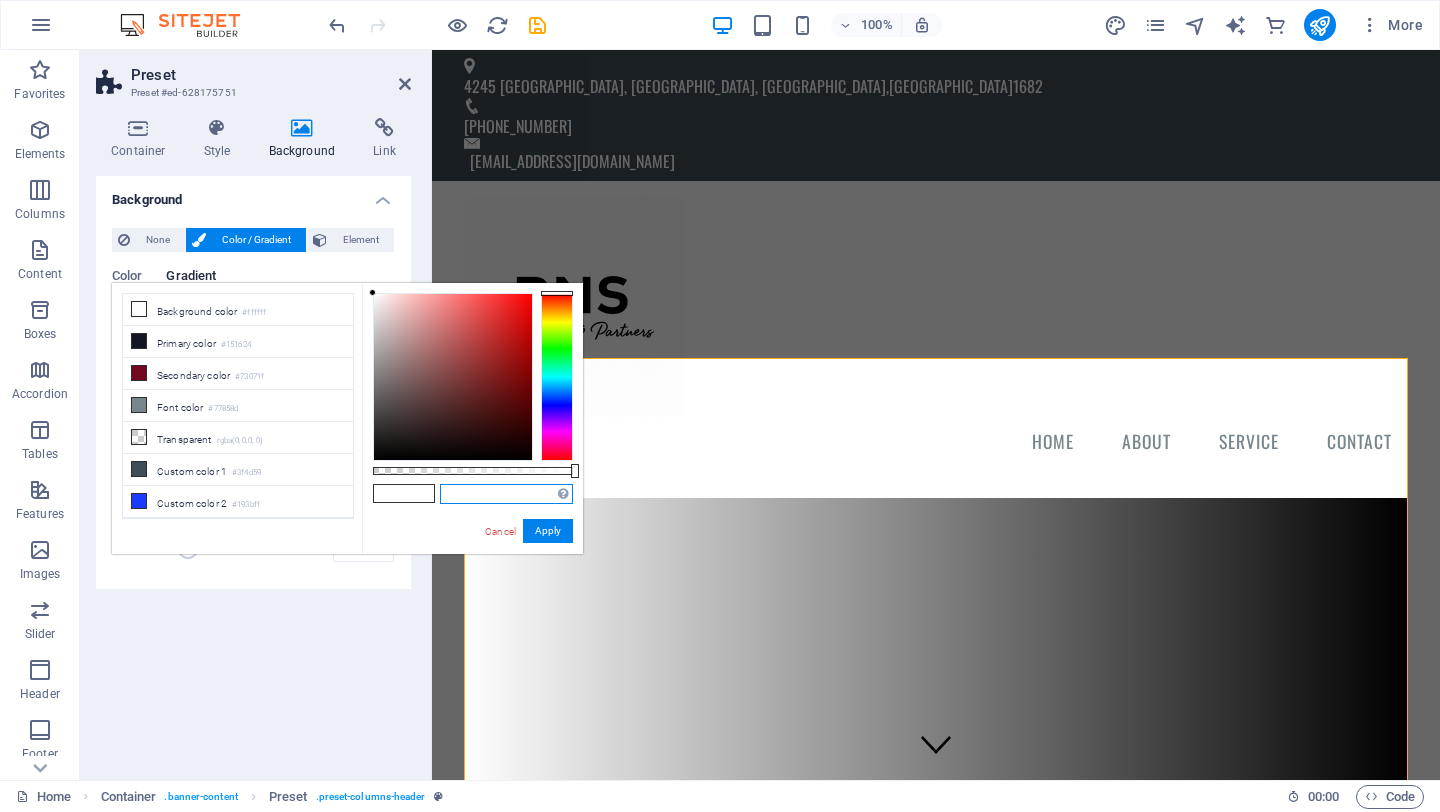 type 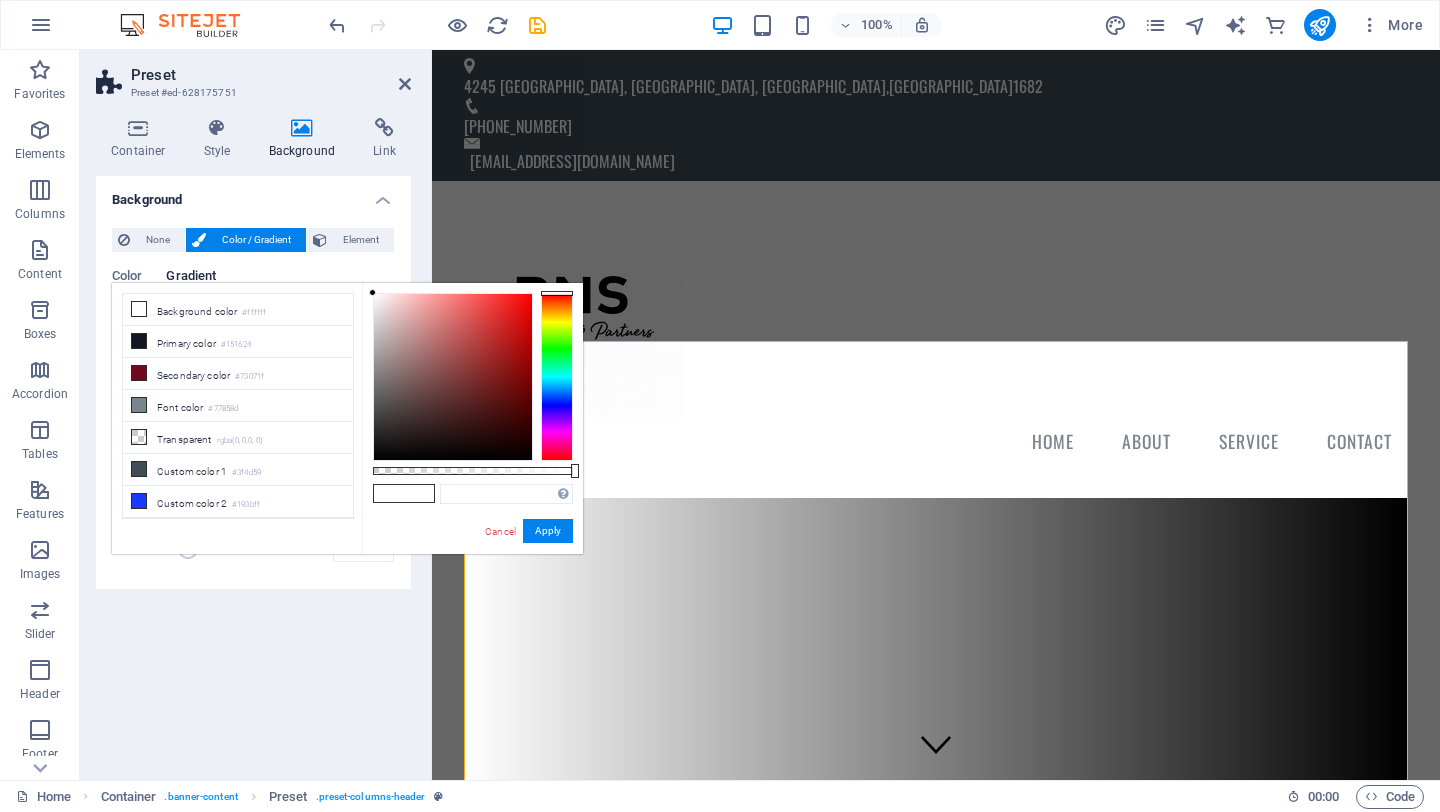 scroll, scrollTop: 17, scrollLeft: 0, axis: vertical 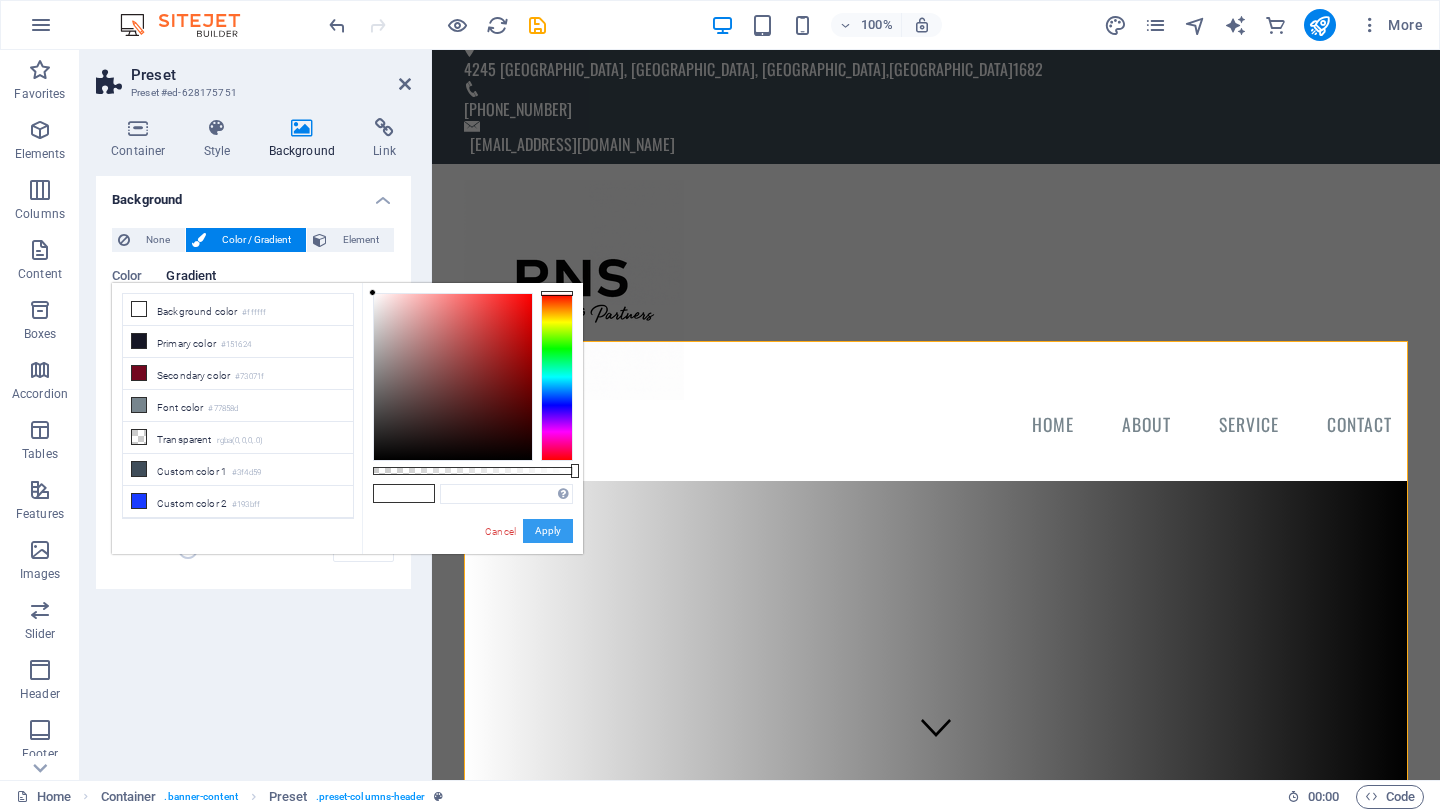 click on "Apply" at bounding box center (548, 531) 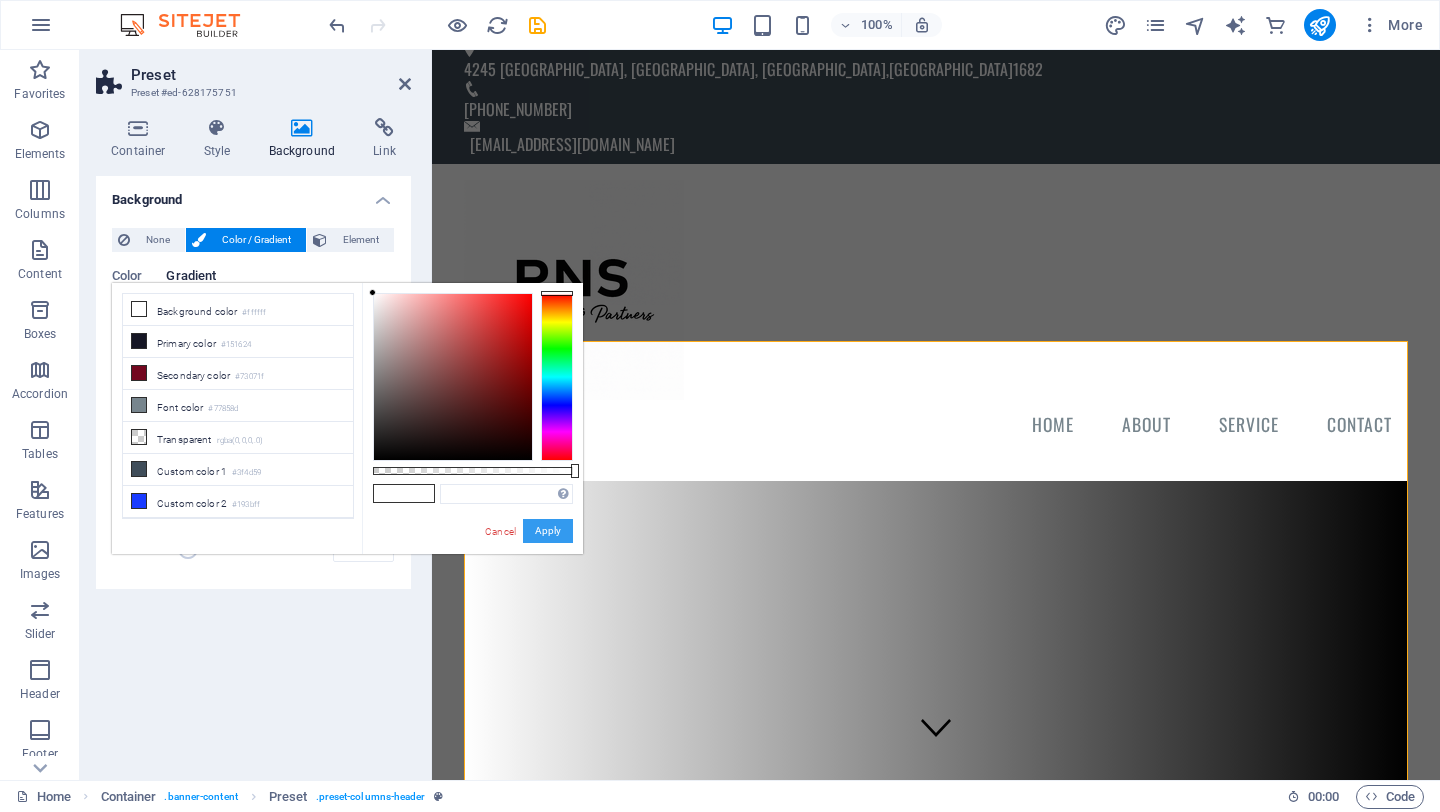 click on "Apply" at bounding box center (548, 531) 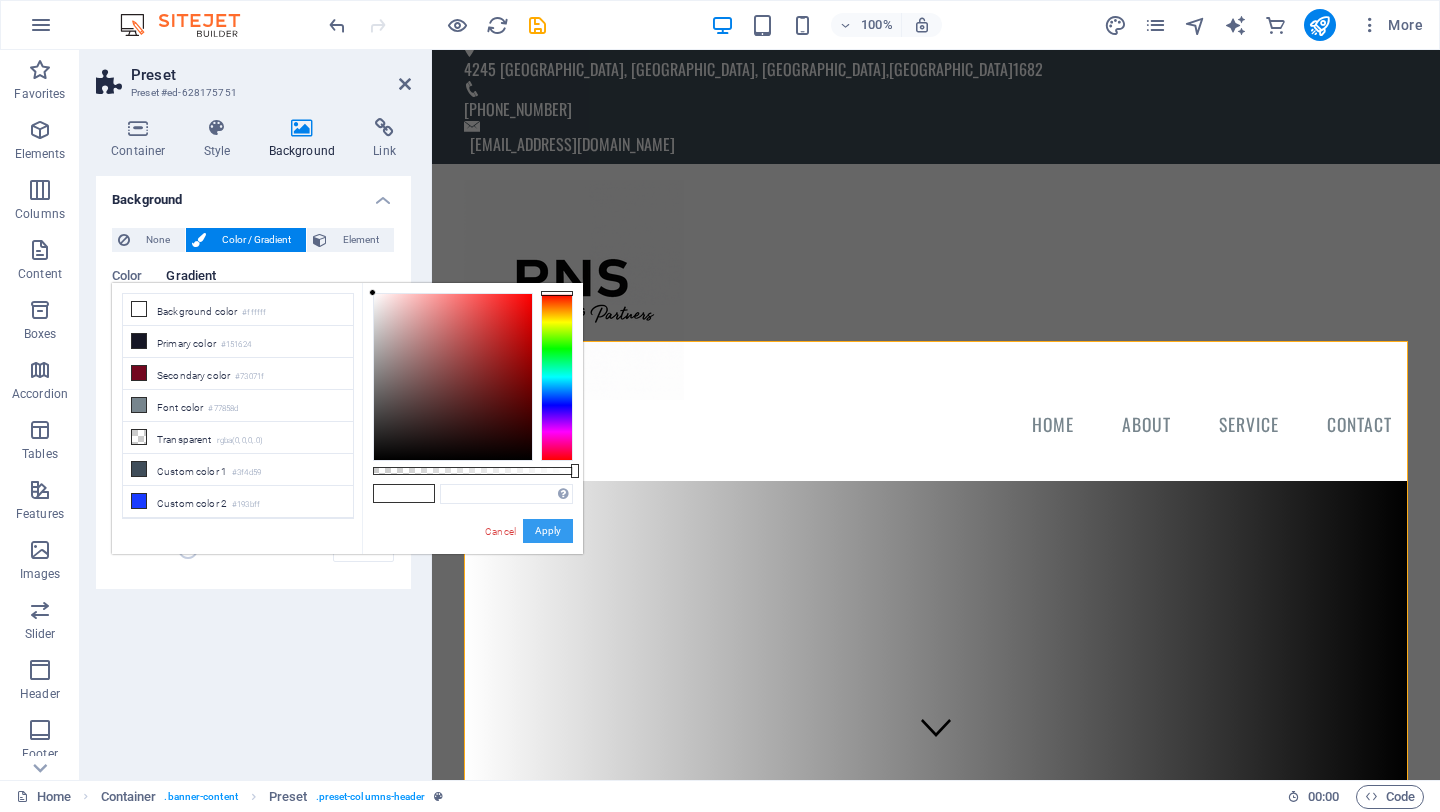 click on "Apply" at bounding box center (548, 531) 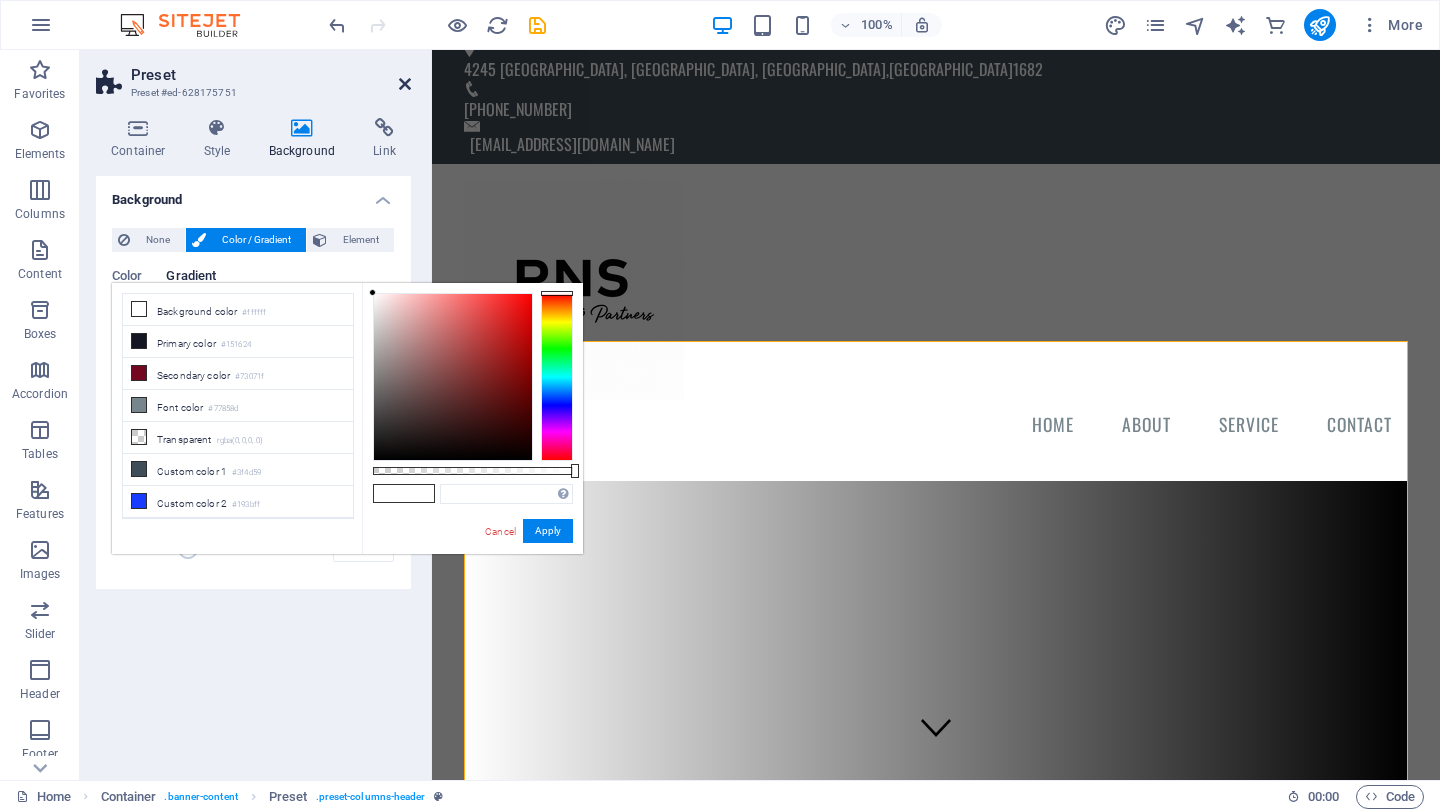 click at bounding box center [405, 84] 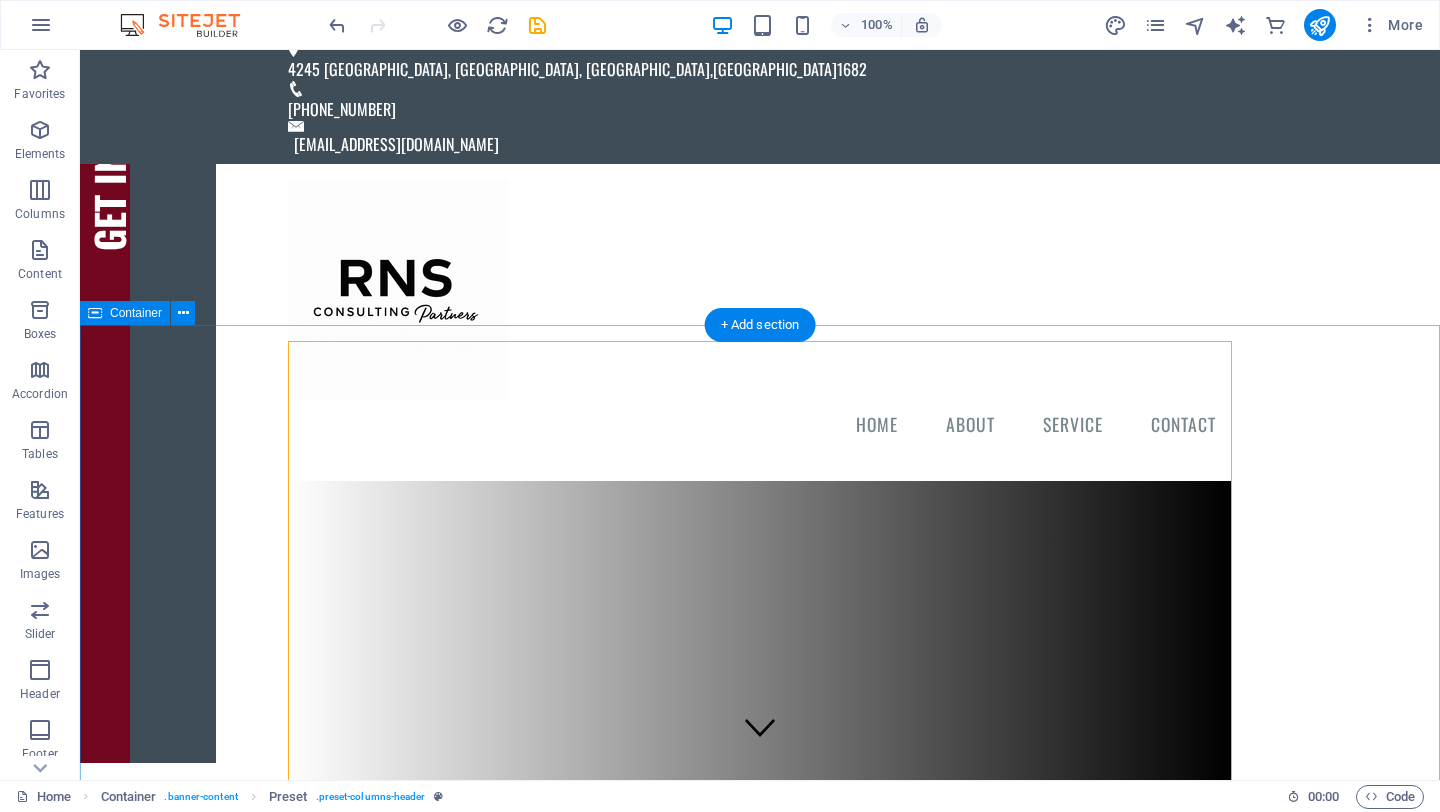 click on "Drop content here or  Add elements  Paste clipboard RNS Consultancy is a premier business and management consulting firm dedicated to helping organizations navigate complex challenges and achieve sustainable growth. With a team of industry experts and a client-focused approach  we provide innovative solutions tailored to the unique needs of bus WE PRINT YOUR WORK . innovative solutions" at bounding box center [760, 1605] 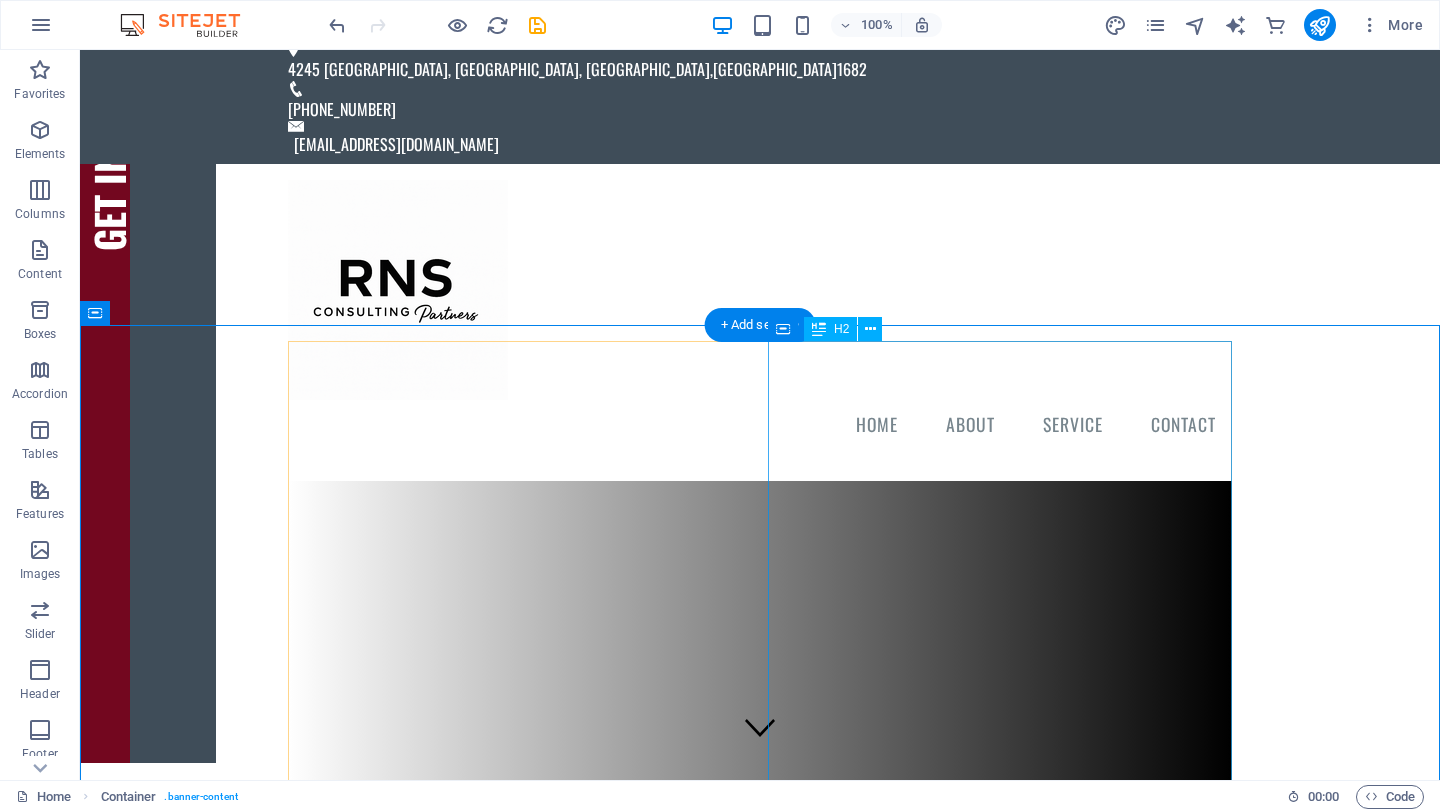 click on "RNS Consultancy is a premier business and management consulting firm dedicated to helping organizations navigate complex challenges and achieve sustainable growth. With a team of industry experts and a client-focused approach  we provide innovative solutions tailored to the unique needs of bus" at bounding box center (760, 1925) 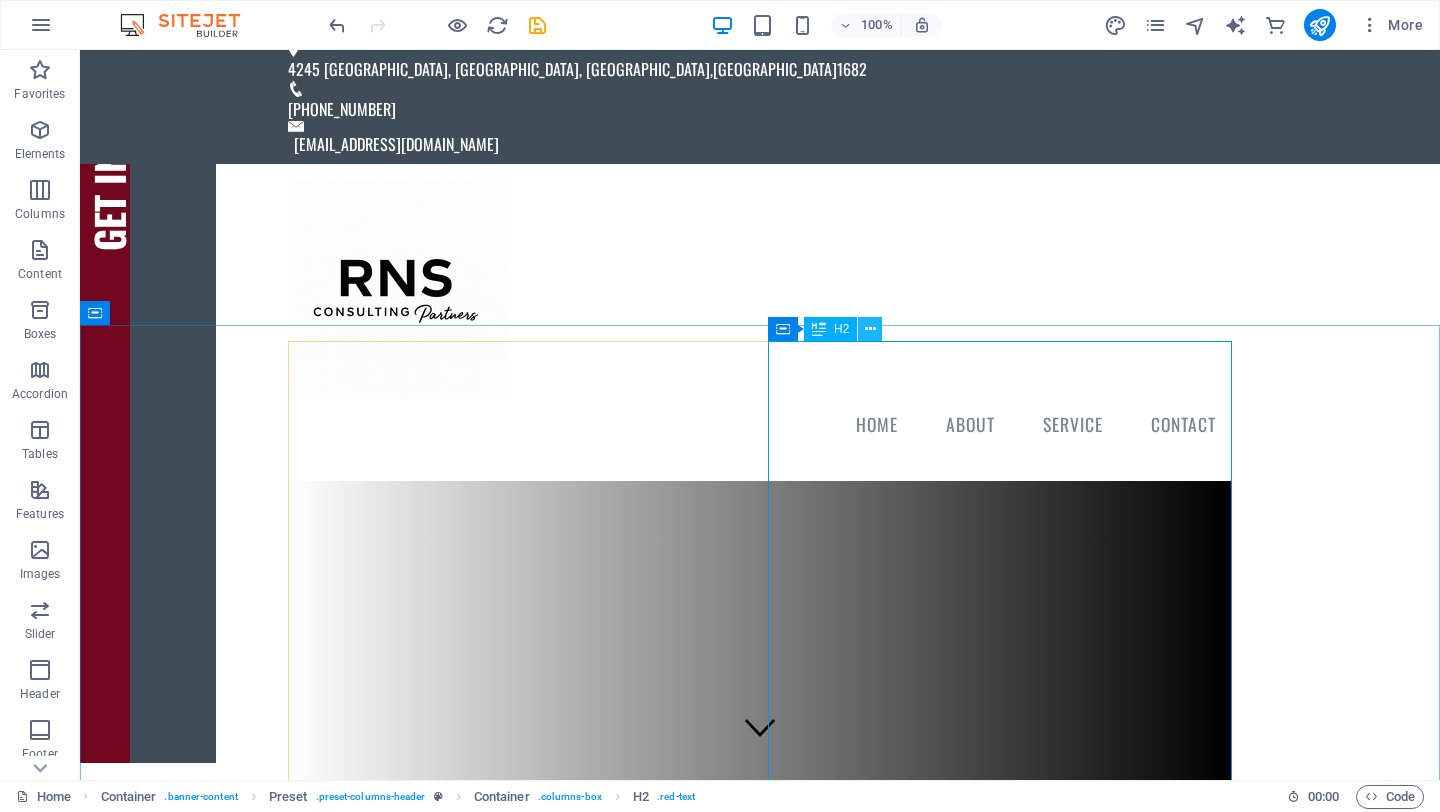 click at bounding box center (870, 329) 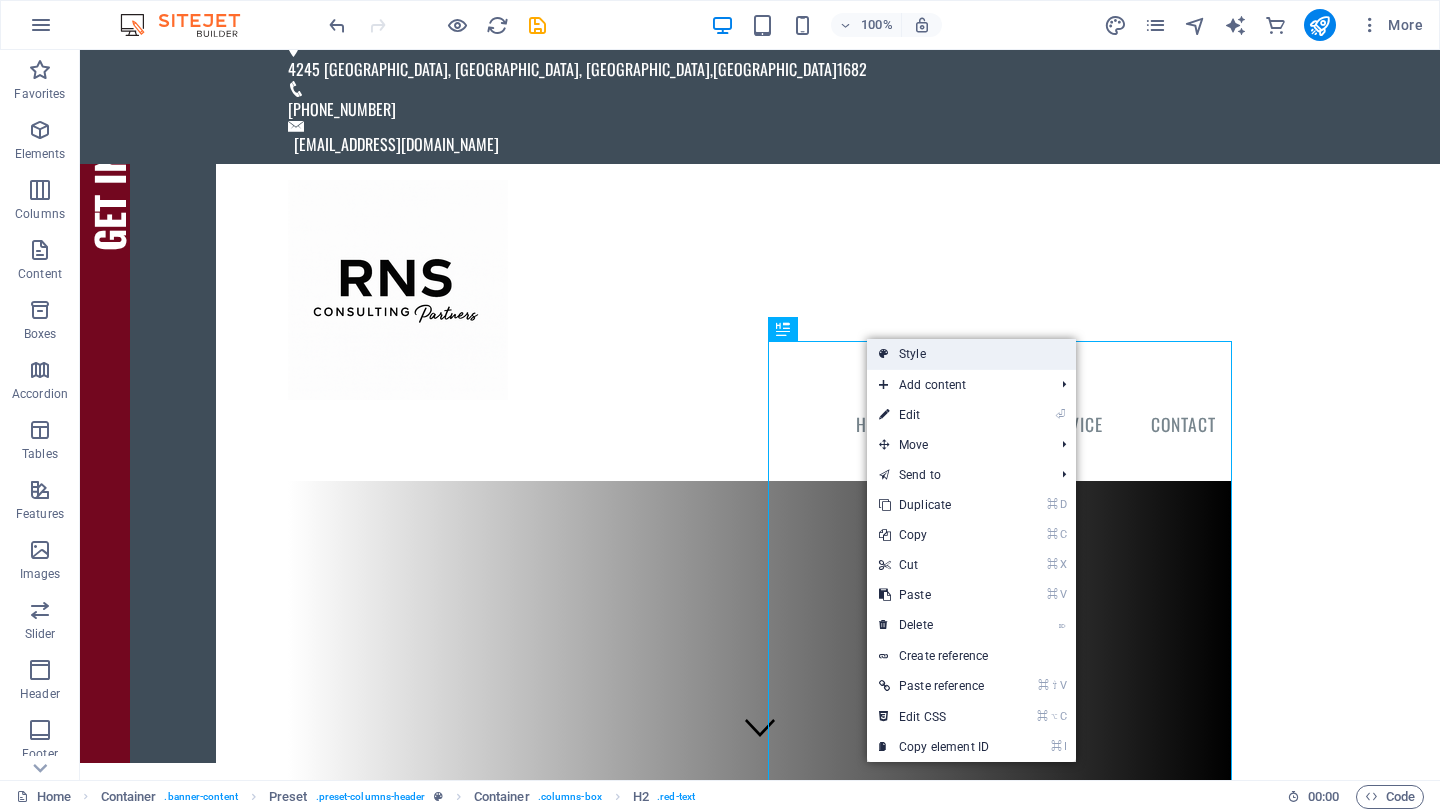 click on "Style" at bounding box center (971, 354) 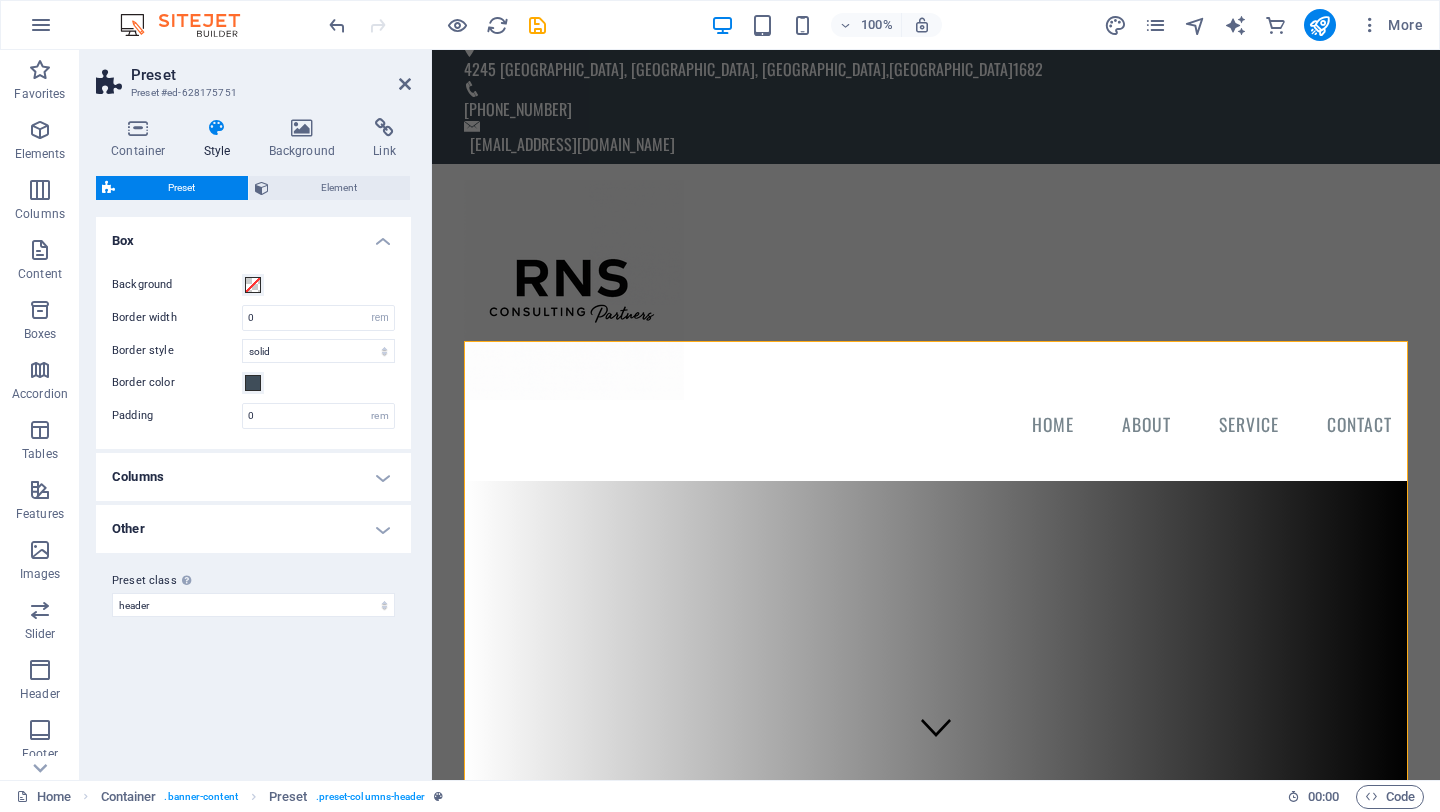 click on "Columns" at bounding box center (253, 477) 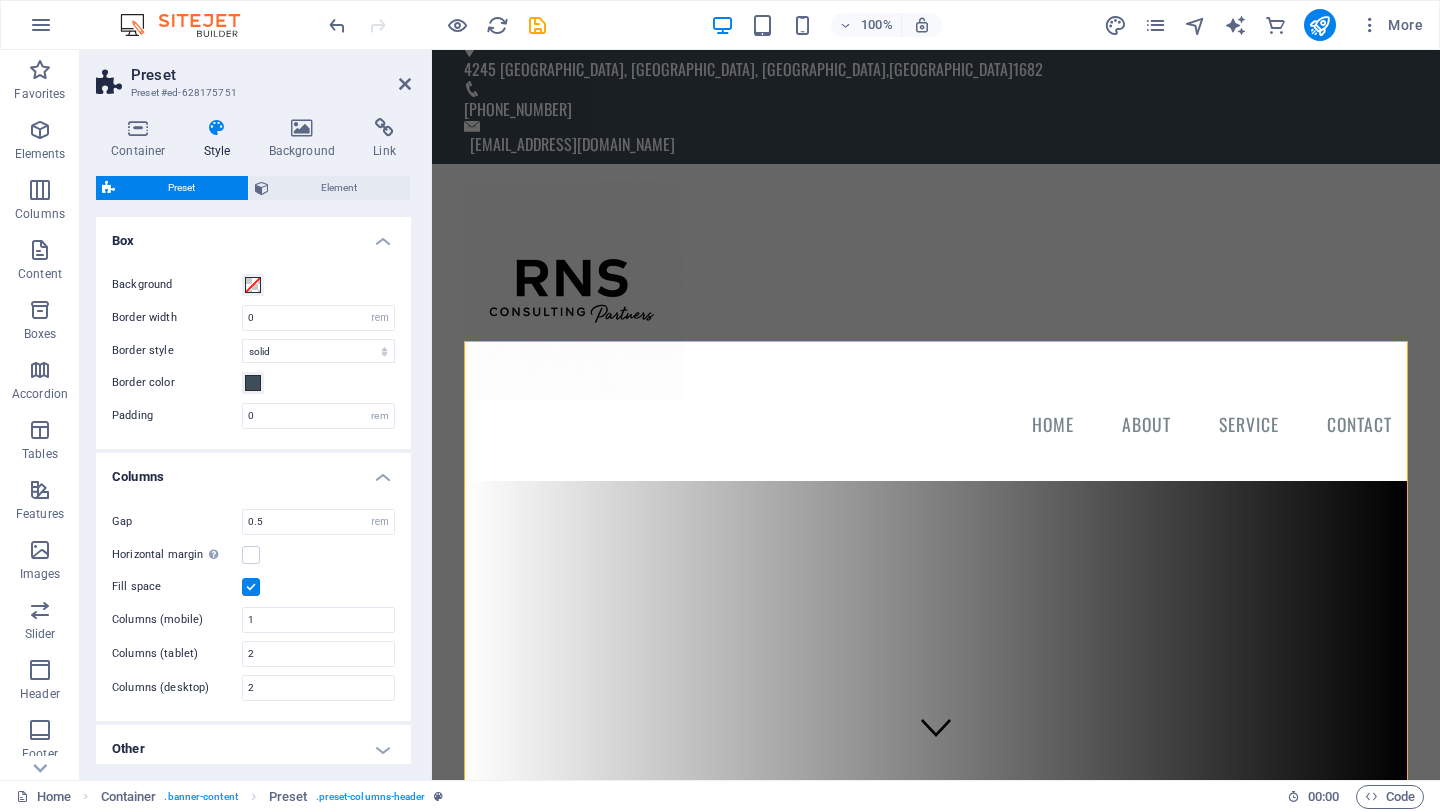 click at bounding box center [217, 128] 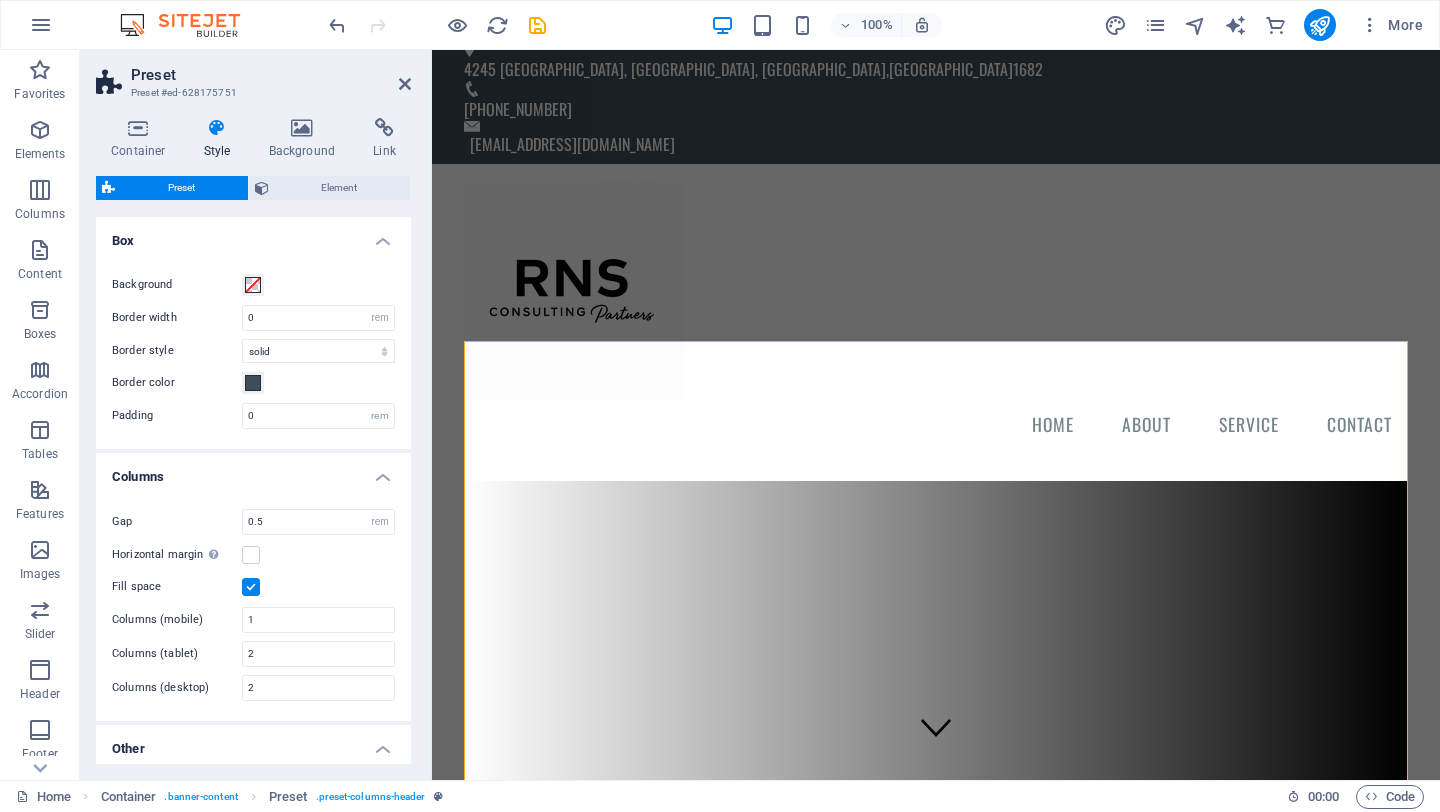 click on "Other" at bounding box center [253, 743] 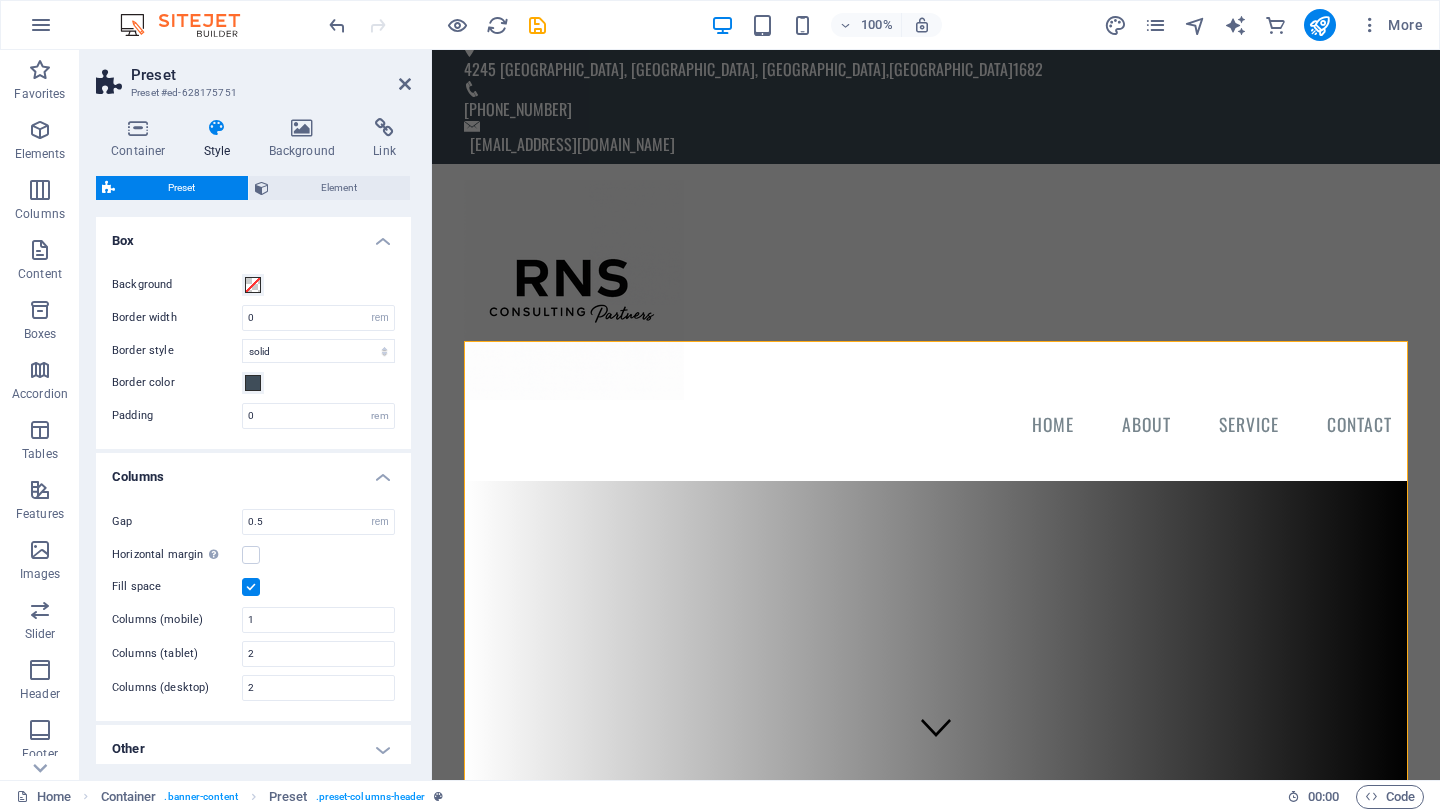 click on "Box" at bounding box center [253, 235] 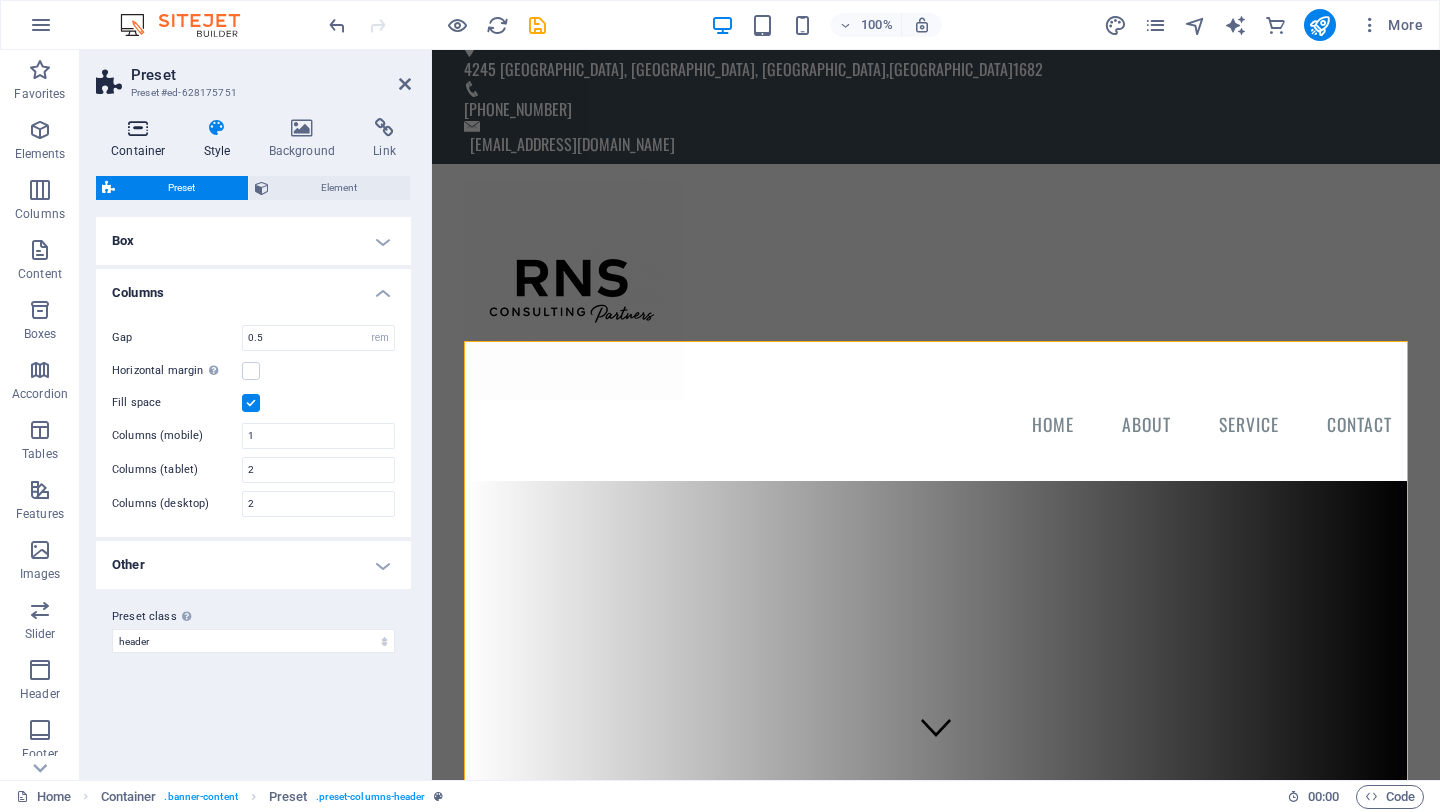 click at bounding box center [138, 128] 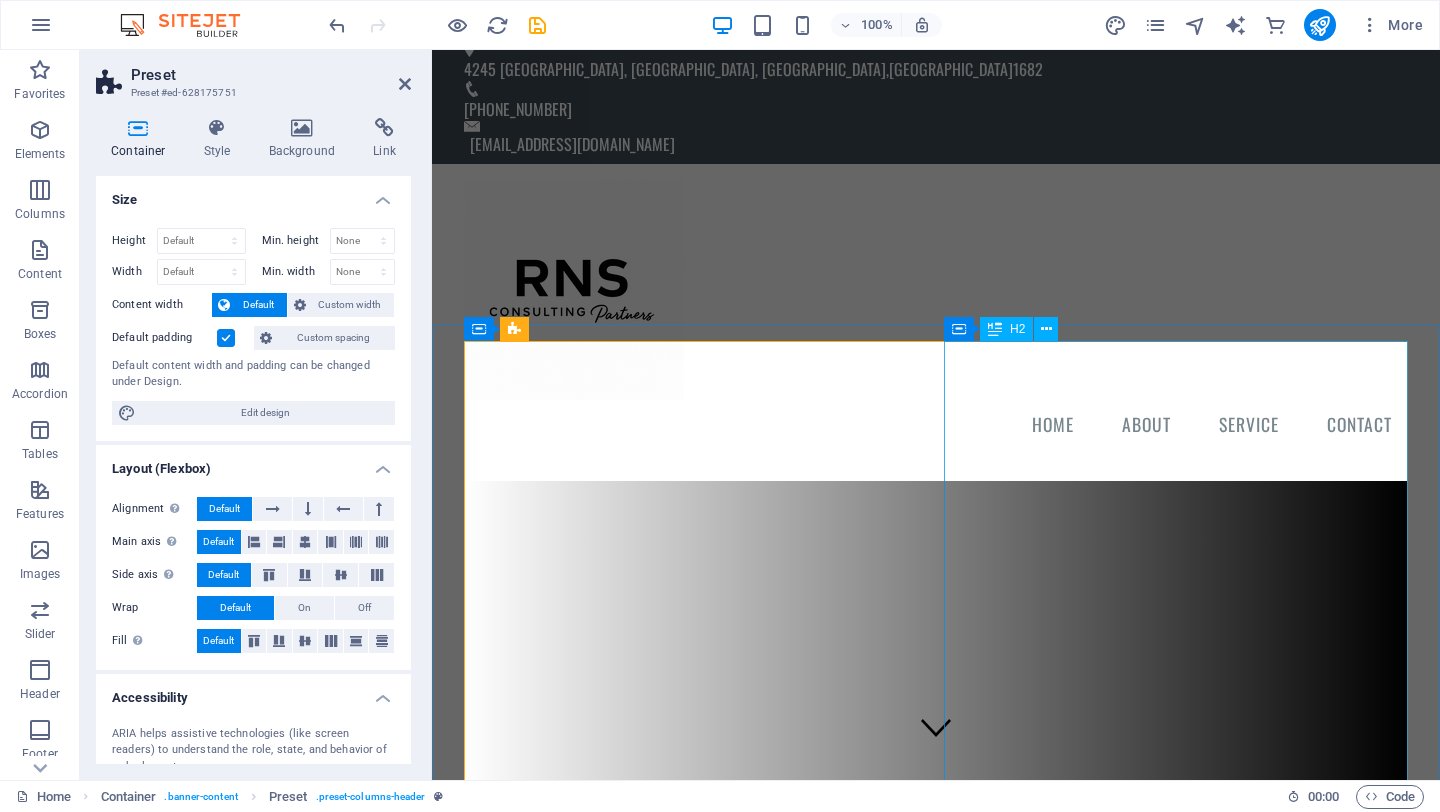 click on "RNS Consultancy is a premier business and management consulting firm dedicated to helping organizations navigate complex challenges and achieve sustainable growth. With a team of industry experts and a client-focused approach  we provide innovative solutions tailored to the unique needs of bus" at bounding box center [936, 1925] 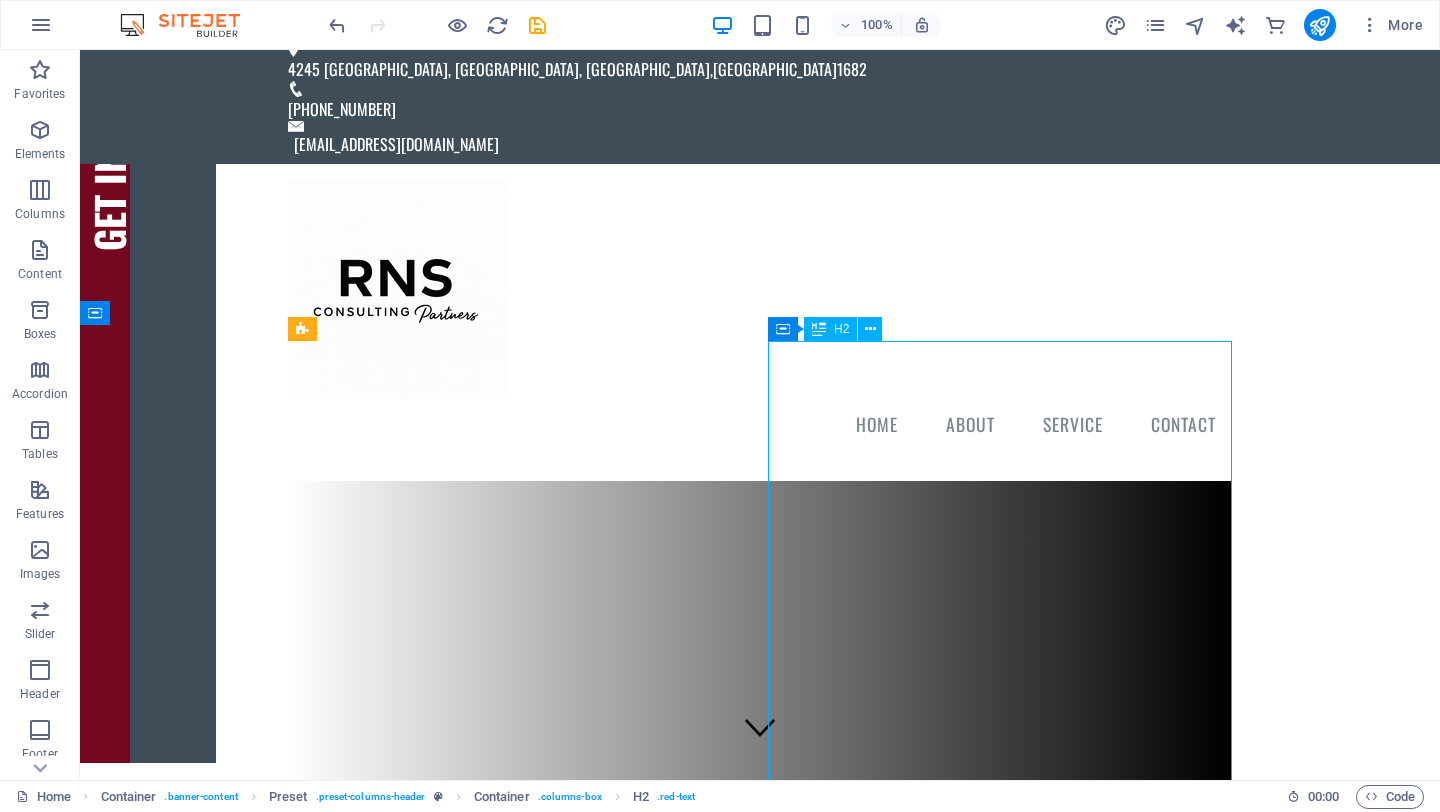 click on "RNS Consultancy is a premier business and management consulting firm dedicated to helping organizations navigate complex challenges and achieve sustainable growth. With a team of industry experts and a client-focused approach  we provide innovative solutions tailored to the unique needs of bus" at bounding box center (760, 1925) 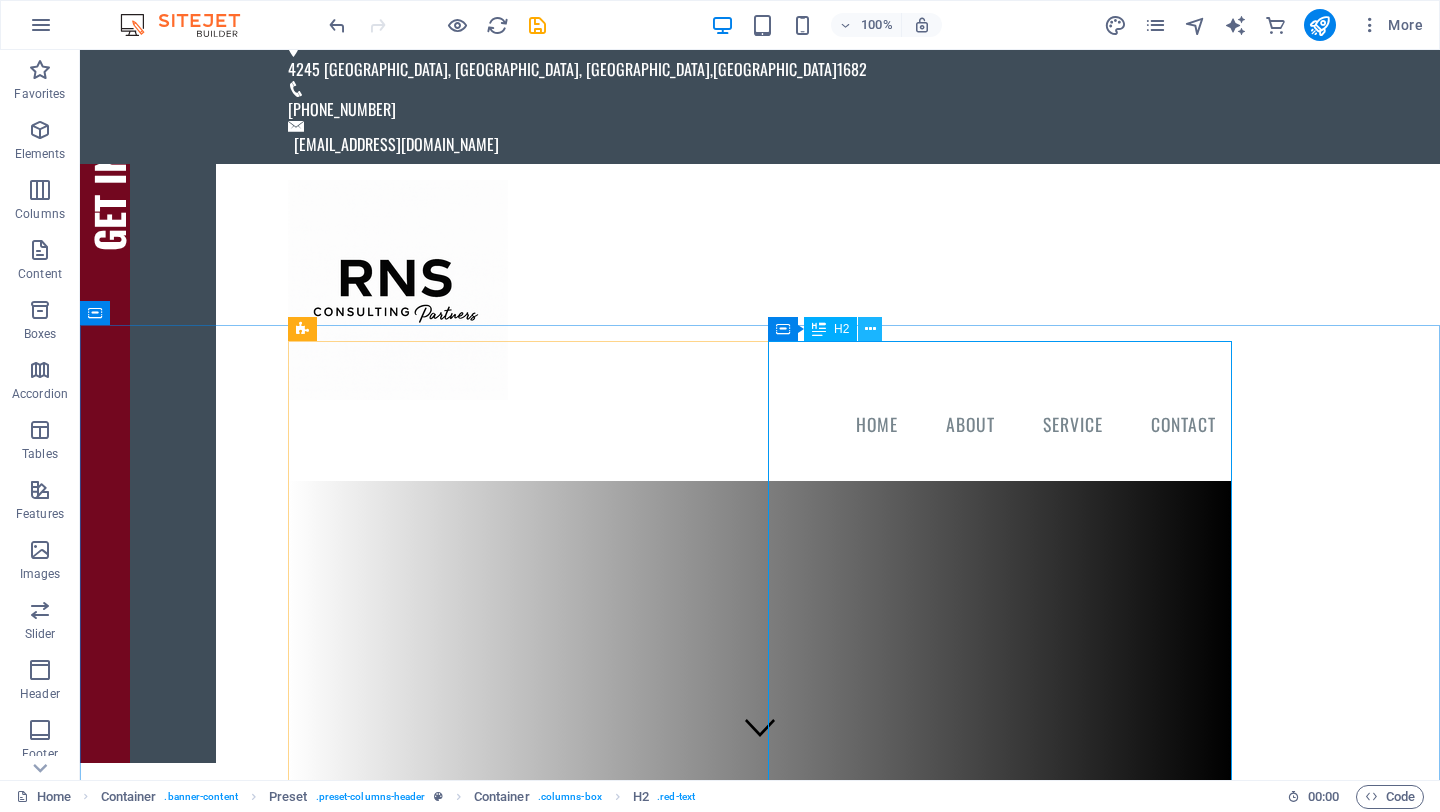 click at bounding box center [870, 329] 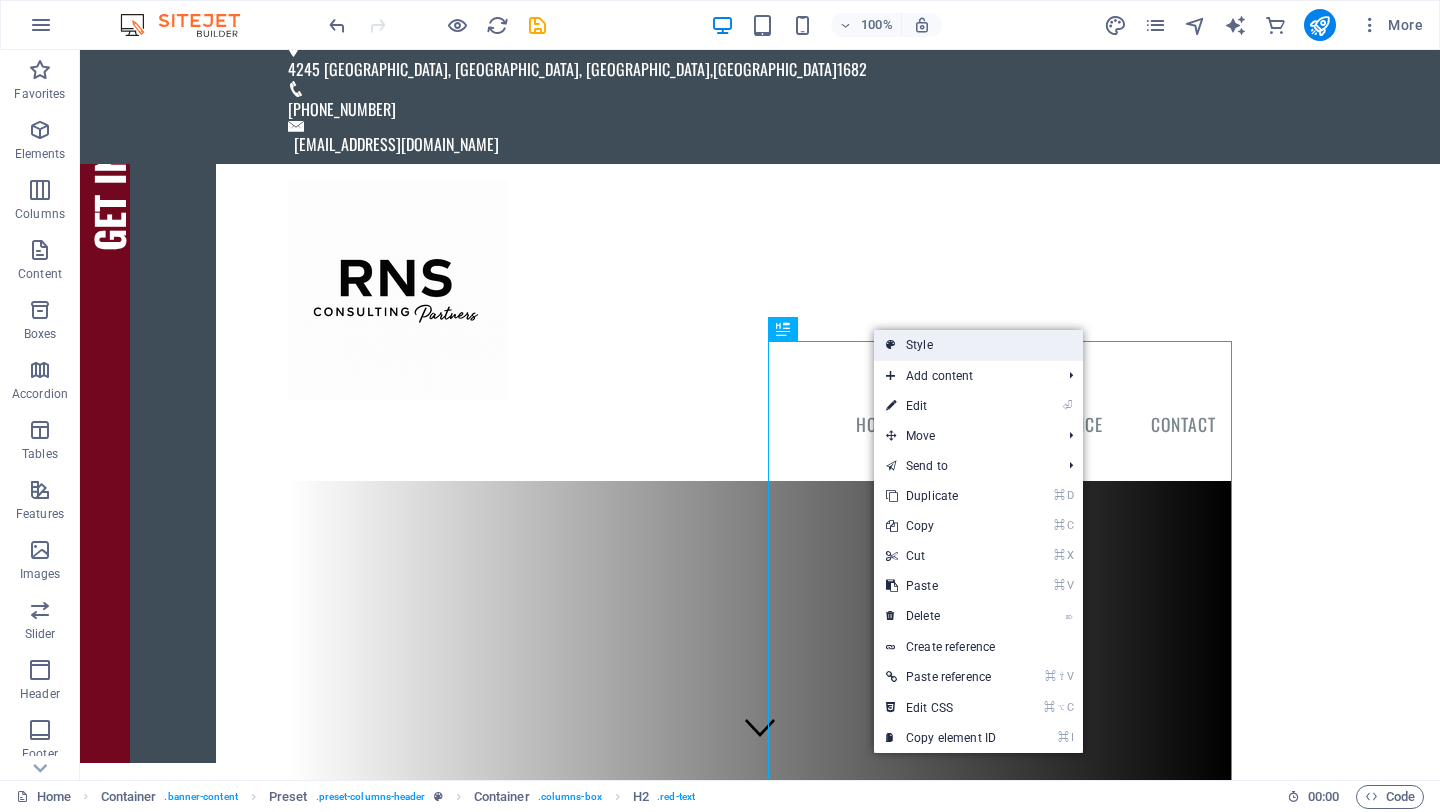 click on "Style" at bounding box center (978, 345) 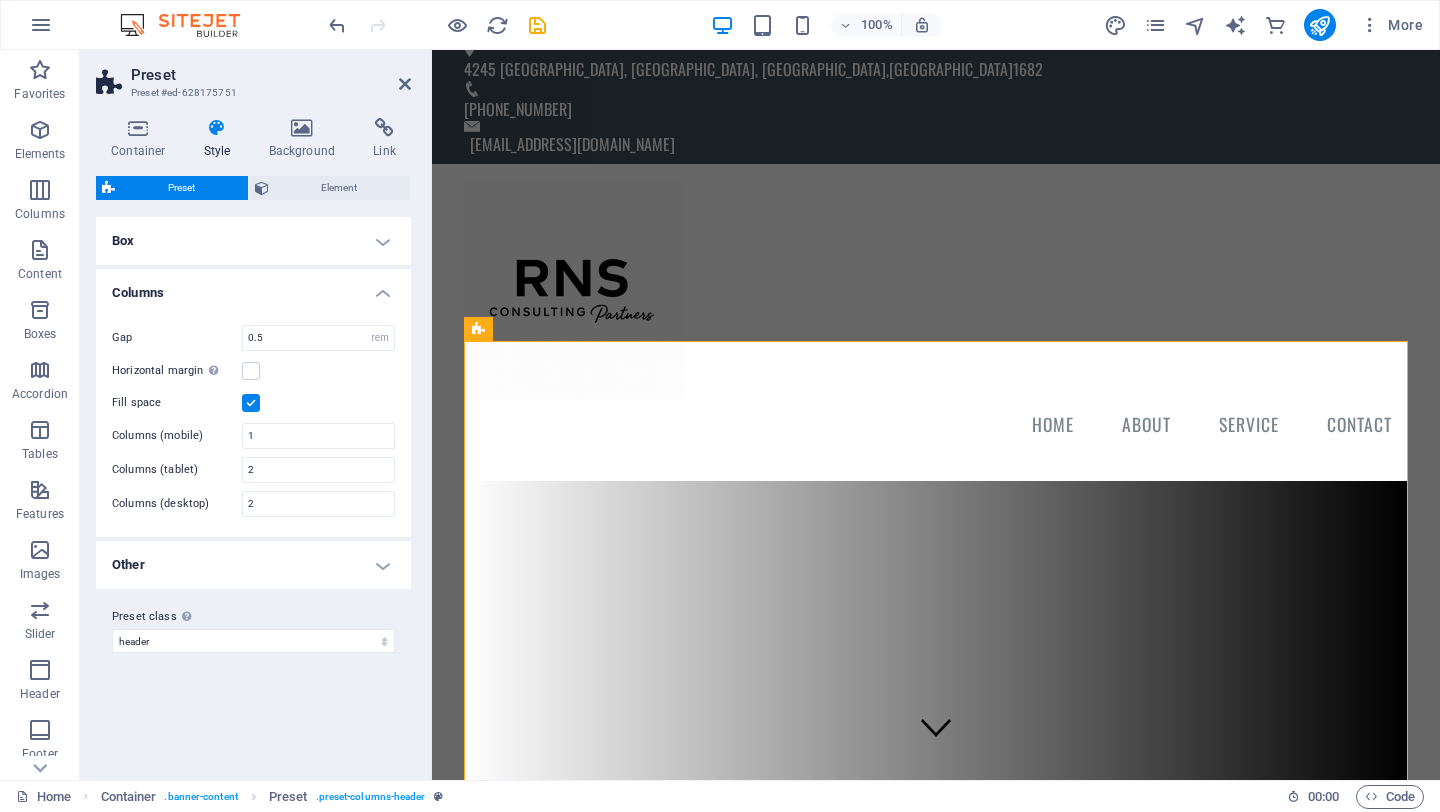 click on "Box" at bounding box center [253, 241] 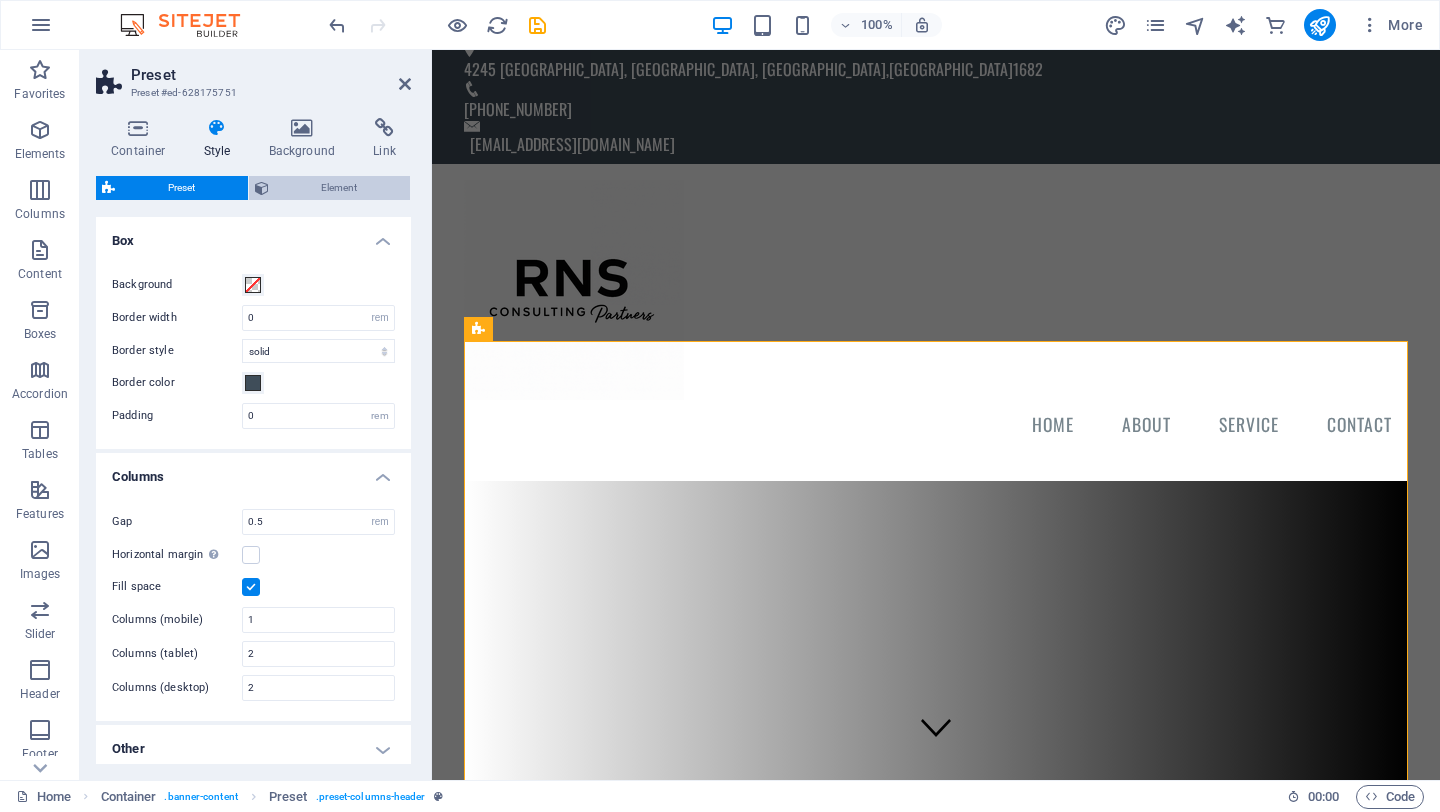 click on "Element" at bounding box center (340, 188) 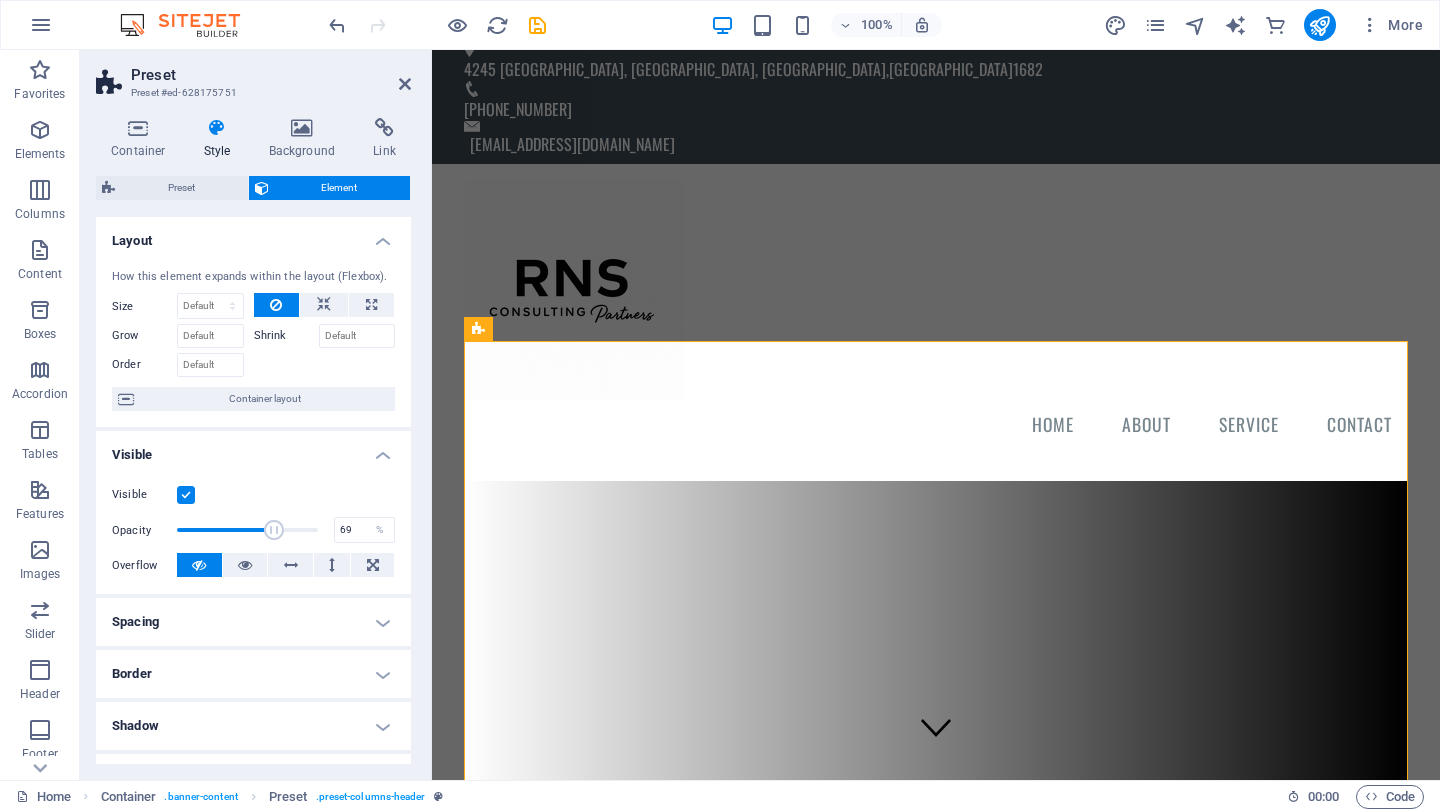 drag, startPoint x: 318, startPoint y: 532, endPoint x: 272, endPoint y: 531, distance: 46.010868 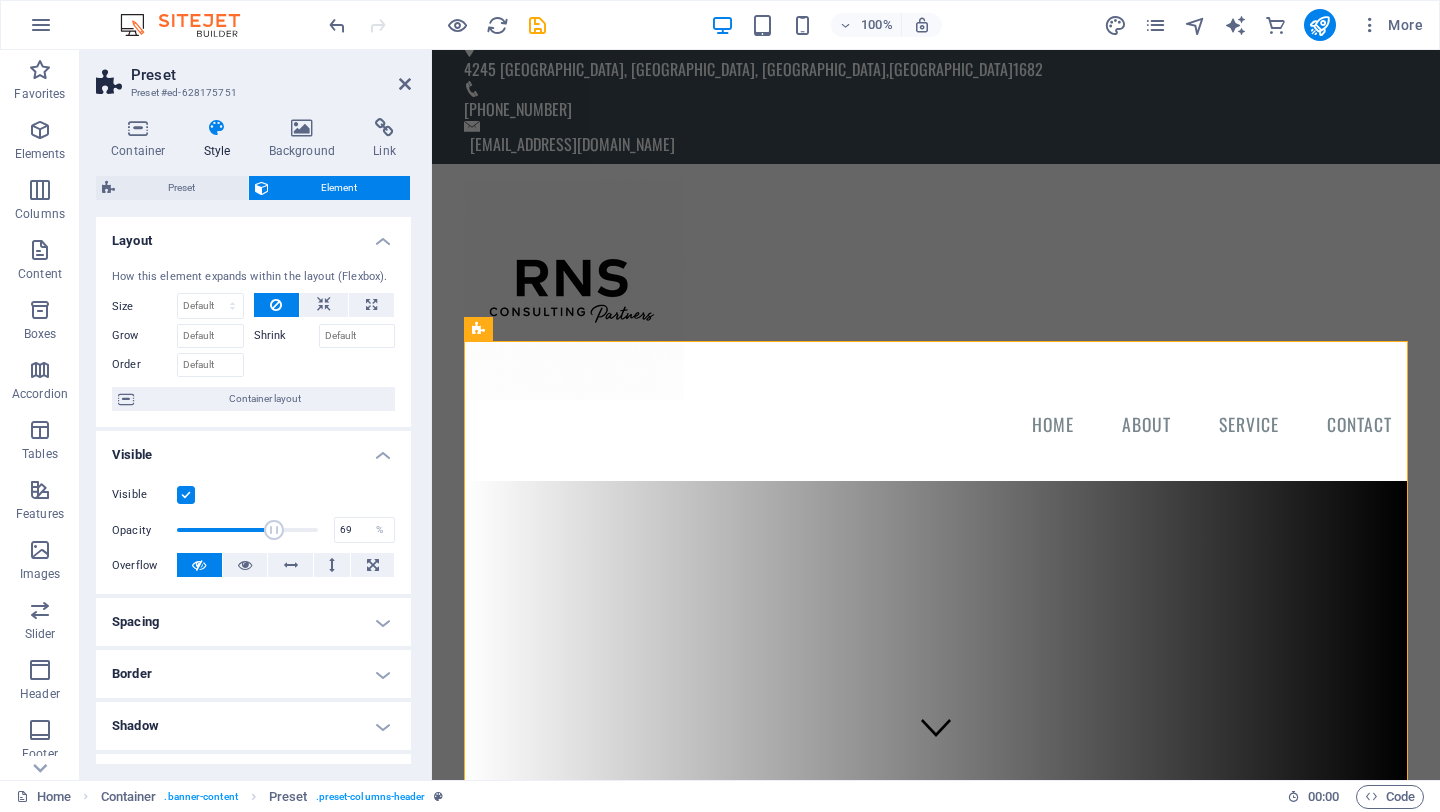 click at bounding box center [274, 530] 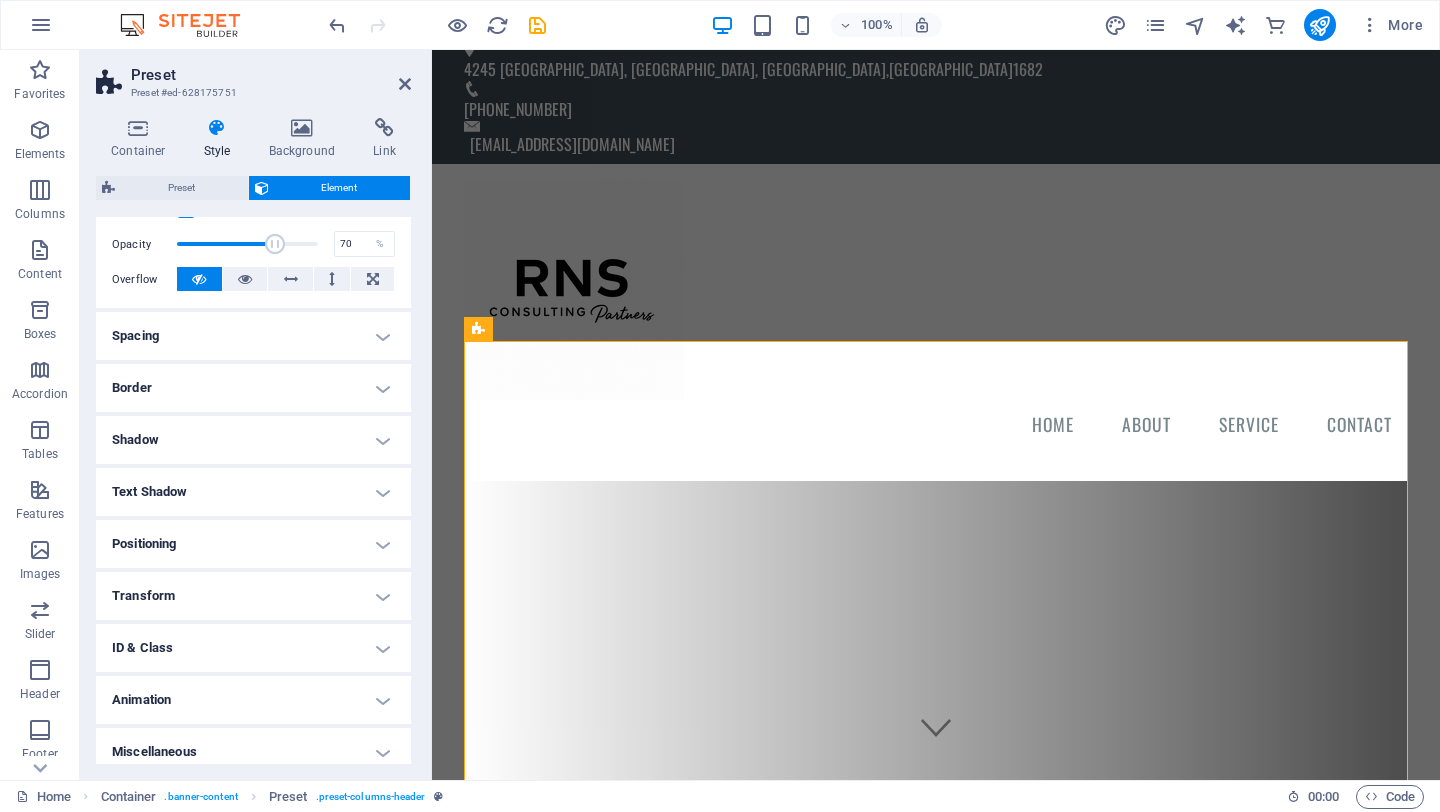 scroll, scrollTop: 290, scrollLeft: 0, axis: vertical 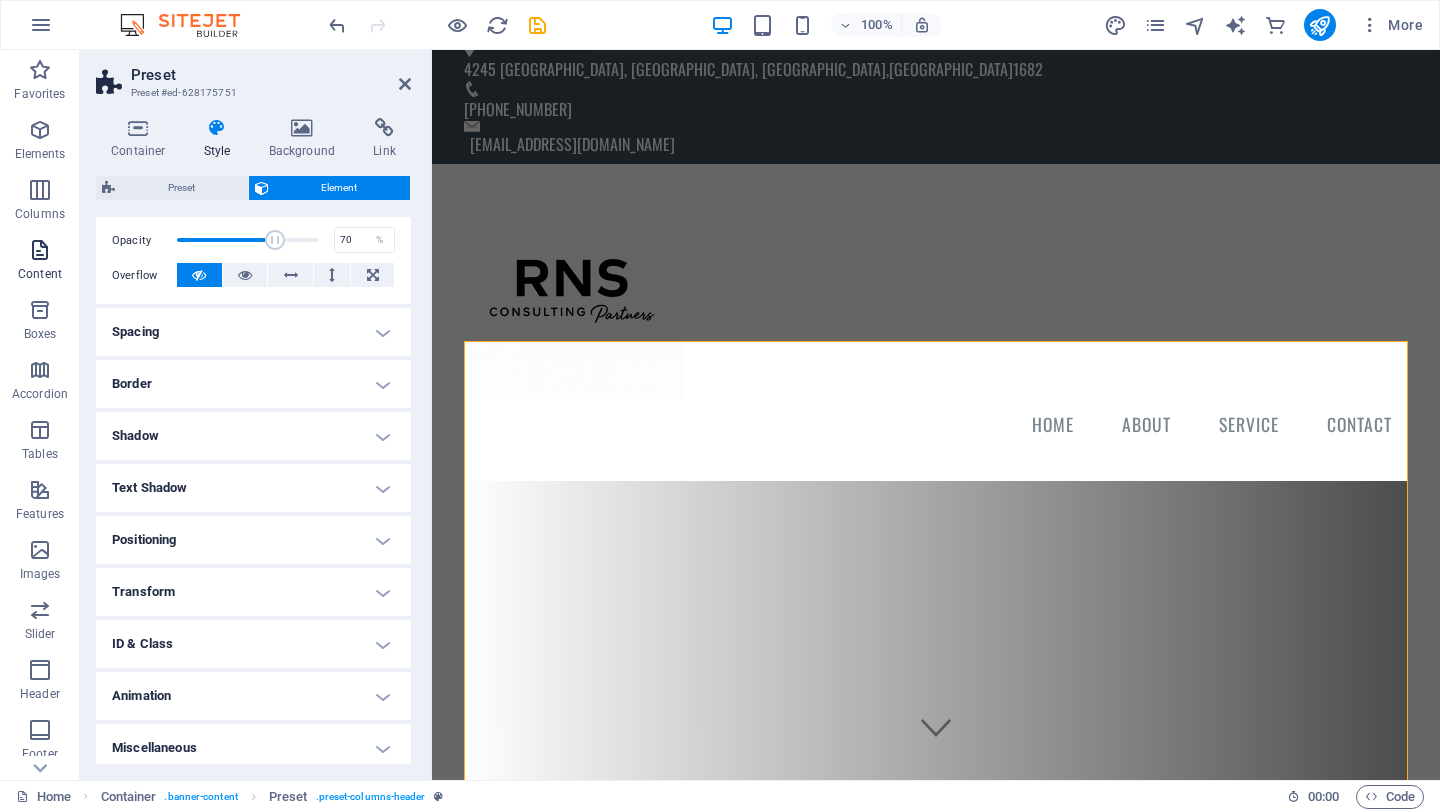 click at bounding box center (40, 250) 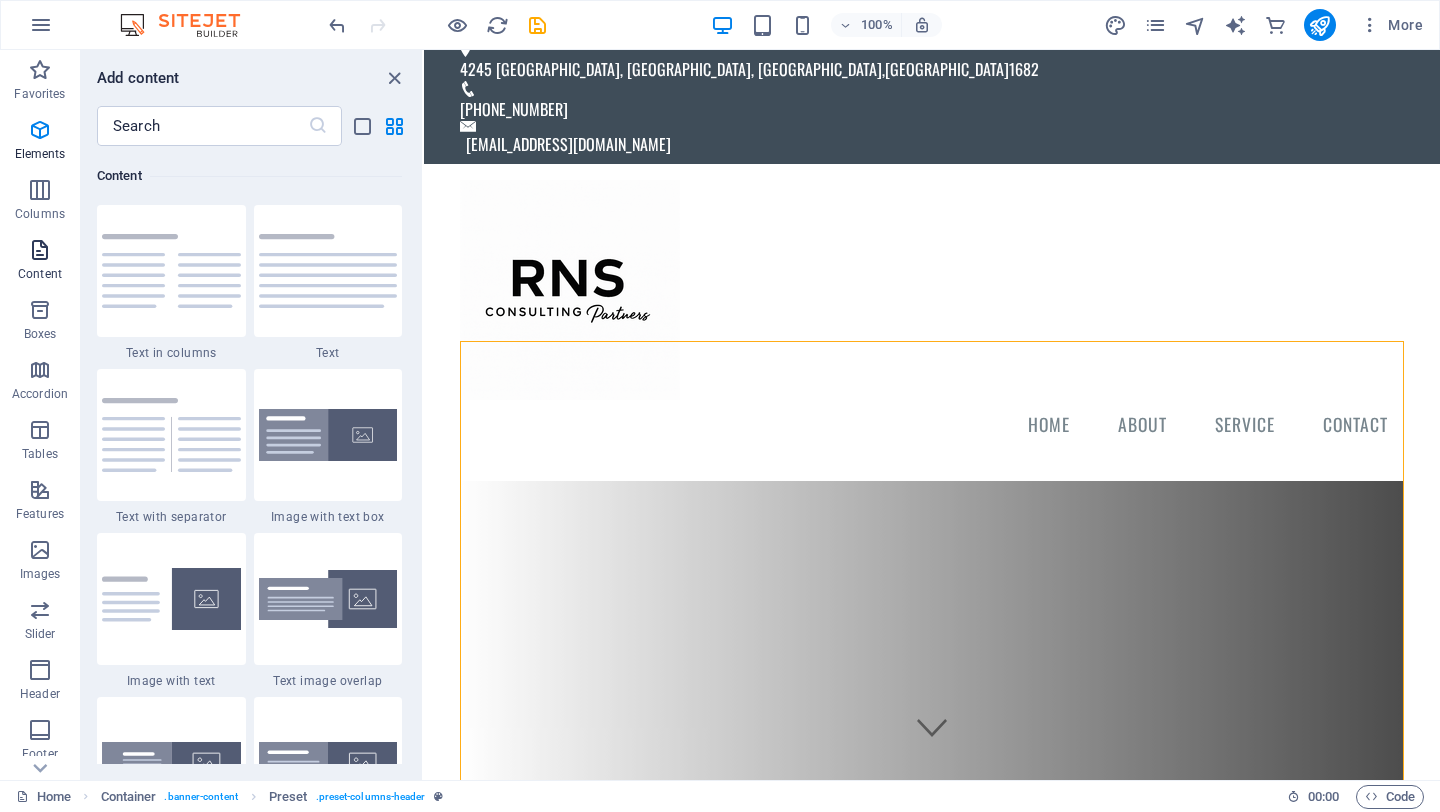 scroll, scrollTop: 3499, scrollLeft: 0, axis: vertical 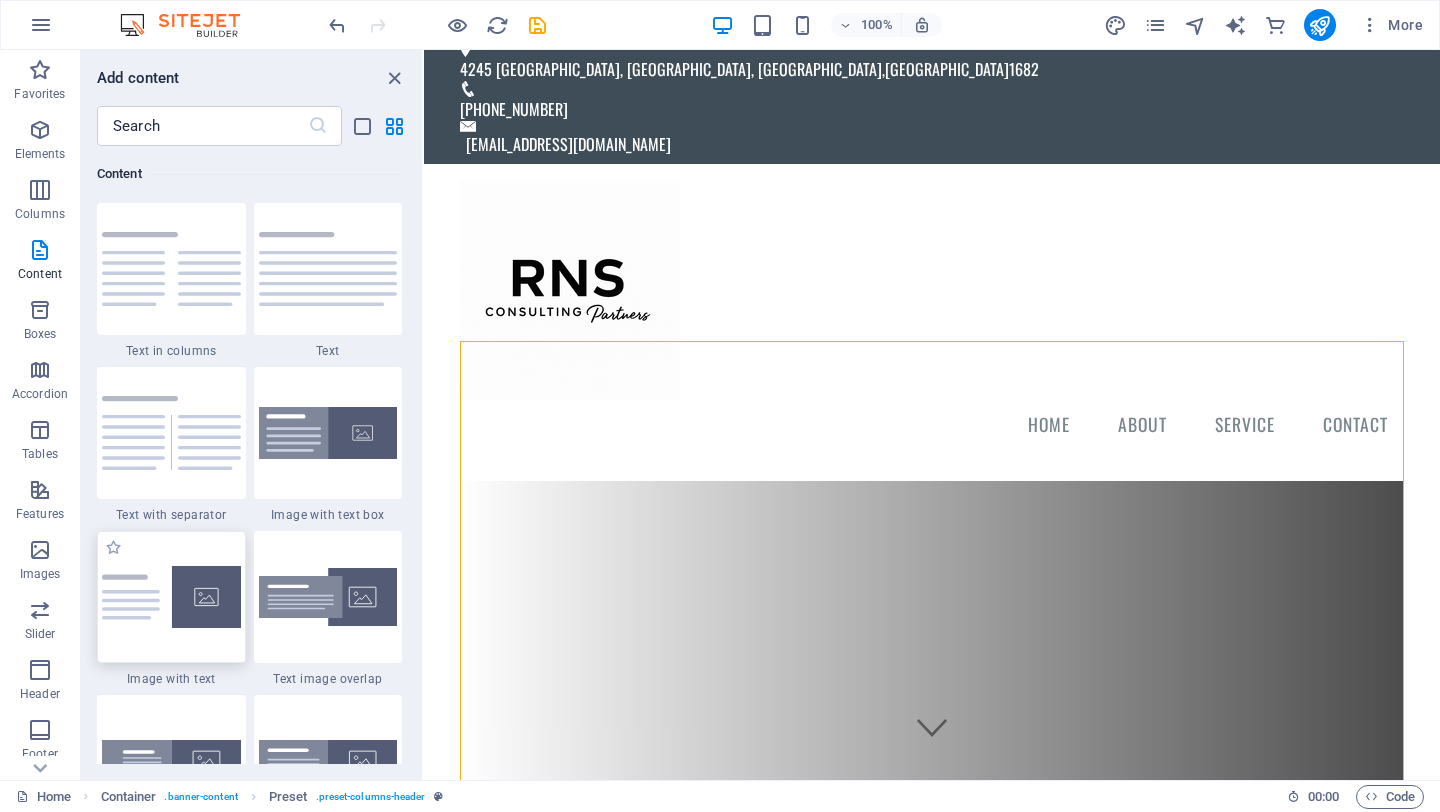 click at bounding box center (171, 597) 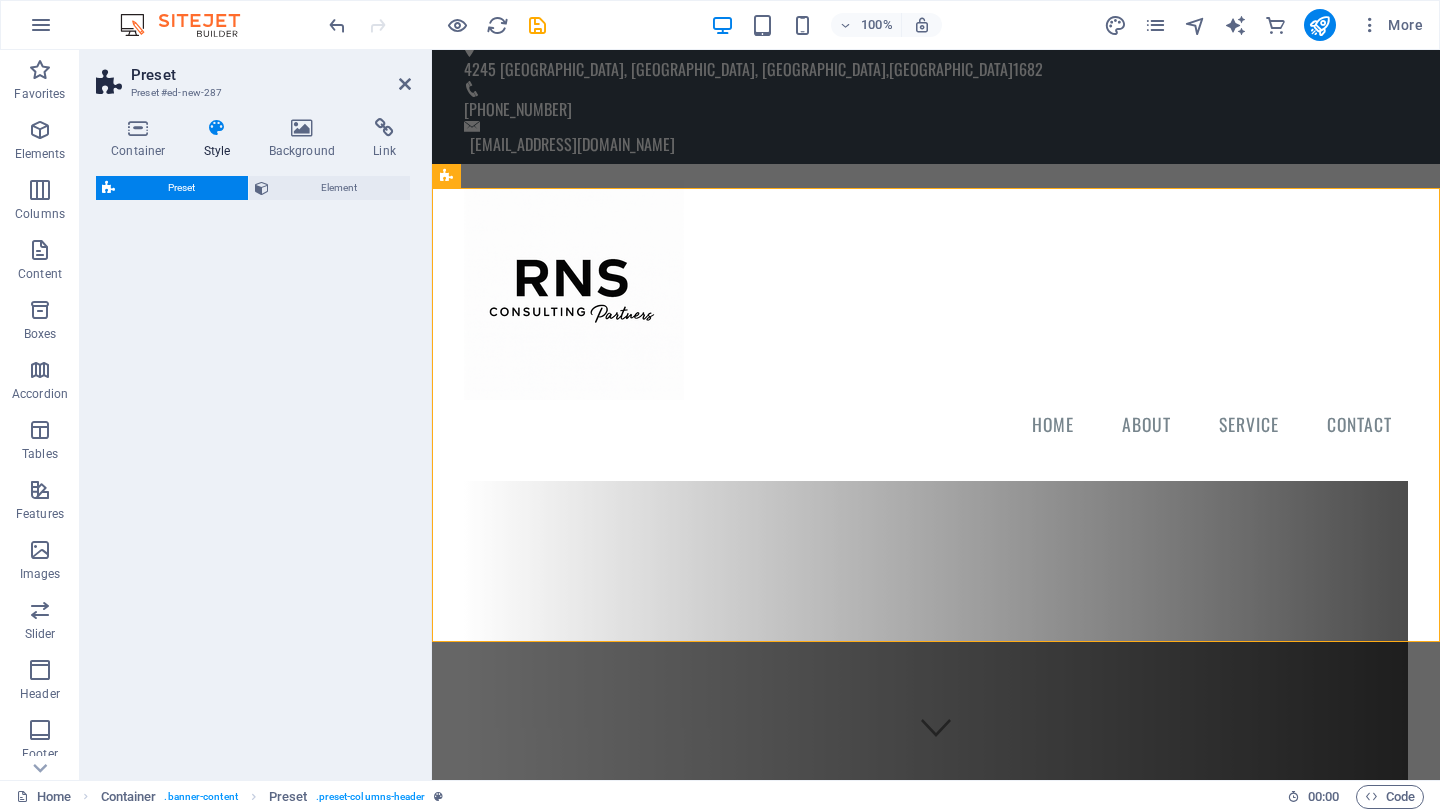 select on "rem" 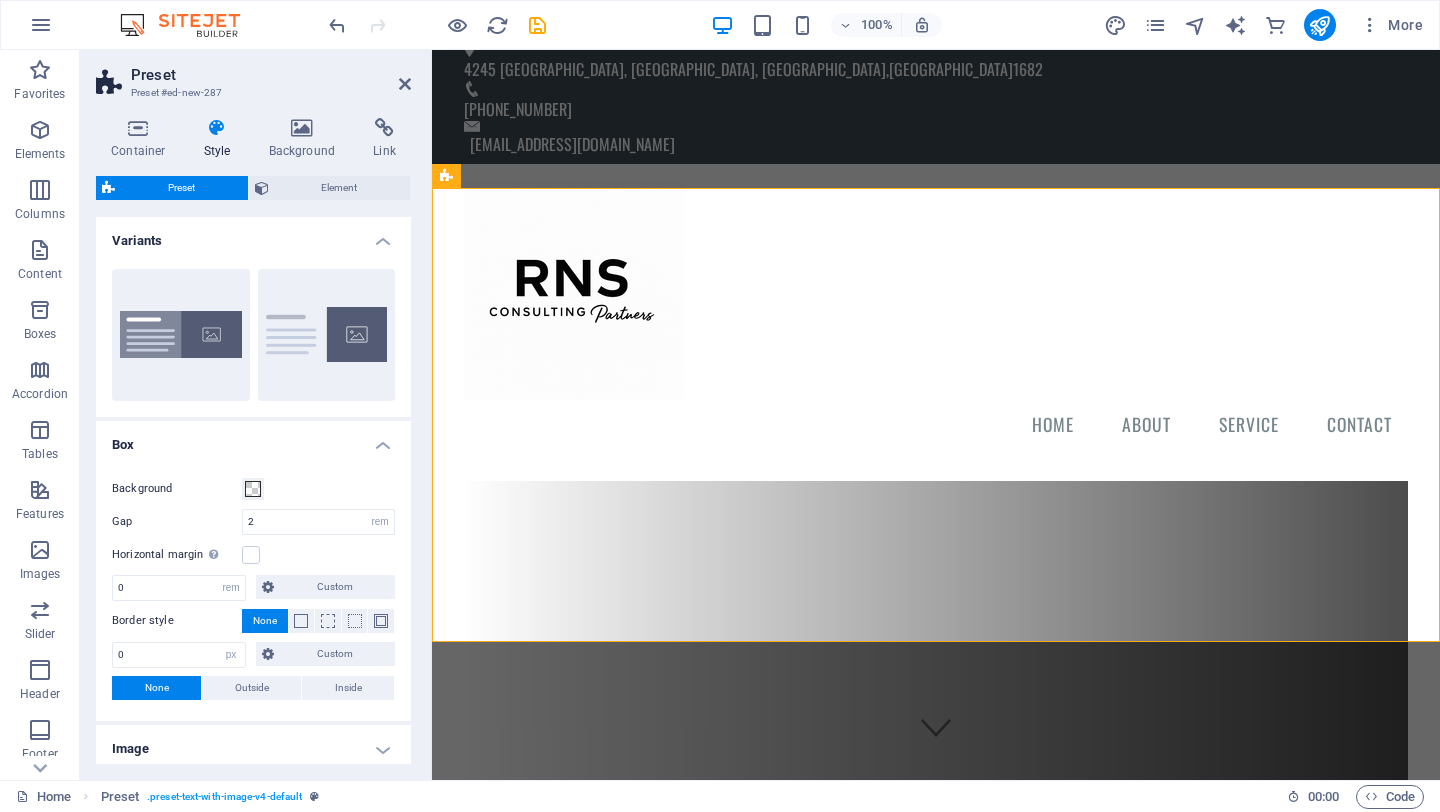 scroll, scrollTop: 1636, scrollLeft: 0, axis: vertical 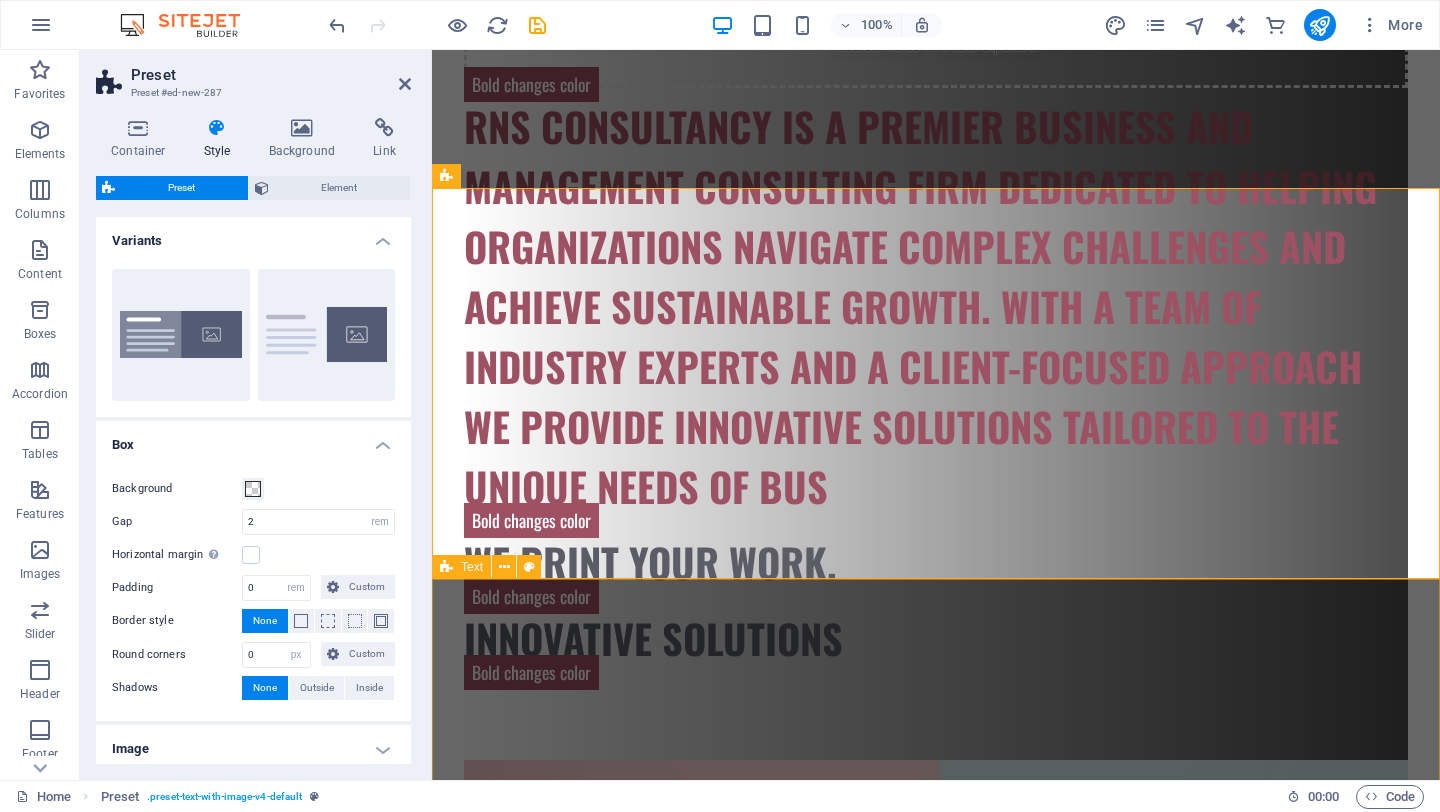 click on "RNS Consulting RNS Consultancy is a  business and management consulting firm dedicated to helping organizations navigate complex challenges and achieve sustainable growth.                                                With a team of industry experts and a client-focused approach, we provide innovative solutions tailored to the unique needs of businesses across various sectors" at bounding box center [936, 1993] 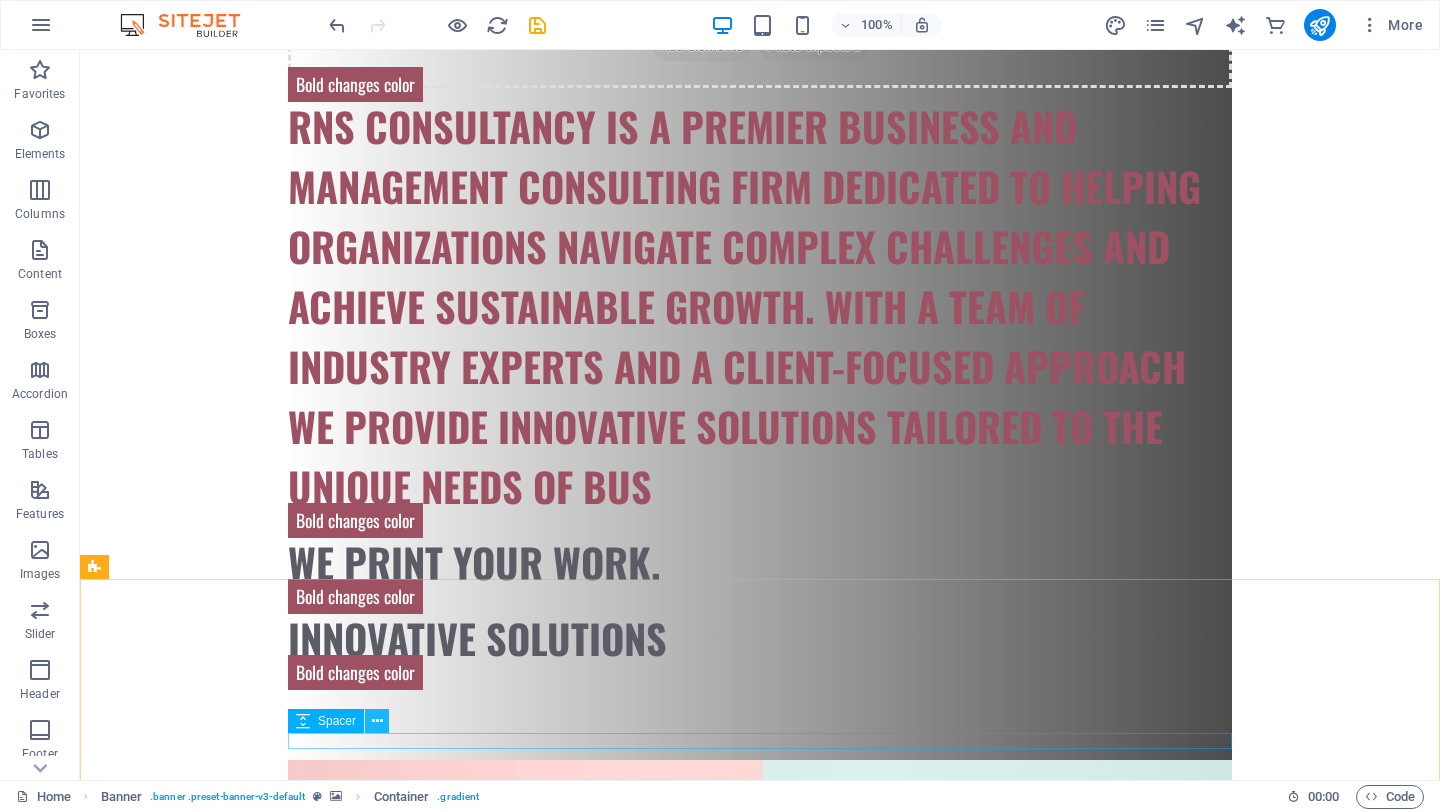 click at bounding box center (377, 721) 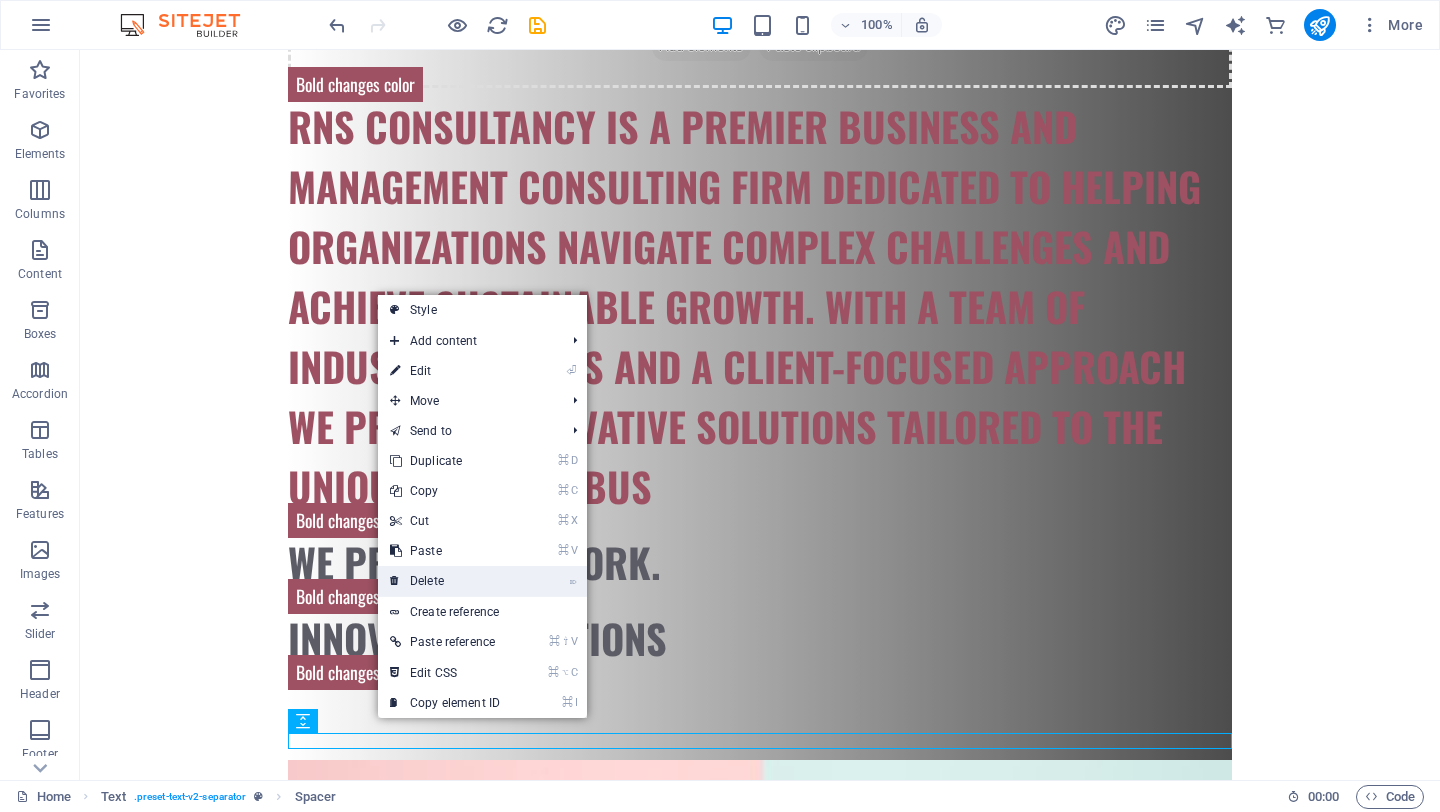 click on "⌦  Delete" at bounding box center (445, 581) 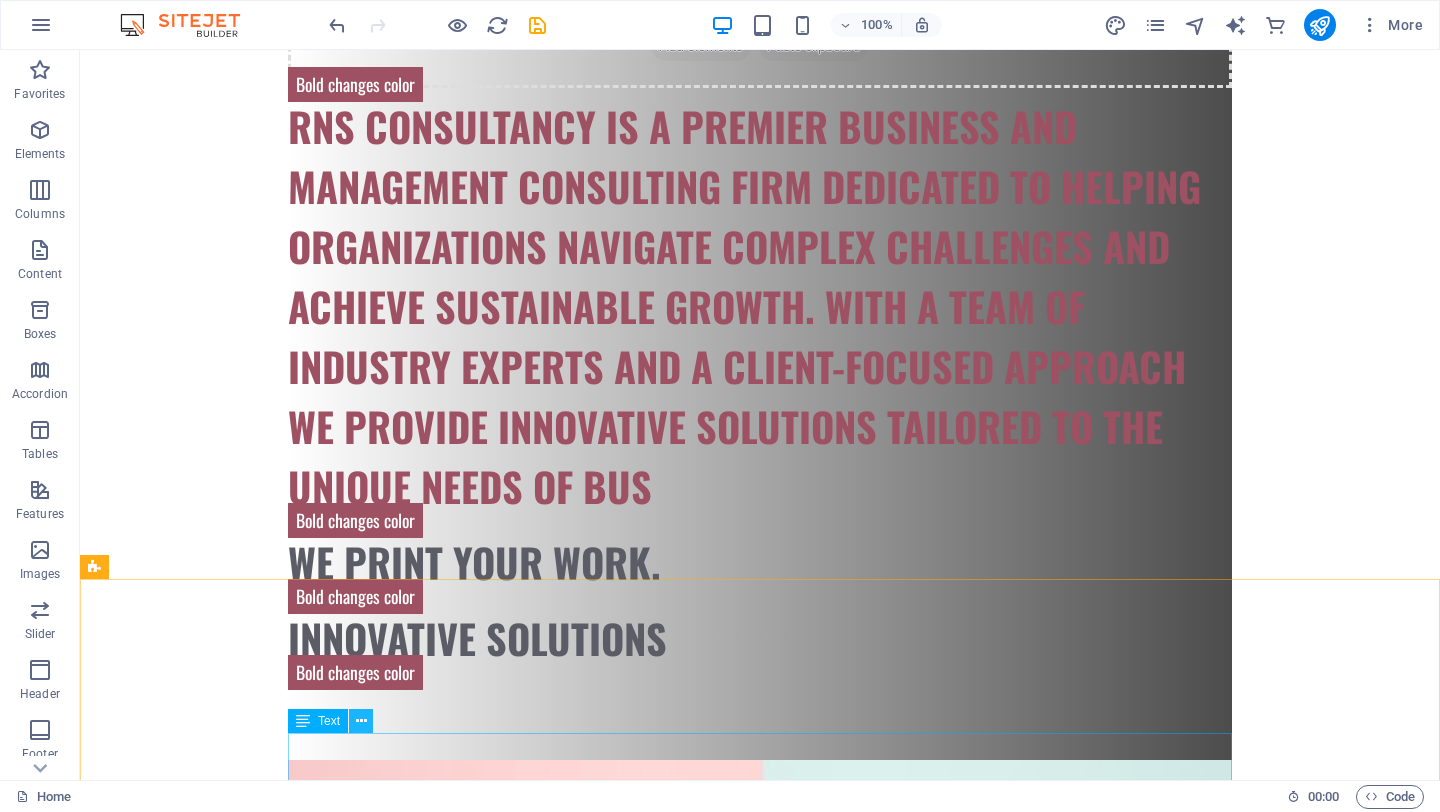 click at bounding box center (361, 721) 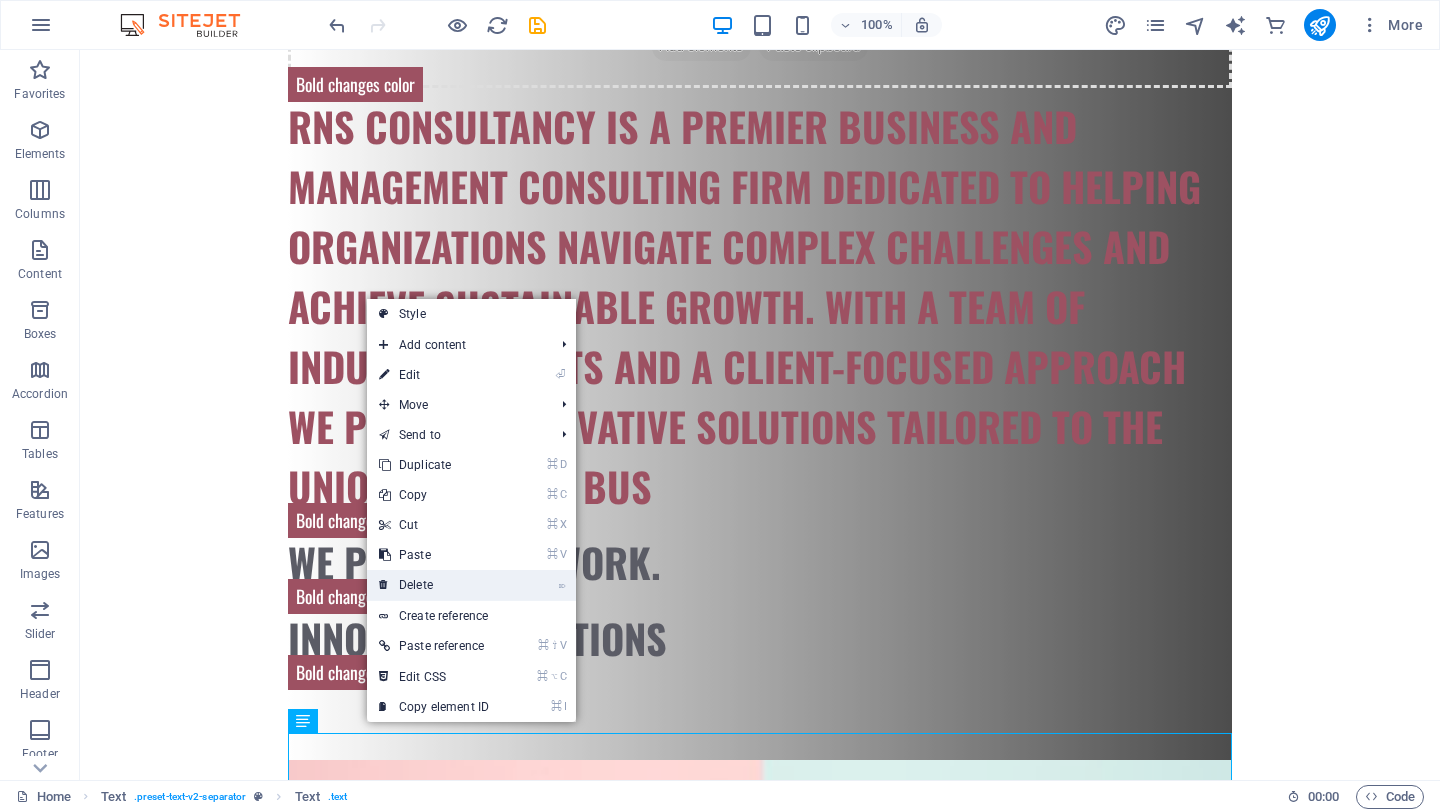 click on "⌦  Delete" at bounding box center (434, 585) 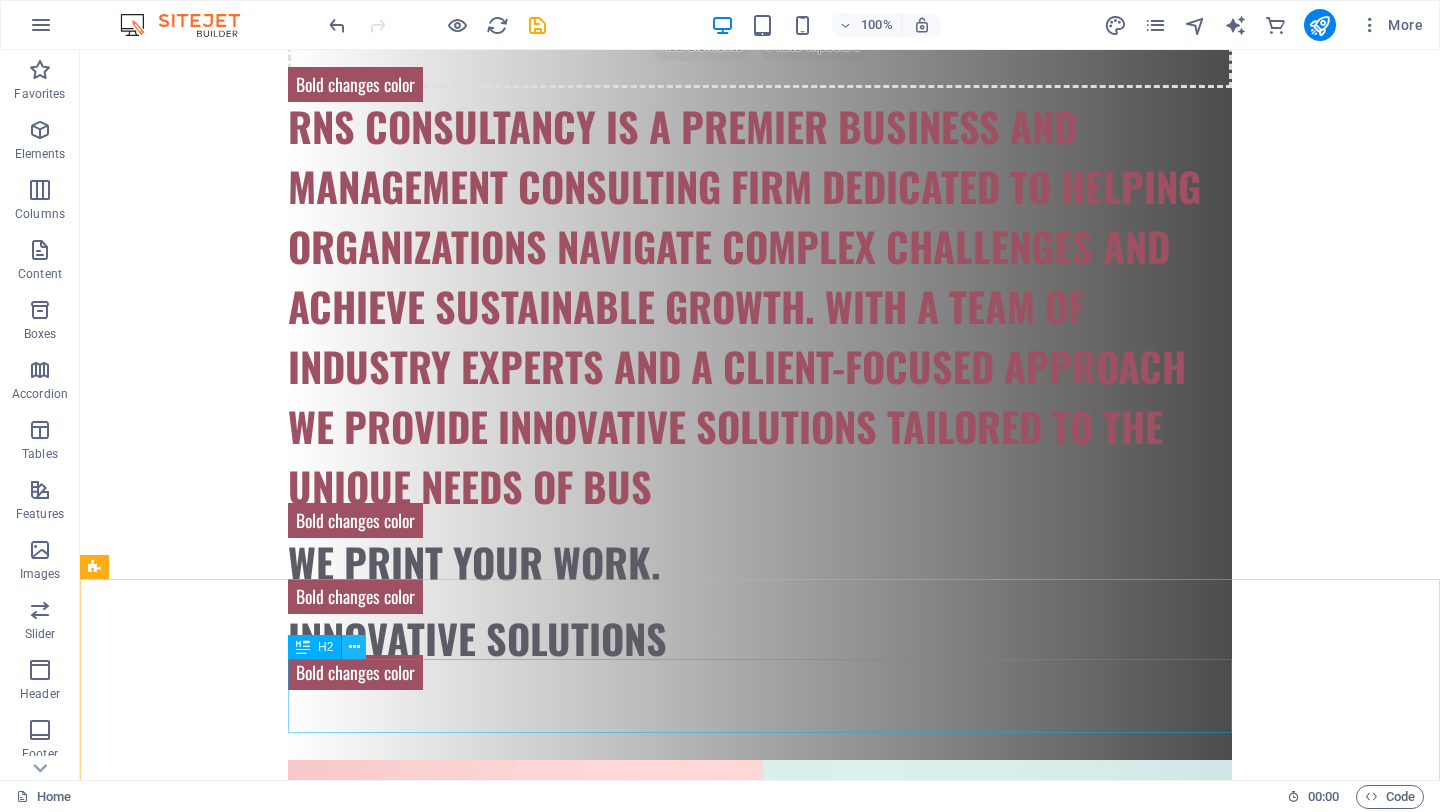 click at bounding box center (354, 647) 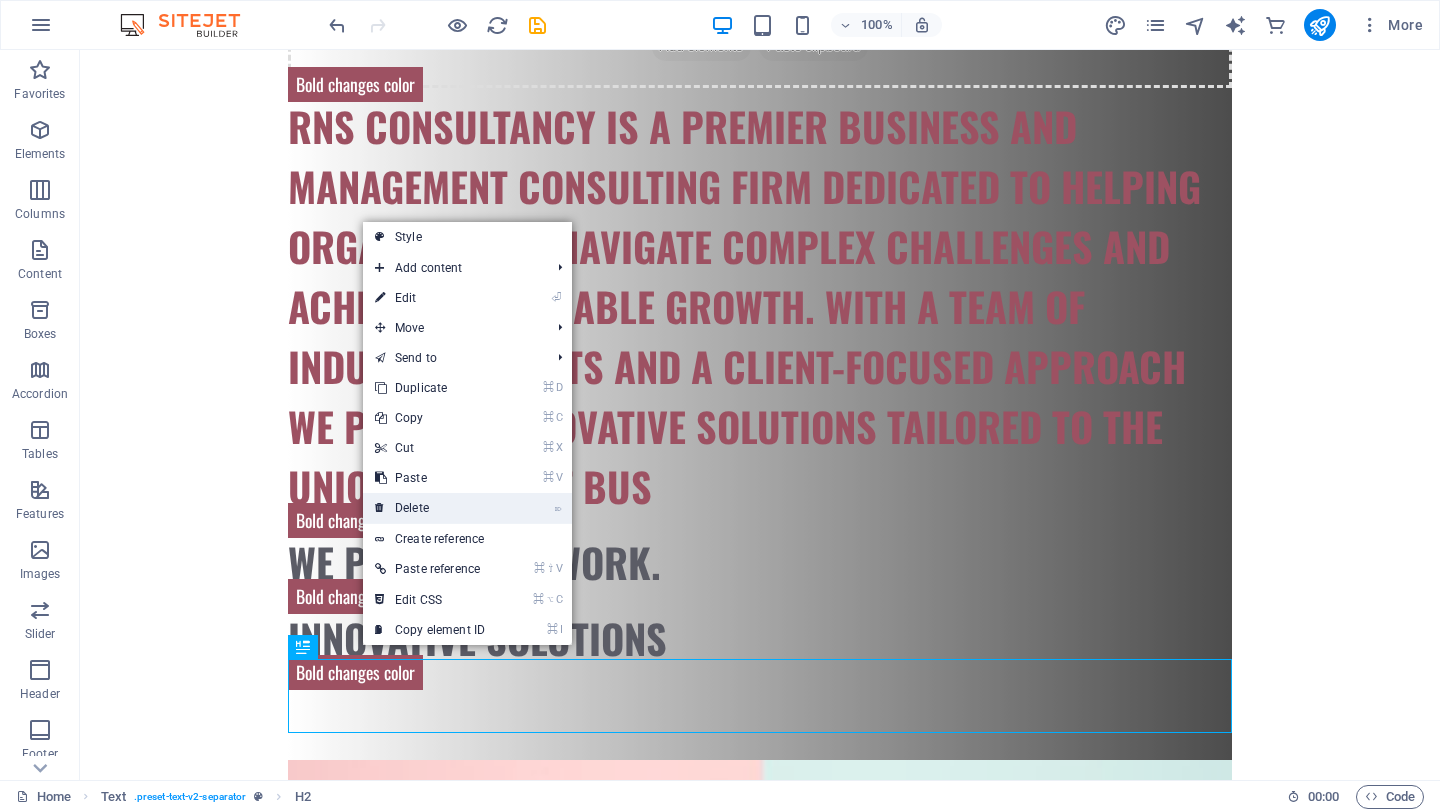 click on "⌦  Delete" at bounding box center (430, 508) 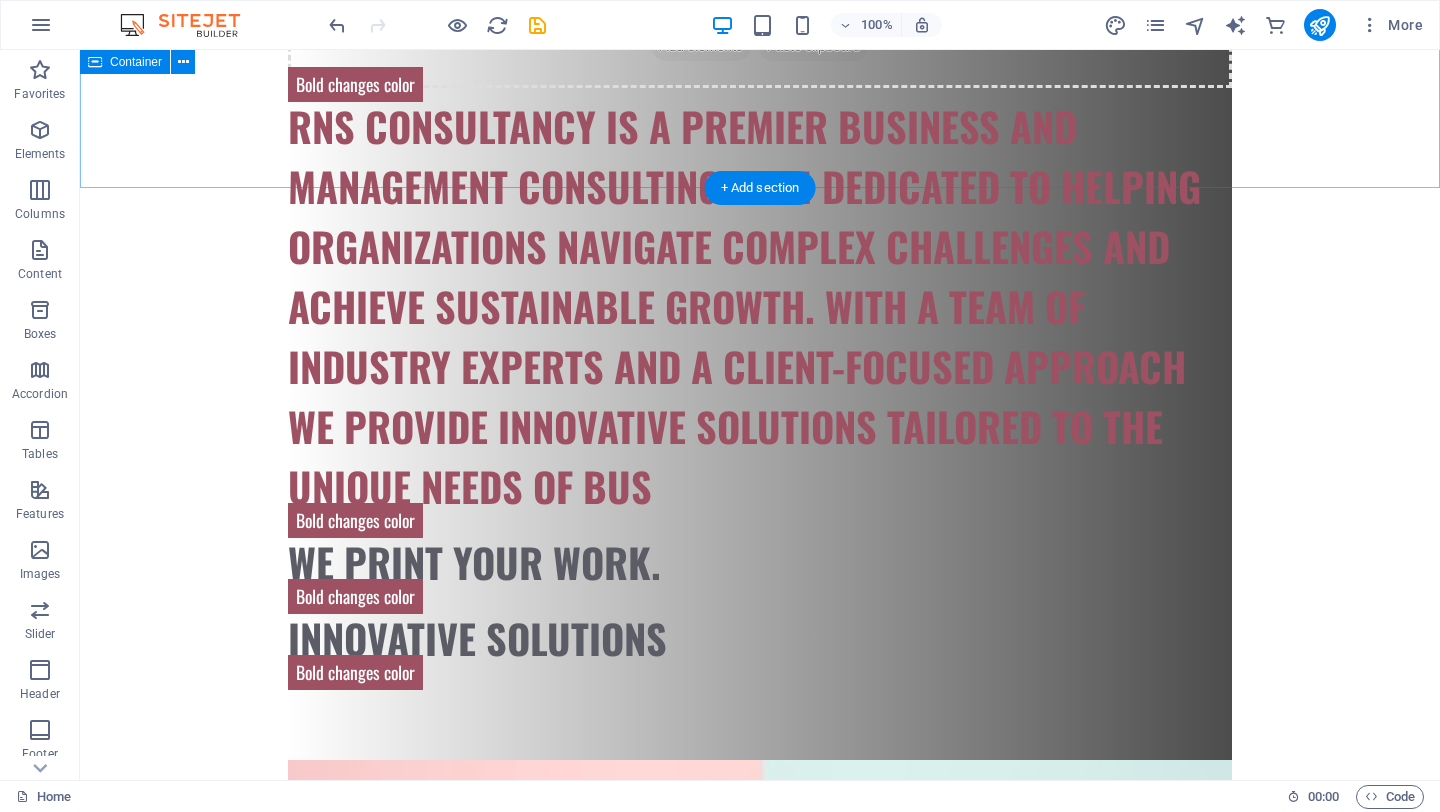 click on "Get in Touch 4245 Augrabie Falls, Waterfall City, Johannesburg ,  Johannesburg 1682 +27827164721 admin@rnsconsulting.co.za Home About Service Contact Drop content here or  Add elements  Paste clipboard RNS Consultancy is a premier business and management consulting firm dedicated to helping organizations navigate complex challenges and achieve sustainable growth. With a team of industry experts and a client-focused approach  we provide innovative solutions tailored to the unique needs of bus WE PRINT YOUR WORK . innovative solutions New headline Lorem ipsum dolor sit amet, consectetuer adipiscing elit. Aenean commodo ligula eget dolor. Lorem ipsum dolor sit amet, consectetuer adipiscing elit leget dolor. Lorem ipsum dolor sit amet, consectetuer adipiscing elit. Aenean commodo ligula eget dolor. Lorem ipsum dolor sit amet, consectetuer adipiscing elit dolor consectetuer adipiscing elit leget dolor. Lorem elit saget ipsum dolor sit amet, consectetuer. Drop content here or  Add elements  Paste clipboard or" at bounding box center (760, 7817) 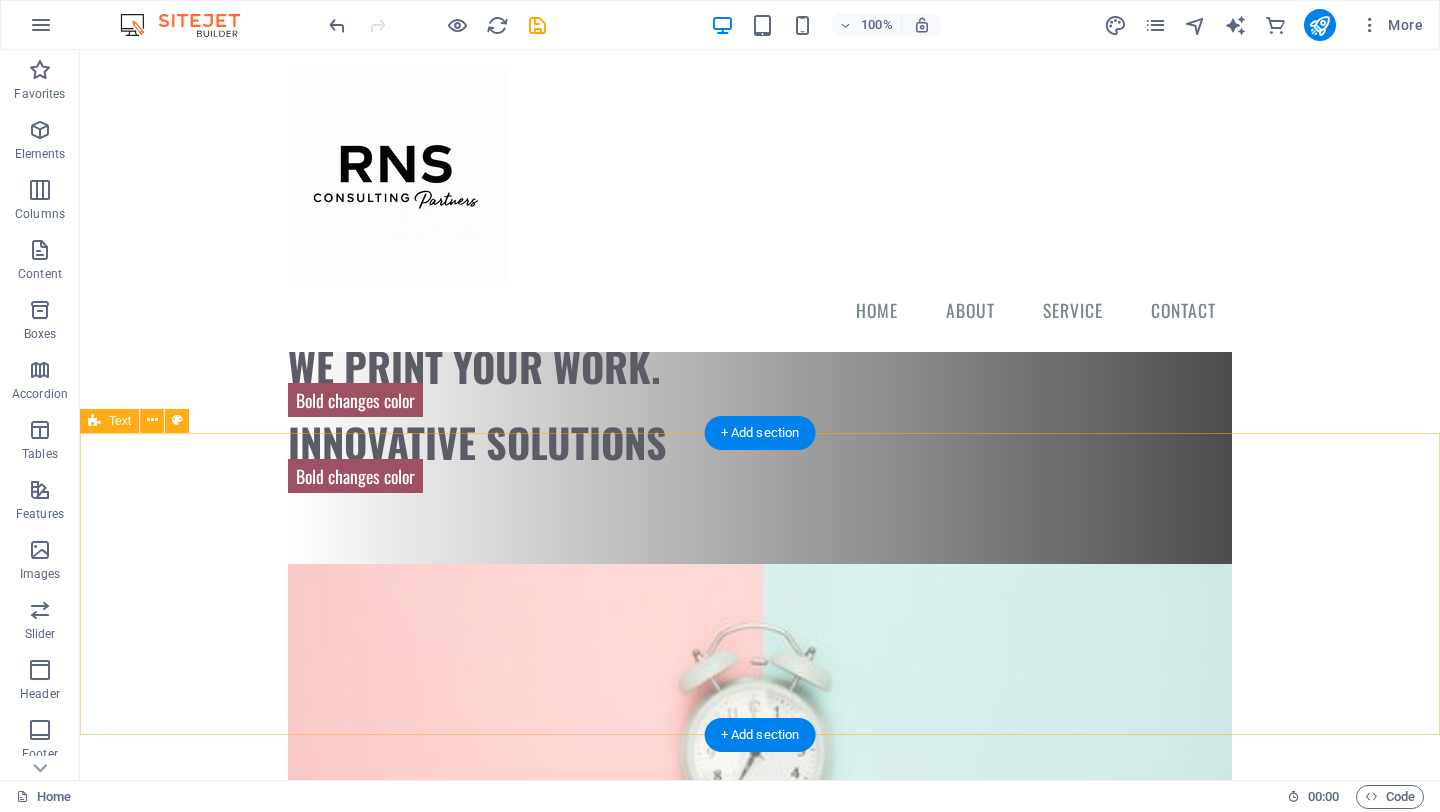 click on "Drop content here or  Add elements  Paste clipboard" at bounding box center [760, 1783] 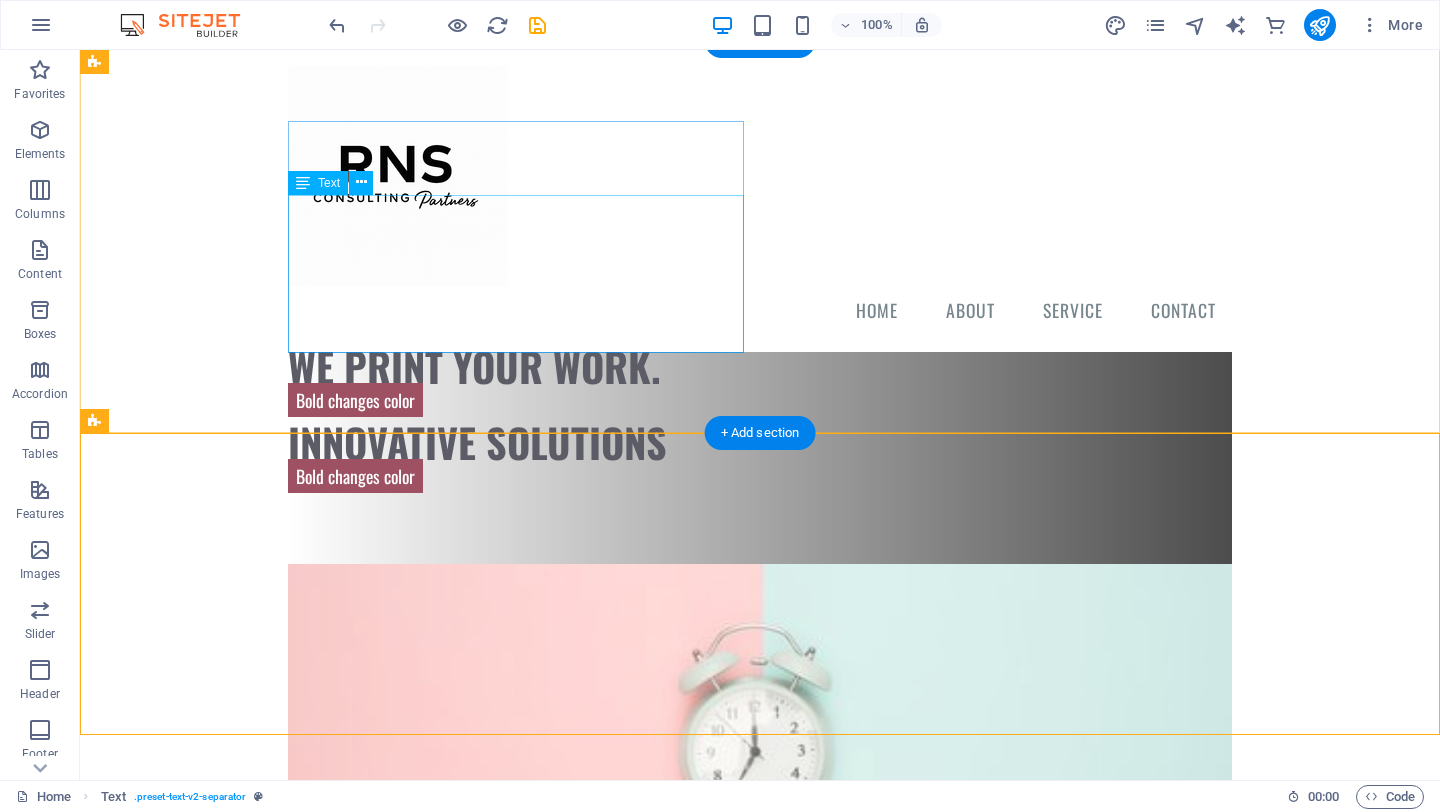 click on "Lorem ipsum dolor sit amet, consectetuer adipiscing elit. Aenean commodo ligula eget dolor. Lorem ipsum dolor sit amet, consectetuer adipiscing elit leget dolor. Lorem ipsum dolor sit amet, consectetuer adipiscing elit. Aenean commodo ligula eget dolor. Lorem ipsum dolor sit amet, consectetuer adipiscing elit dolor consectetuer adipiscing elit leget dolor. Lorem elit saget ipsum dolor sit amet, consectetuer." at bounding box center (568, 1122) 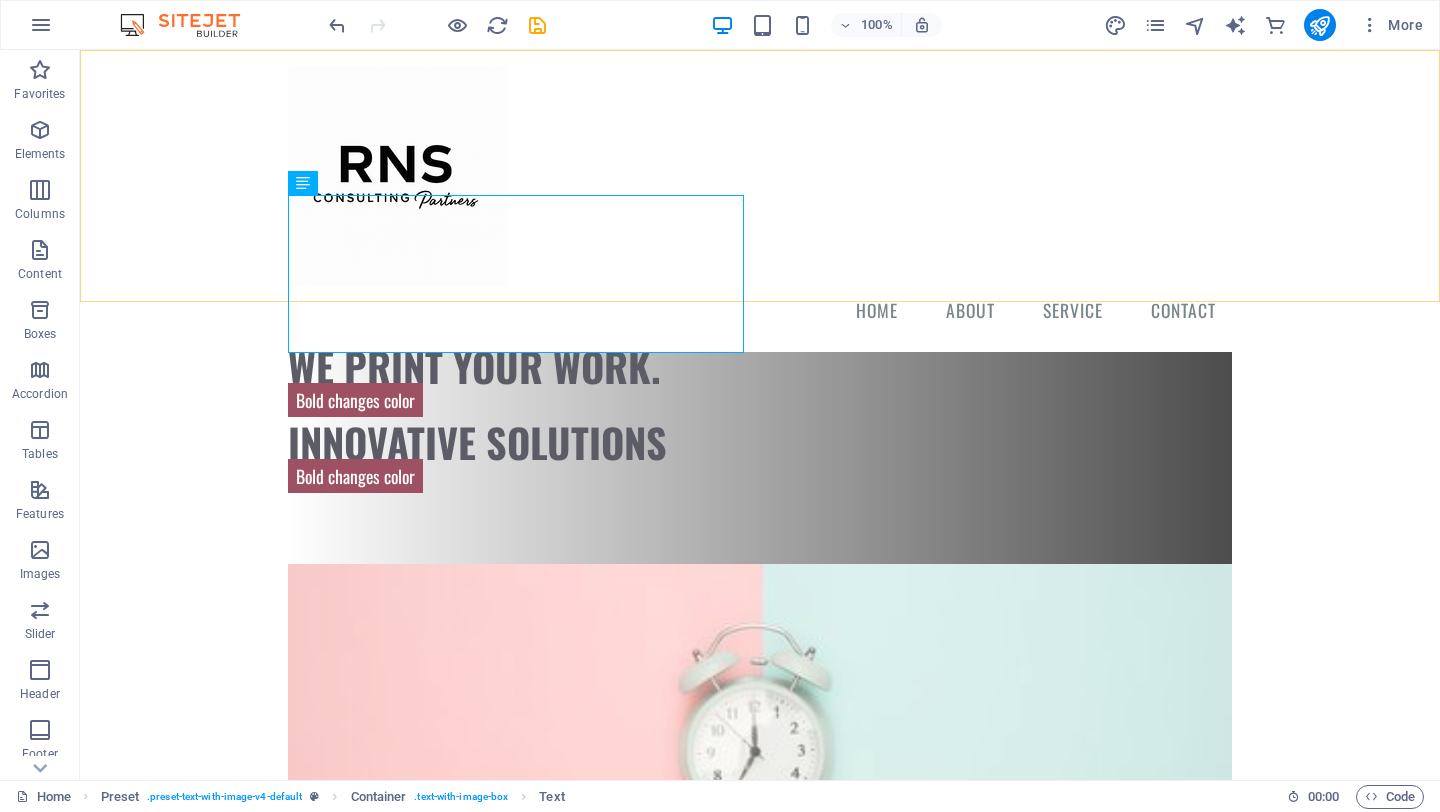 click on "Home About Service Contact" at bounding box center [760, 201] 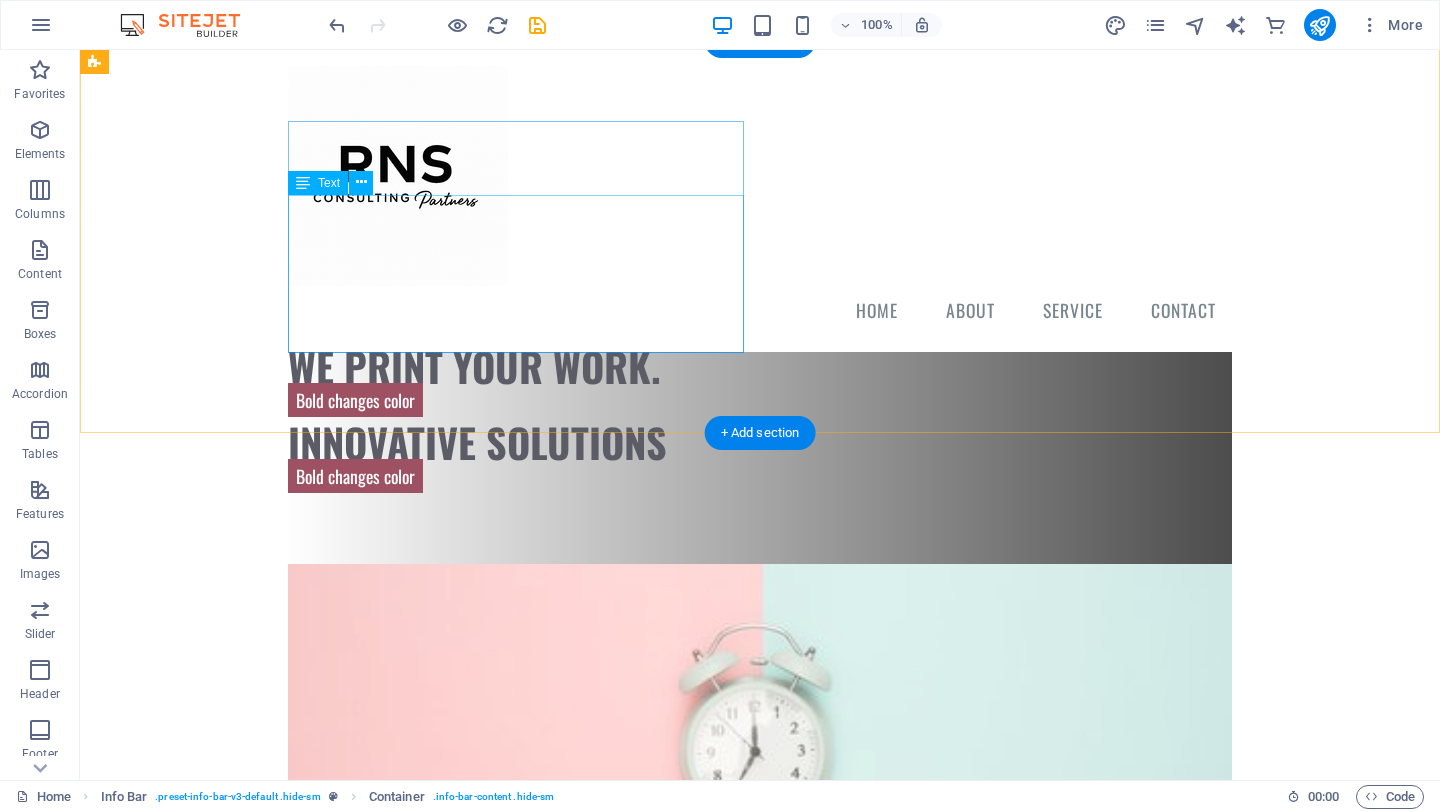 click on "Lorem ipsum dolor sit amet, consectetuer adipiscing elit. Aenean commodo ligula eget dolor. Lorem ipsum dolor sit amet, consectetuer adipiscing elit leget dolor. Lorem ipsum dolor sit amet, consectetuer adipiscing elit. Aenean commodo ligula eget dolor. Lorem ipsum dolor sit amet, consectetuer adipiscing elit dolor consectetuer adipiscing elit leget dolor. Lorem elit saget ipsum dolor sit amet, consectetuer." at bounding box center (568, 1122) 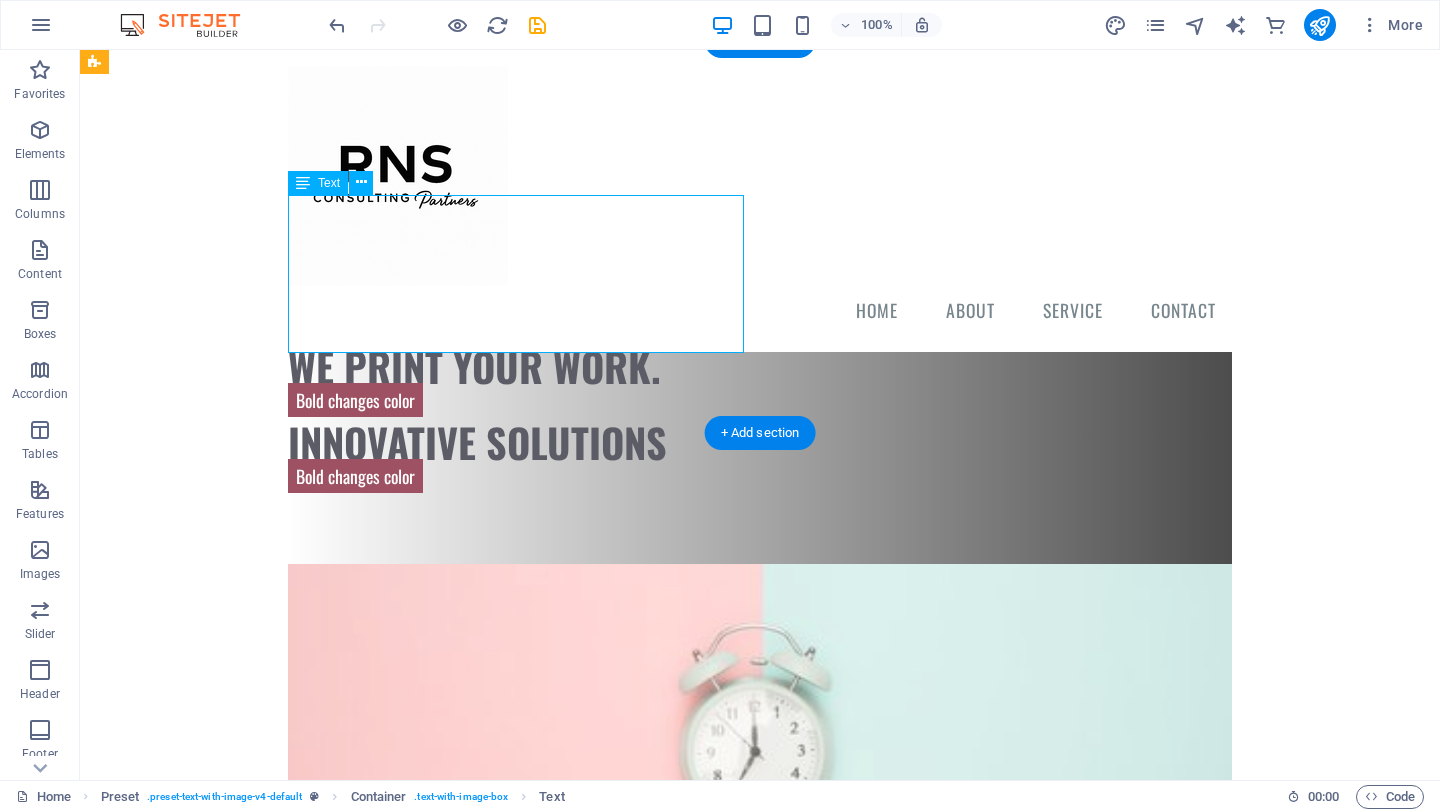 click on "Lorem ipsum dolor sit amet, consectetuer adipiscing elit. Aenean commodo ligula eget dolor. Lorem ipsum dolor sit amet, consectetuer adipiscing elit leget dolor. Lorem ipsum dolor sit amet, consectetuer adipiscing elit. Aenean commodo ligula eget dolor. Lorem ipsum dolor sit amet, consectetuer adipiscing elit dolor consectetuer adipiscing elit leget dolor. Lorem elit saget ipsum dolor sit amet, consectetuer." at bounding box center [568, 1122] 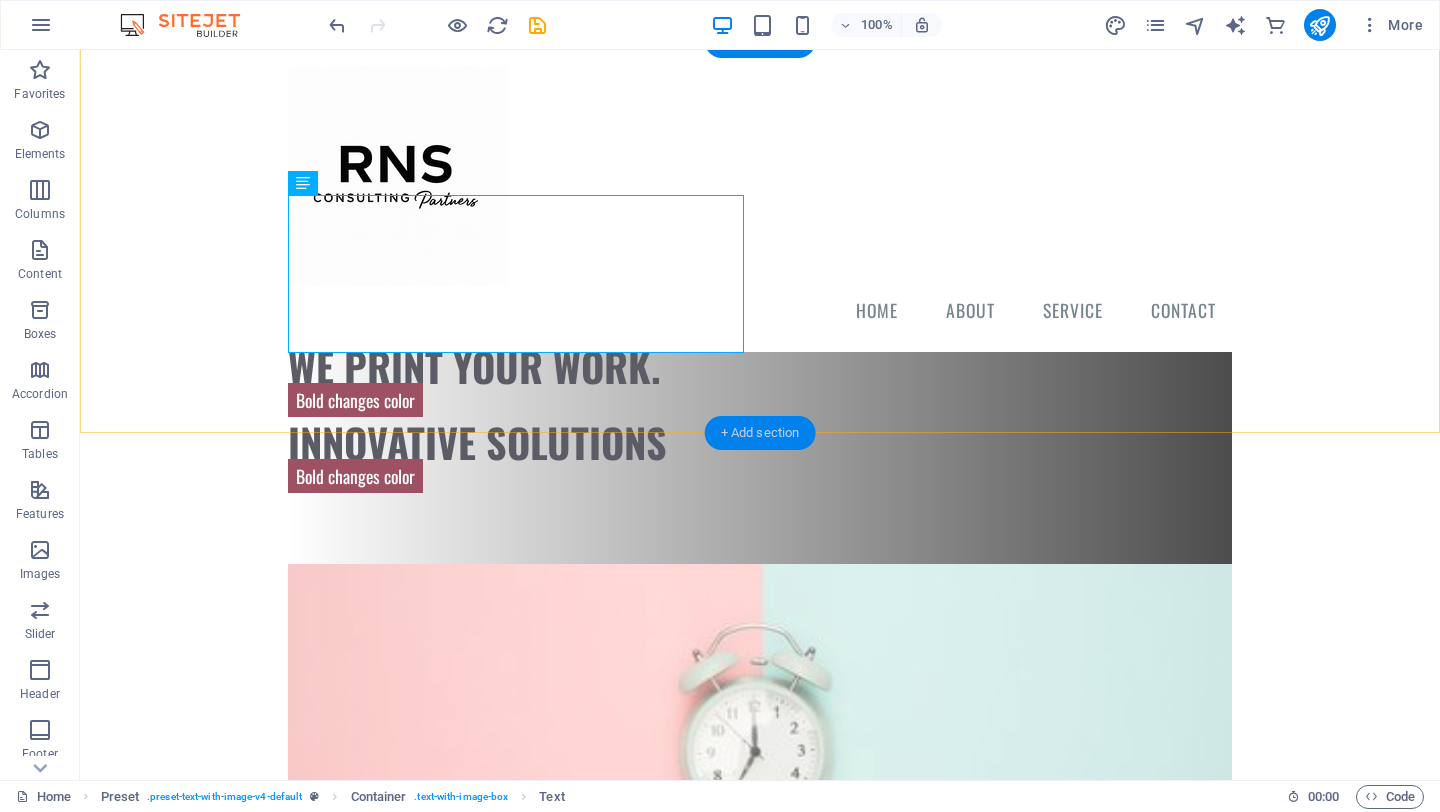 click on "+ Add section" at bounding box center [760, 433] 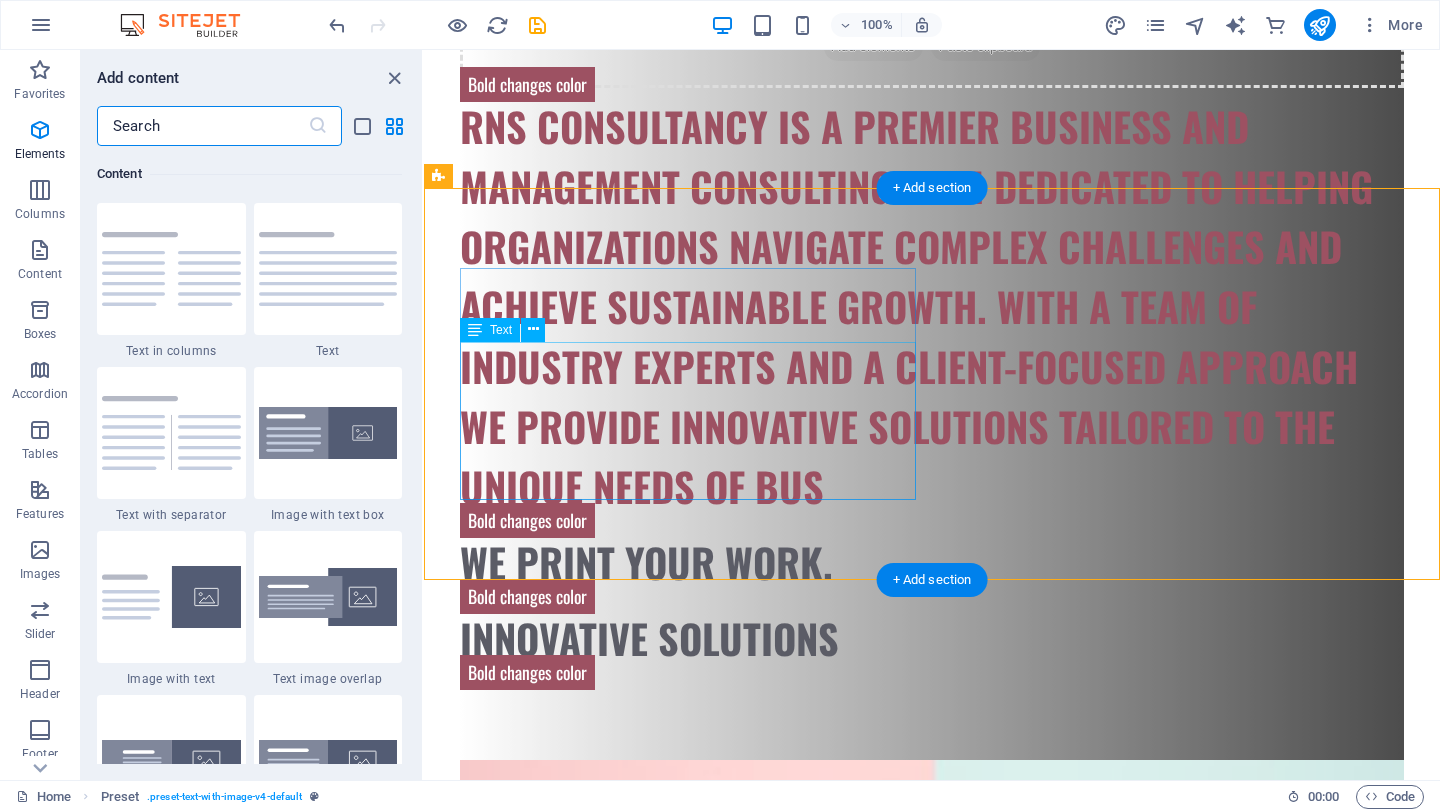 scroll, scrollTop: 3499, scrollLeft: 0, axis: vertical 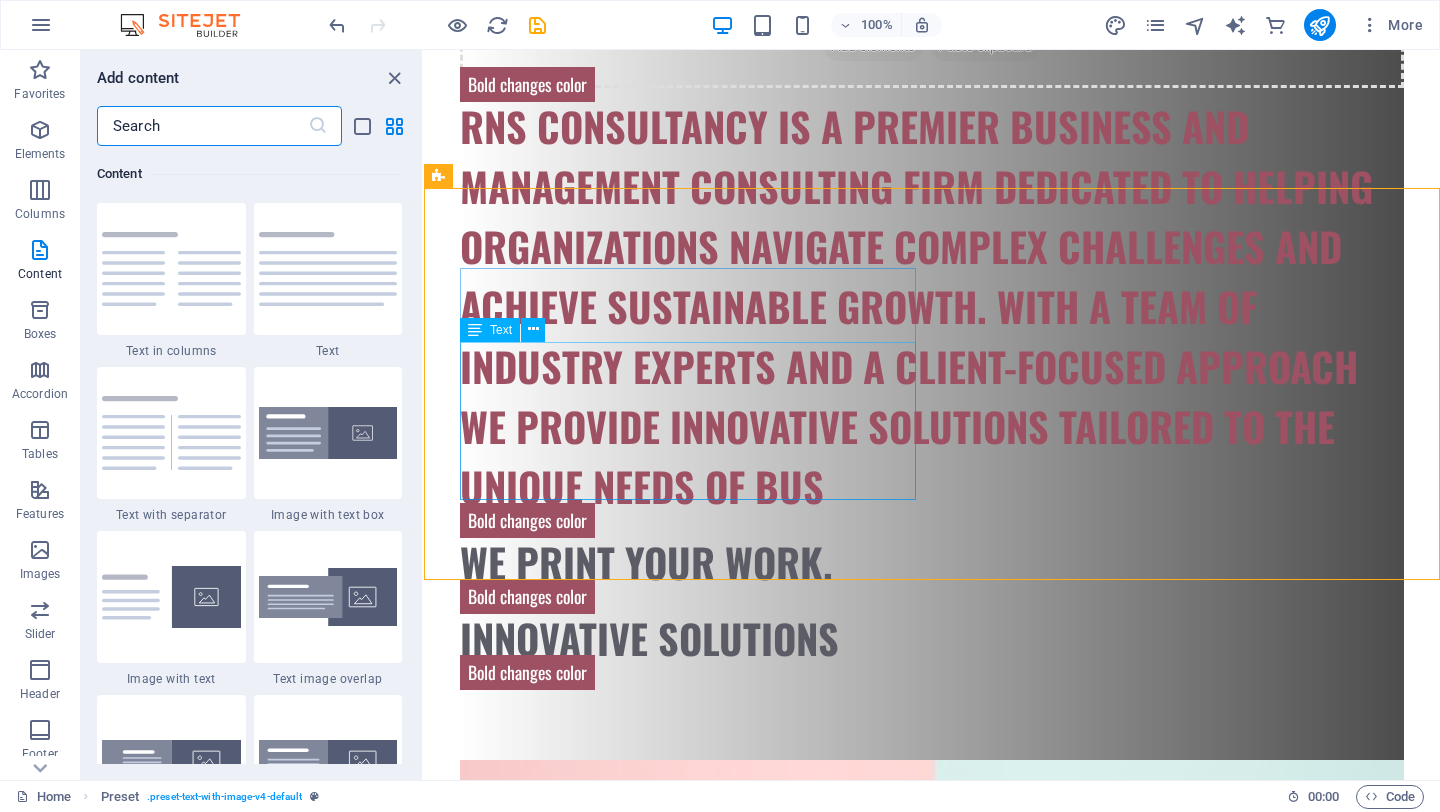 click on "Text" at bounding box center (501, 330) 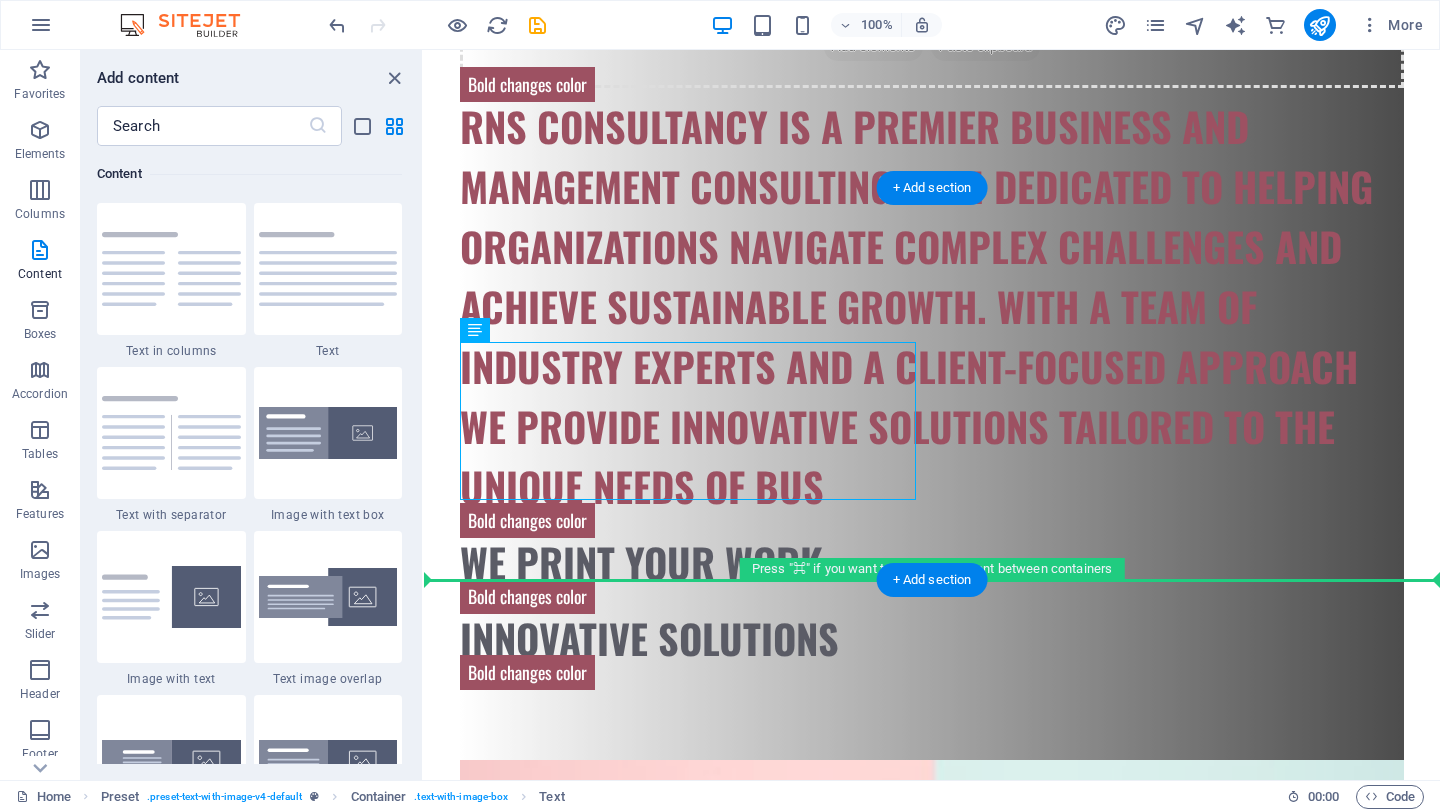 drag, startPoint x: 471, startPoint y: 358, endPoint x: 782, endPoint y: 525, distance: 353.0014 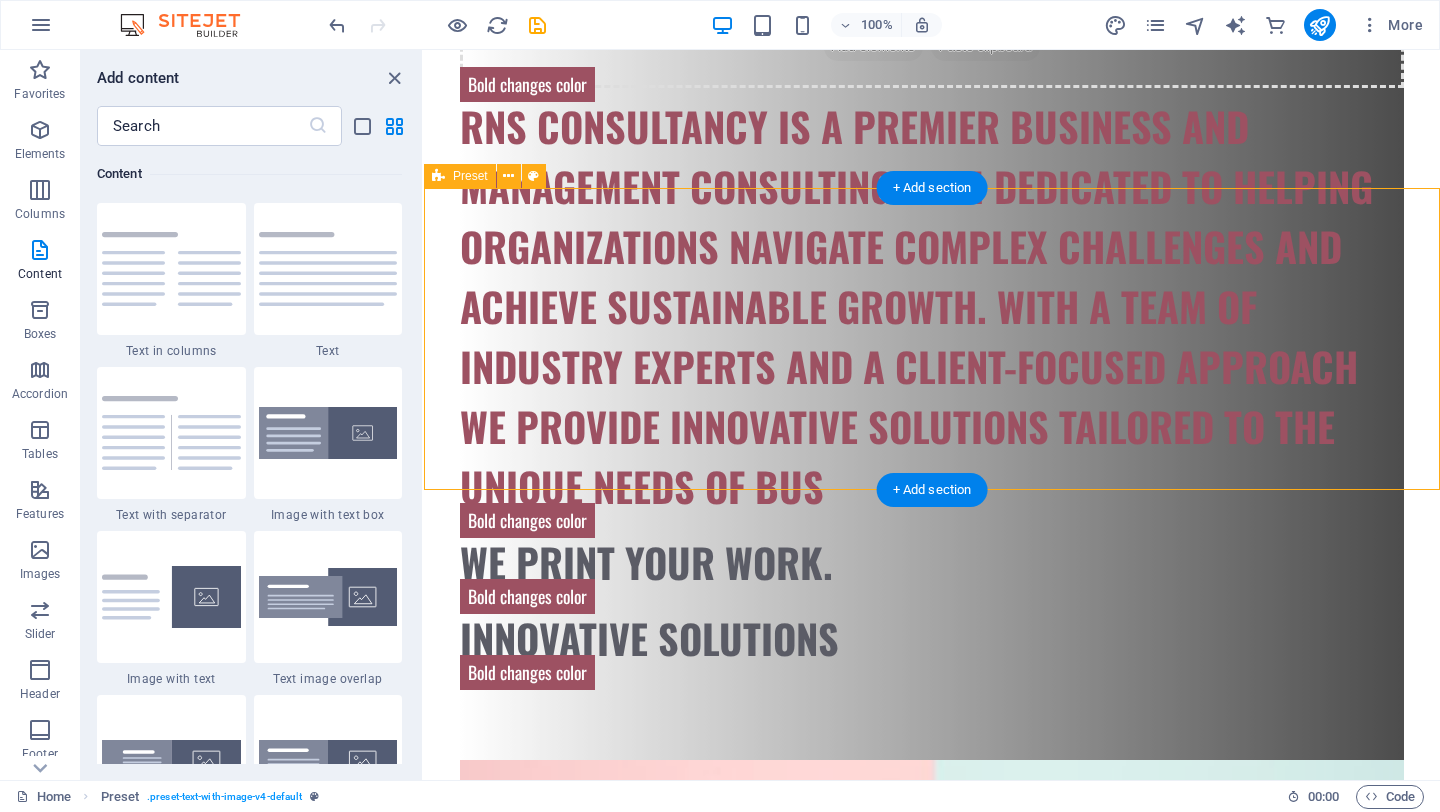 drag, startPoint x: 815, startPoint y: 485, endPoint x: 807, endPoint y: 456, distance: 30.083218 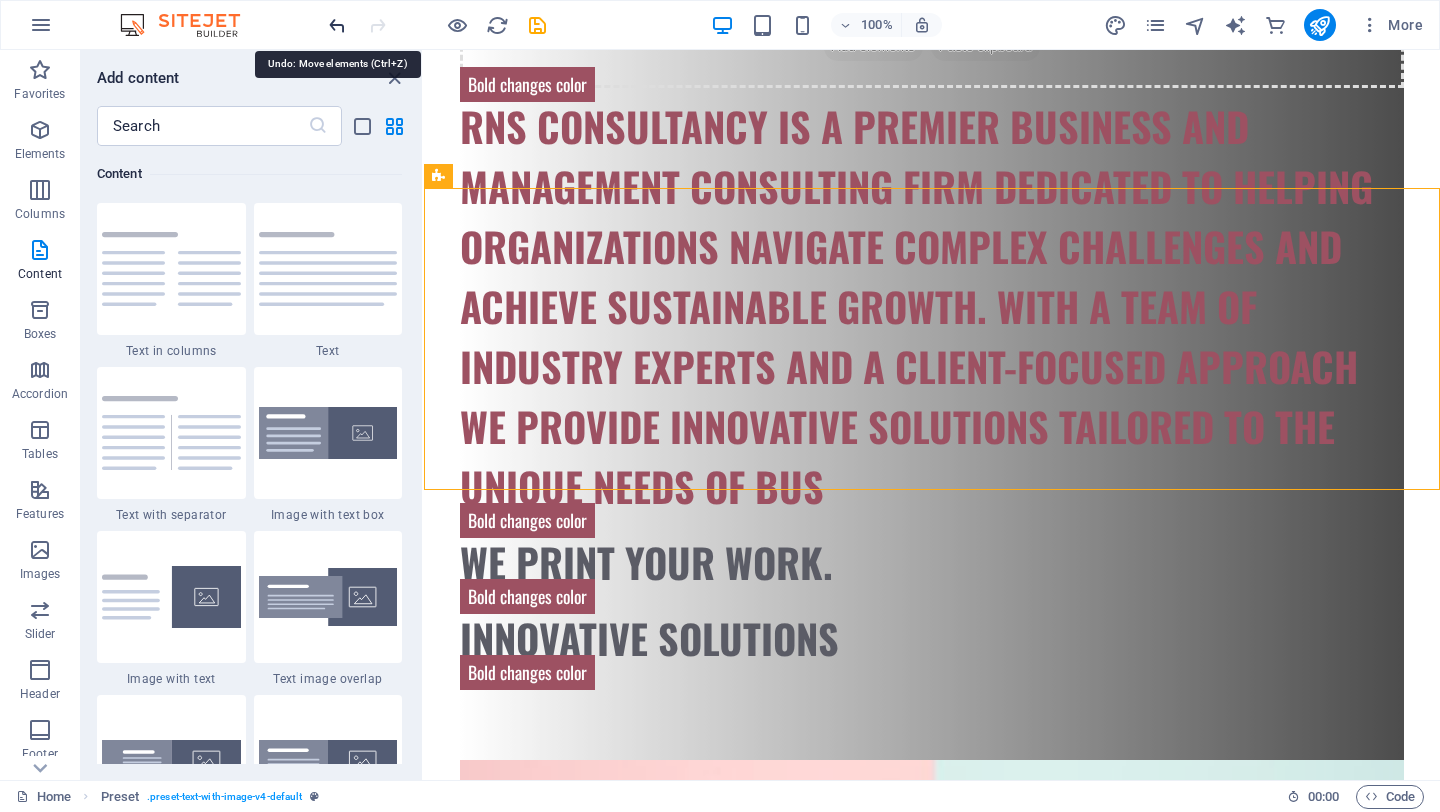 click at bounding box center [337, 25] 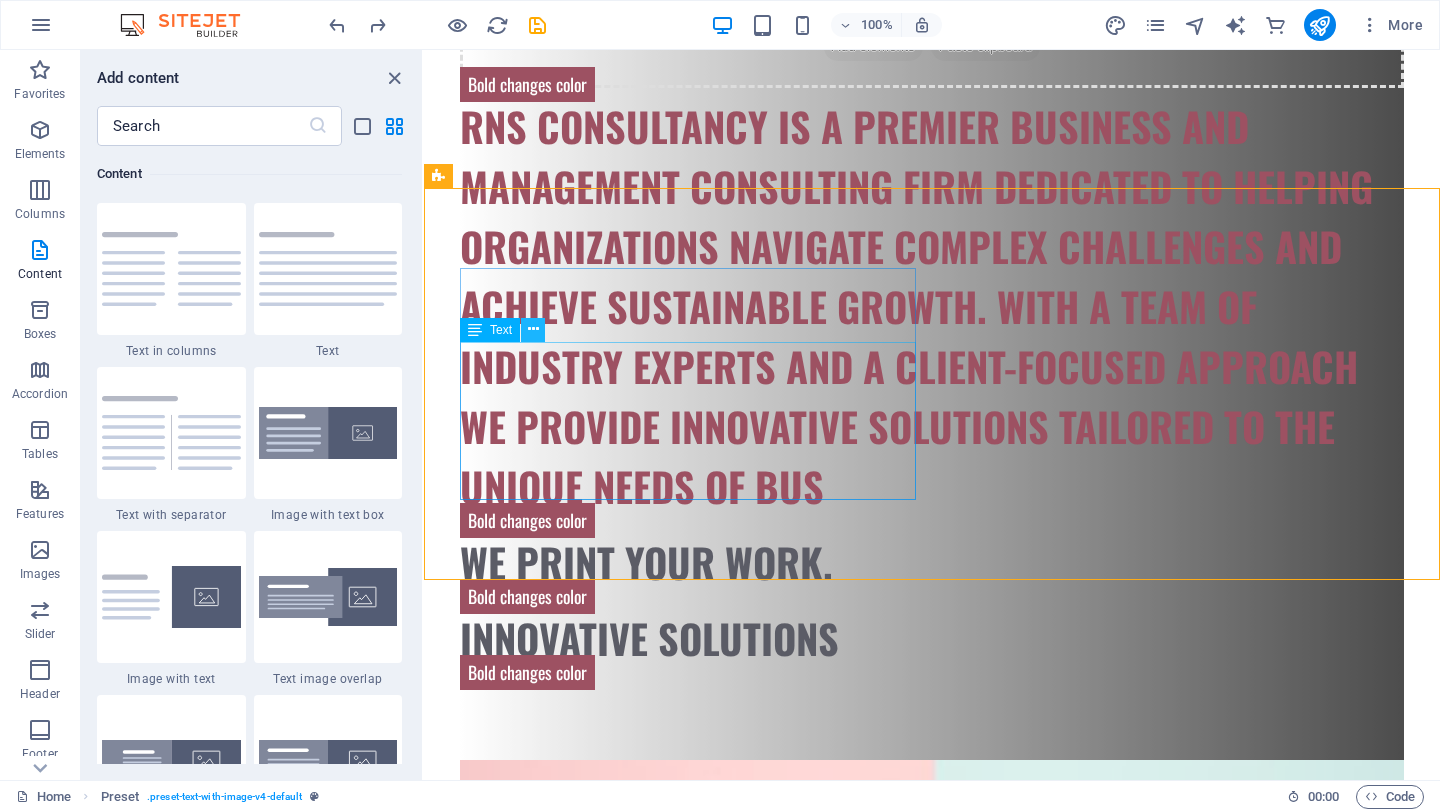 click at bounding box center (533, 329) 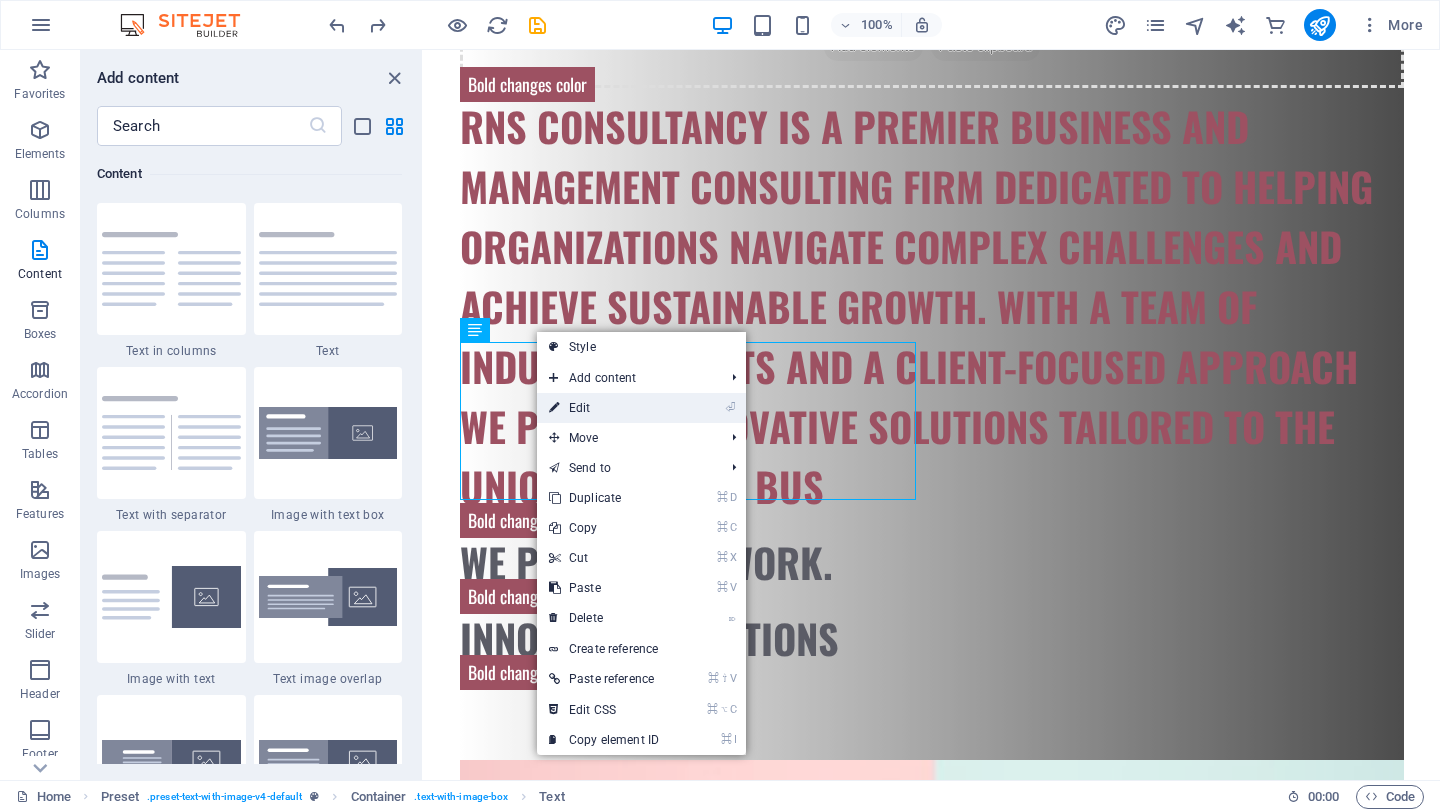 click on "⏎  Edit" at bounding box center [604, 408] 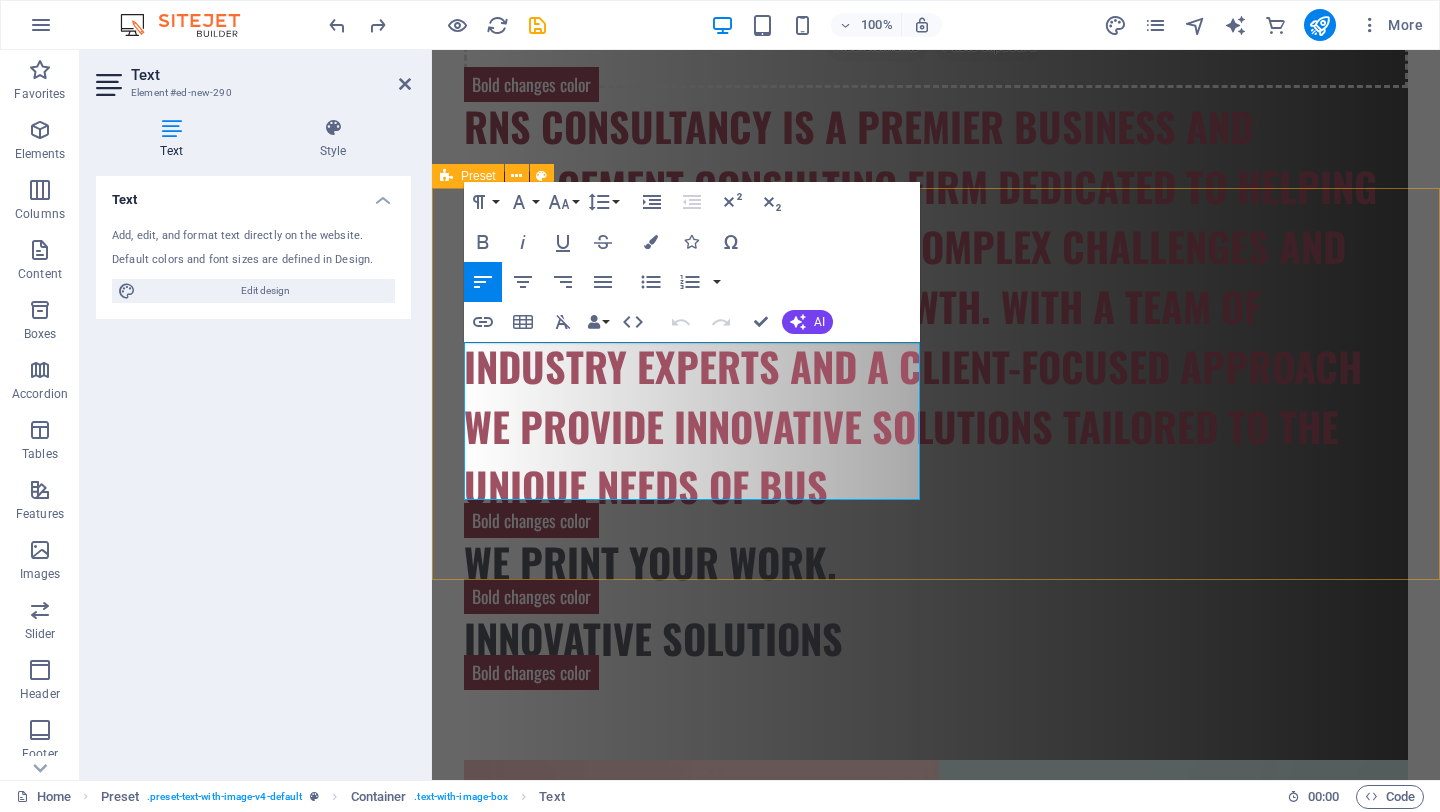 drag, startPoint x: 472, startPoint y: 356, endPoint x: 879, endPoint y: 505, distance: 433.41666 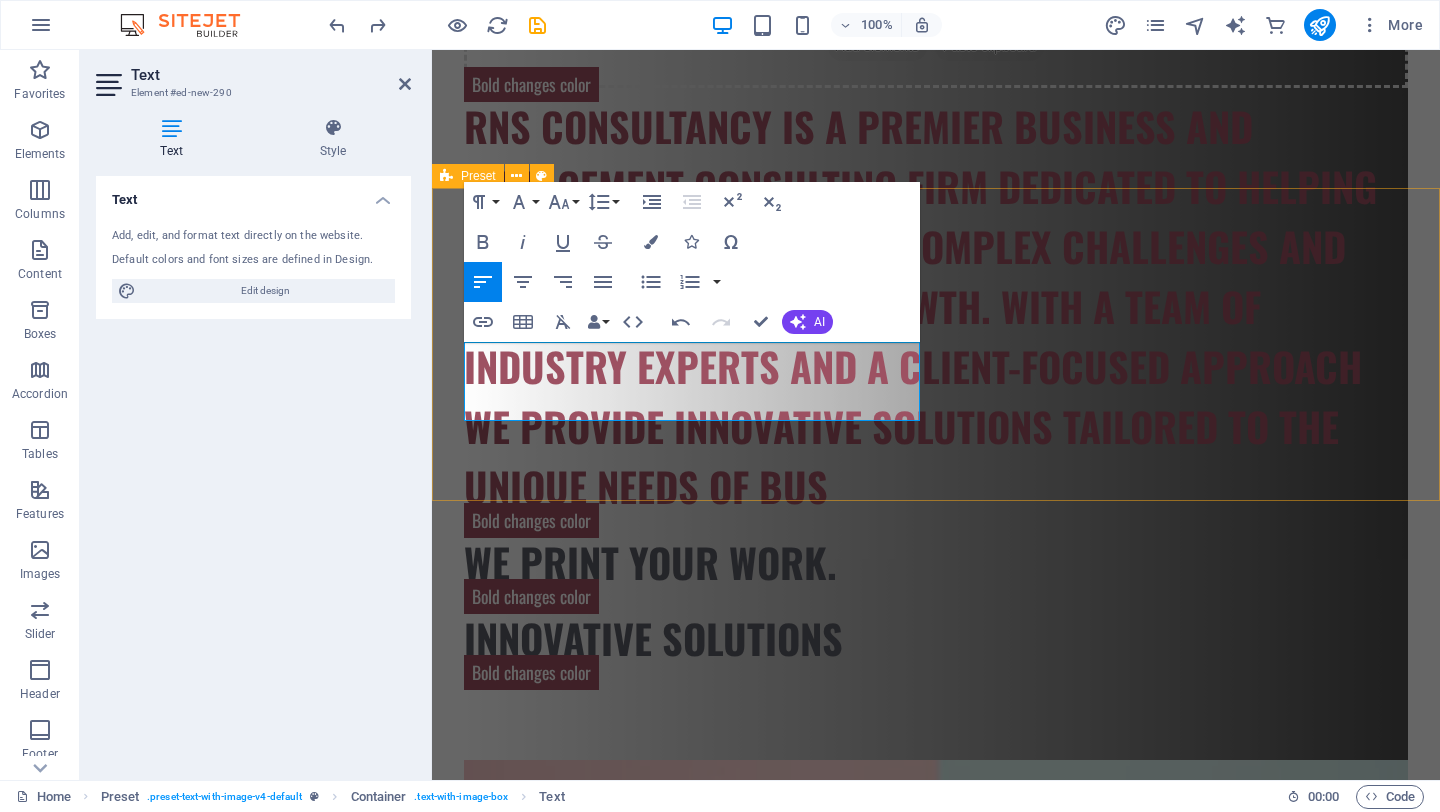 click on "New headline “At RNS, we don’t just consult — we co-create enduring solutions that shape industries, transform organisations, and build sustainable futures” Drop content here or  Add elements  Paste clipboard" at bounding box center [936, 1411] 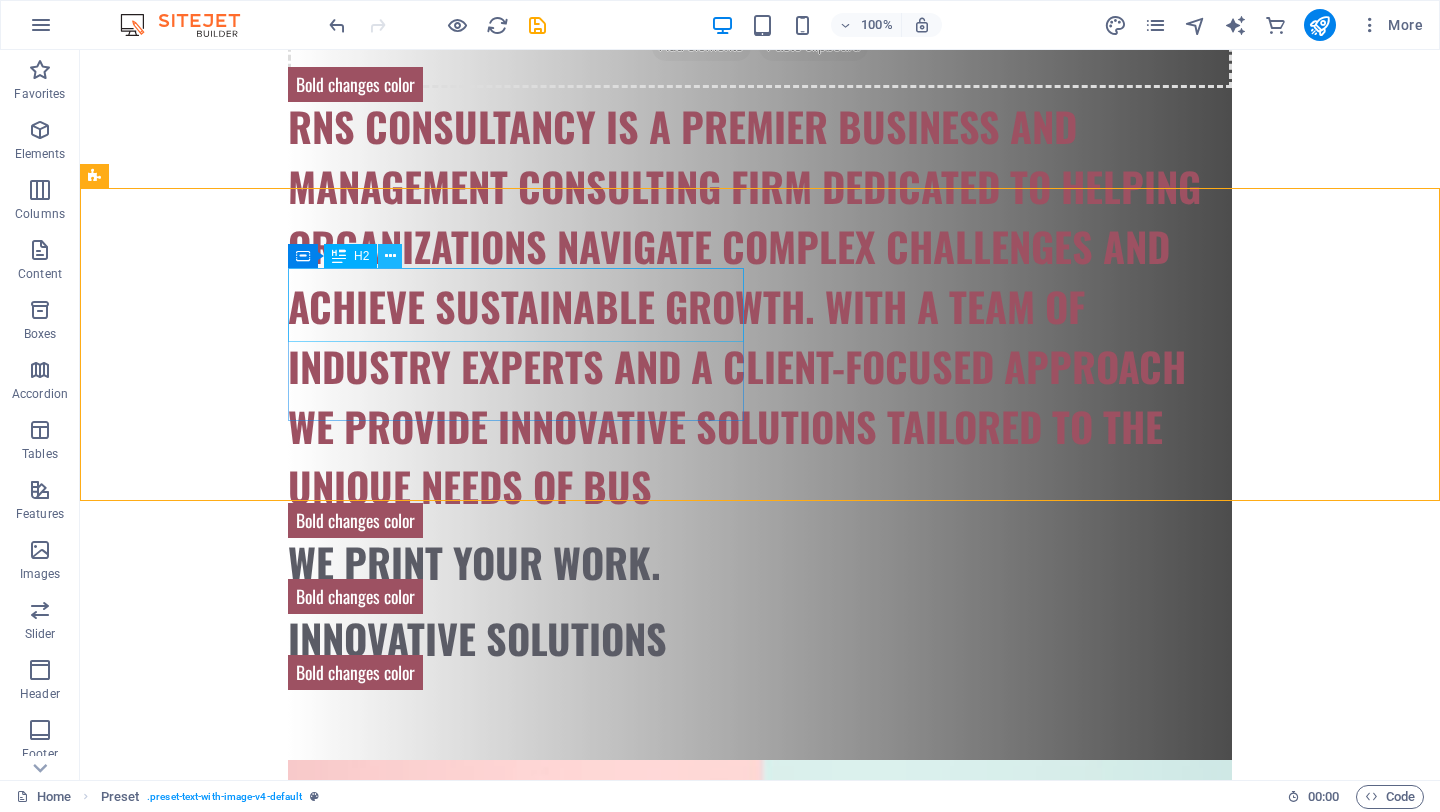 click at bounding box center (390, 256) 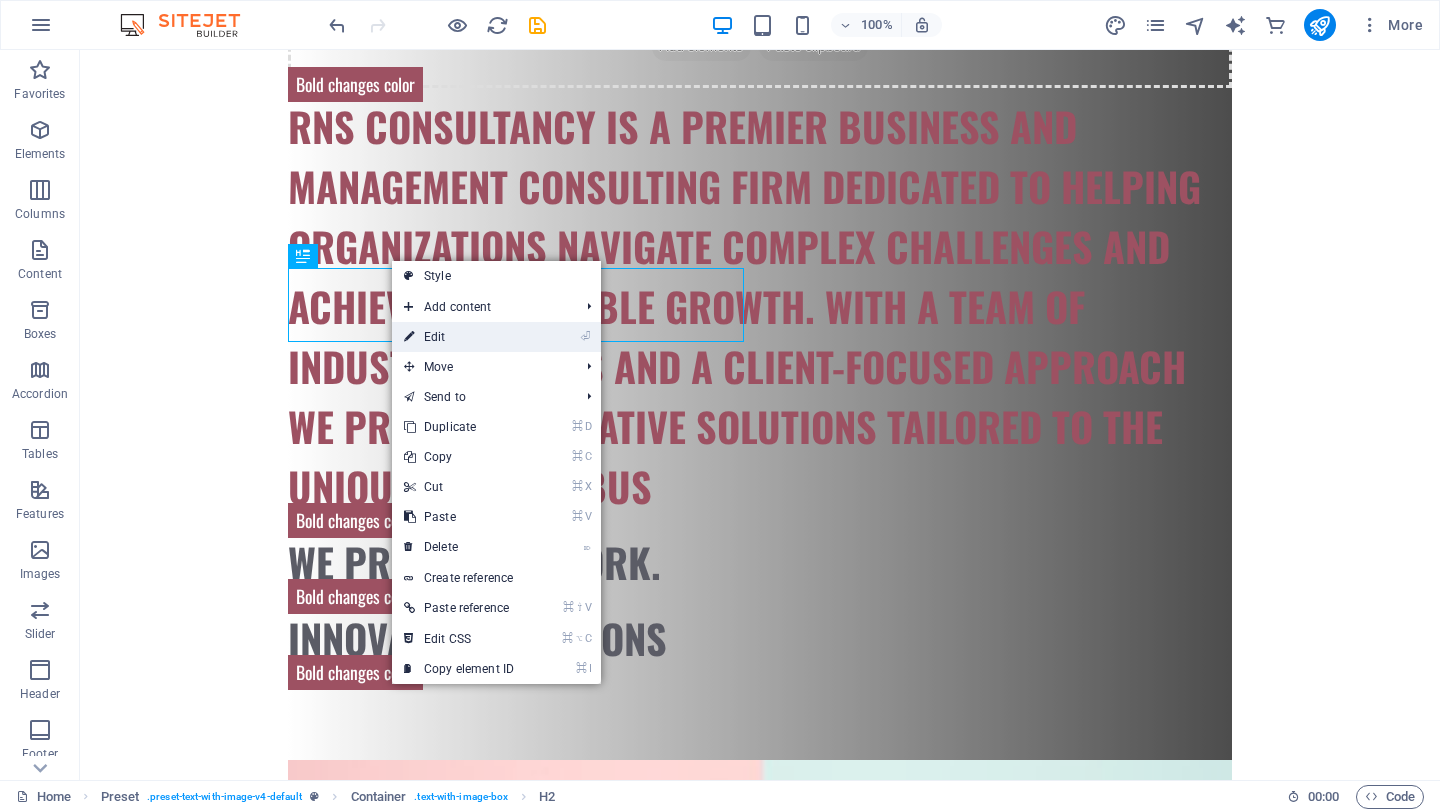 click on "⏎  Edit" at bounding box center [459, 337] 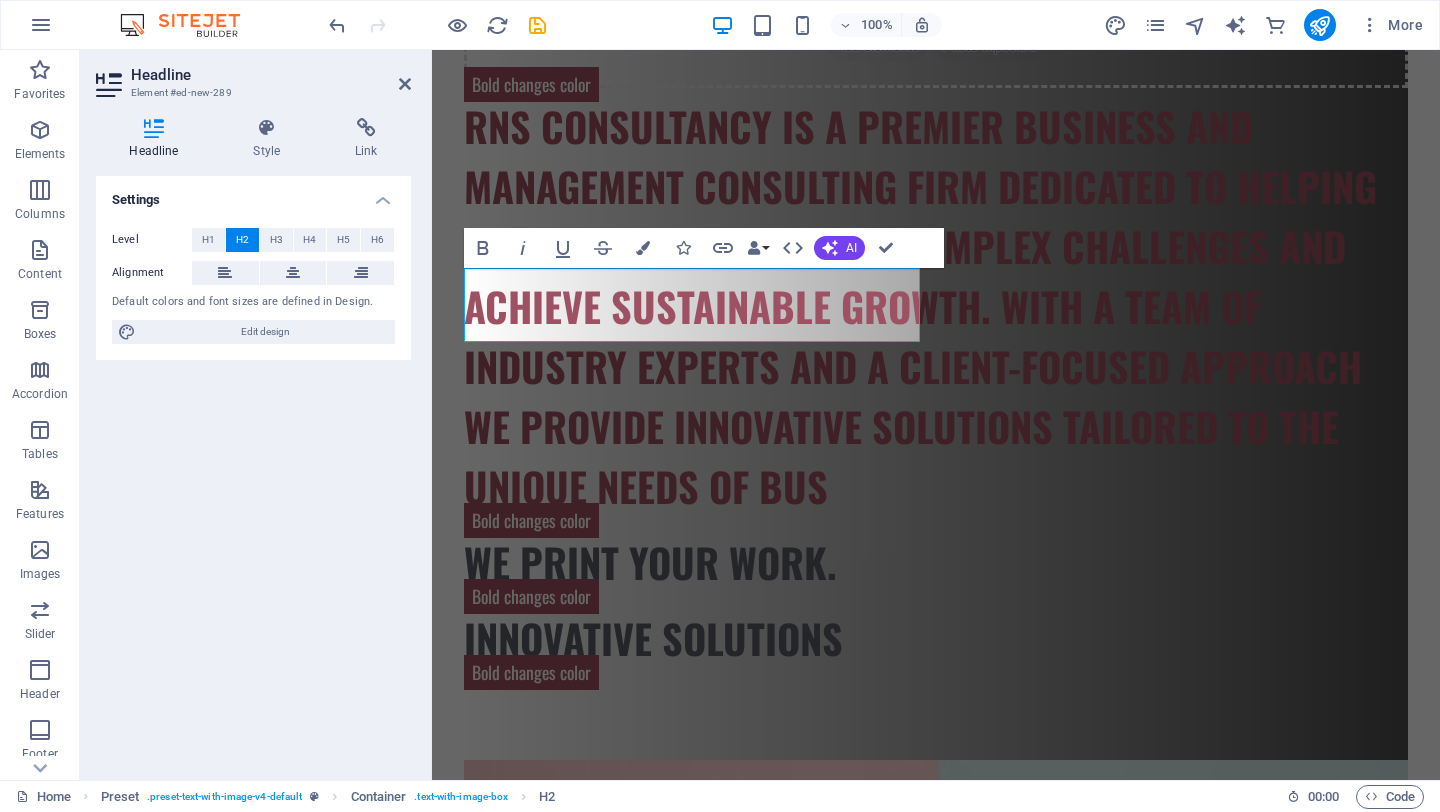 type 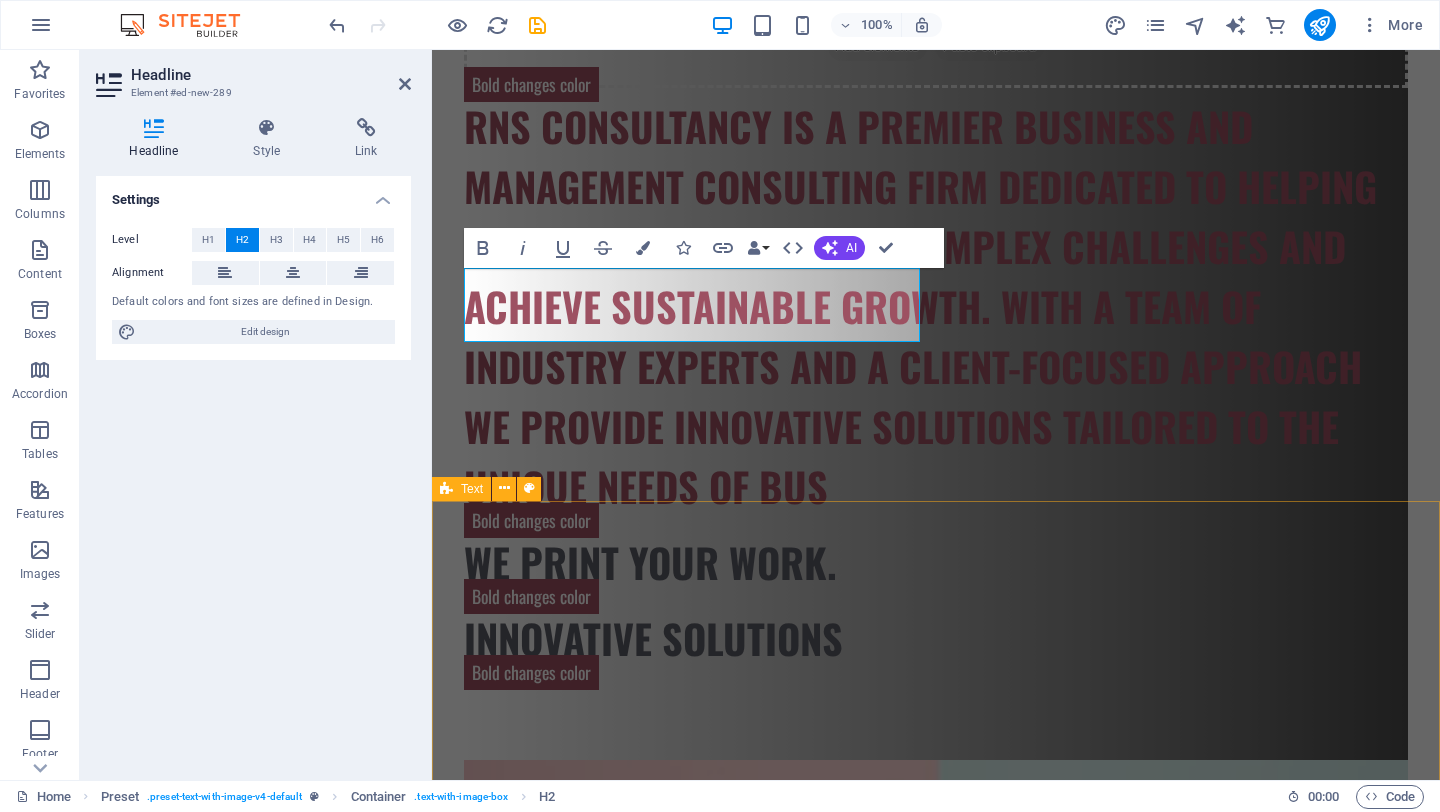 click on "Drop content here or  Add elements  Paste clipboard" at bounding box center [936, 1848] 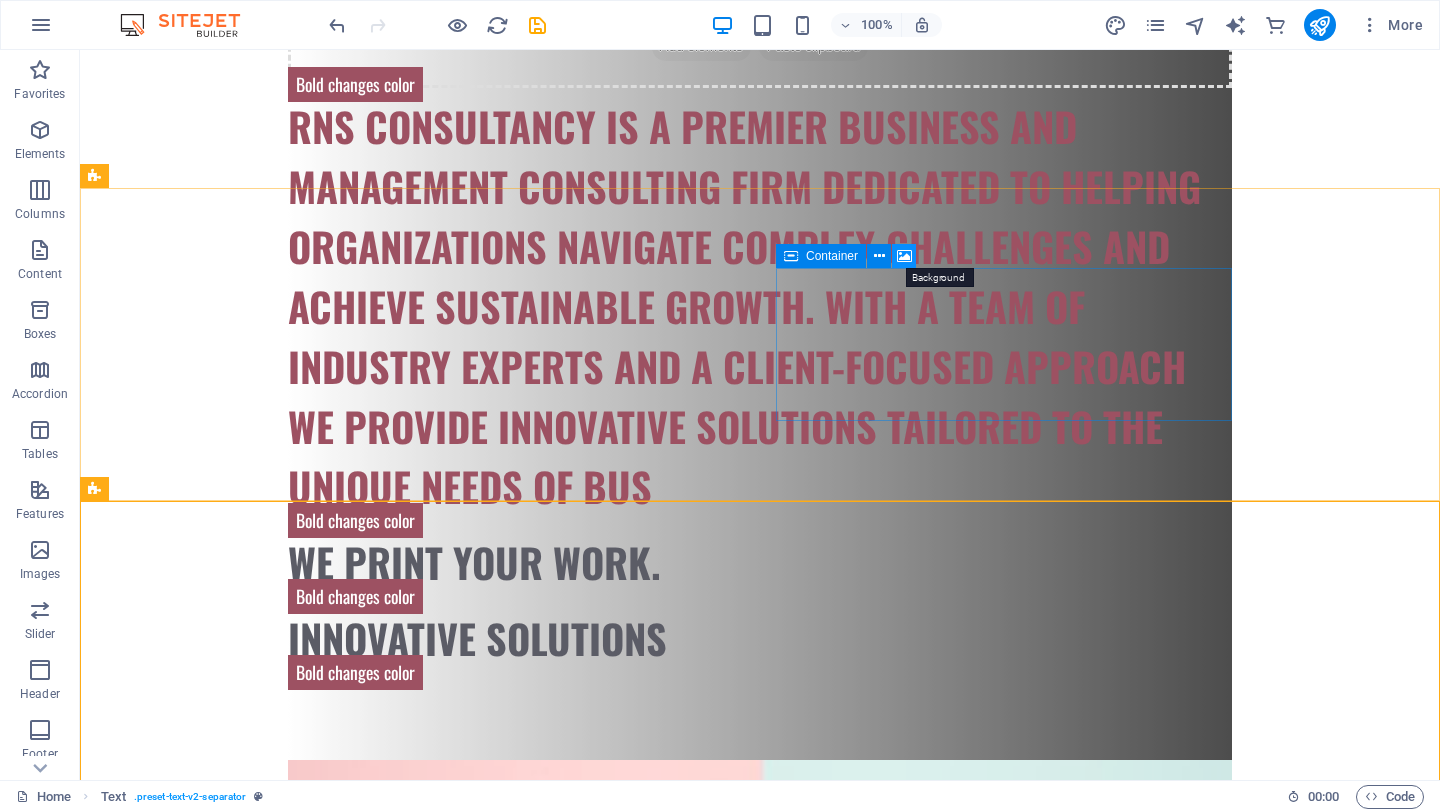 click at bounding box center (904, 256) 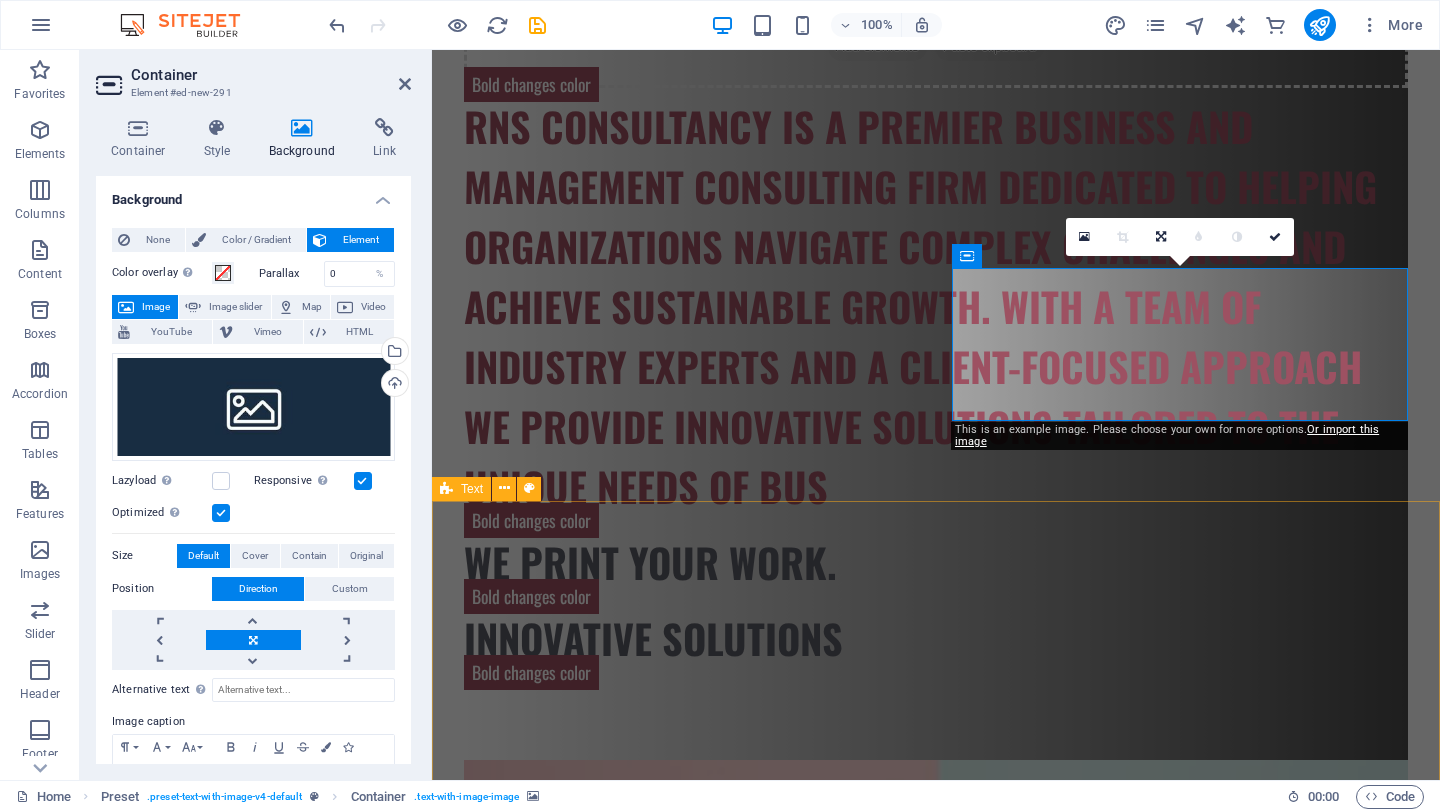 click on "Drop content here or  Add elements  Paste clipboard" at bounding box center (936, 1848) 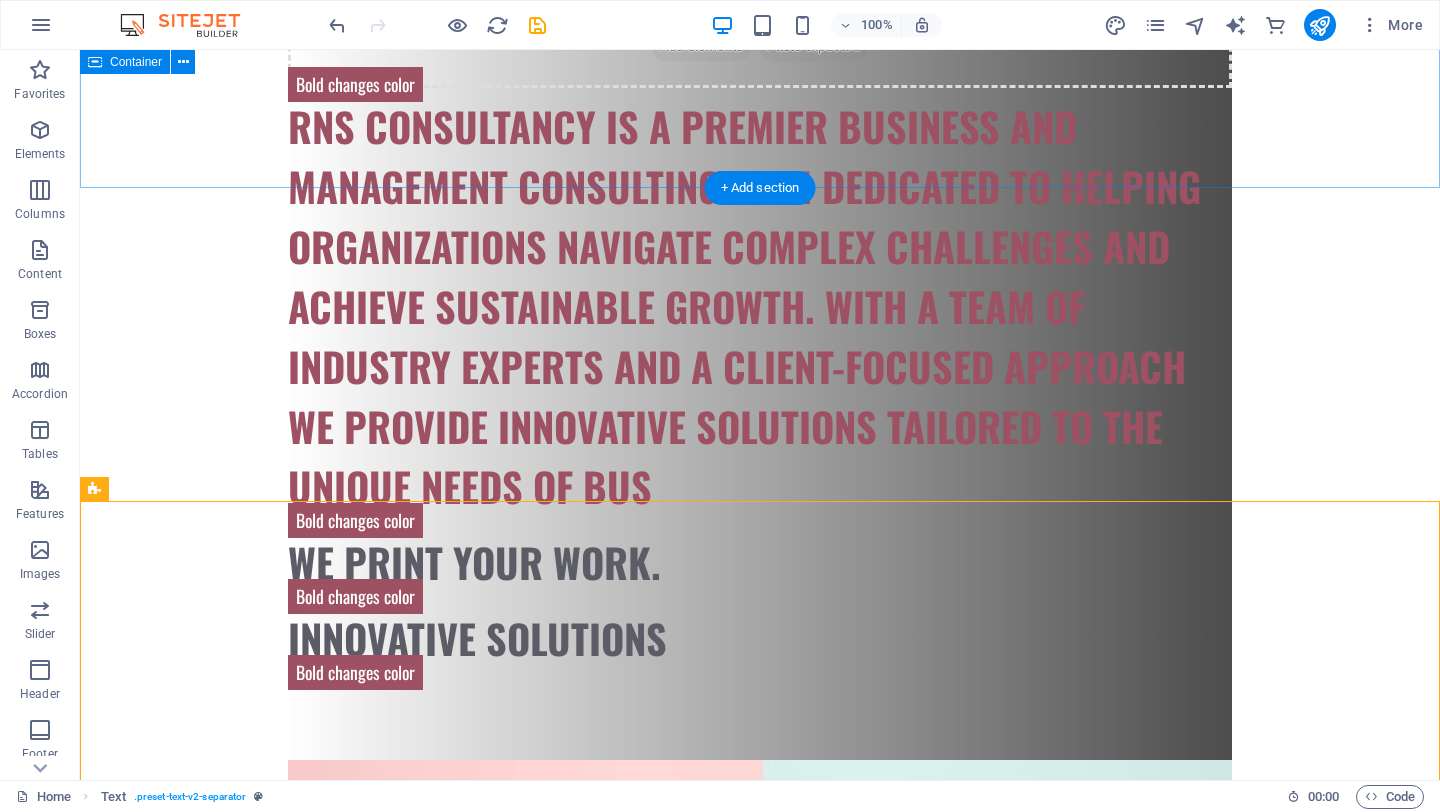 click on "Drop content here or  Add elements  Paste clipboard RNS Consultancy is a premier business and management consulting firm dedicated to helping organizations navigate complex challenges and achieve sustainable growth. With a team of industry experts and a client-focused approach  we provide innovative solutions tailored to the unique needs of bus WE PRINT YOUR WORK . innovative solutions" at bounding box center (760, -14) 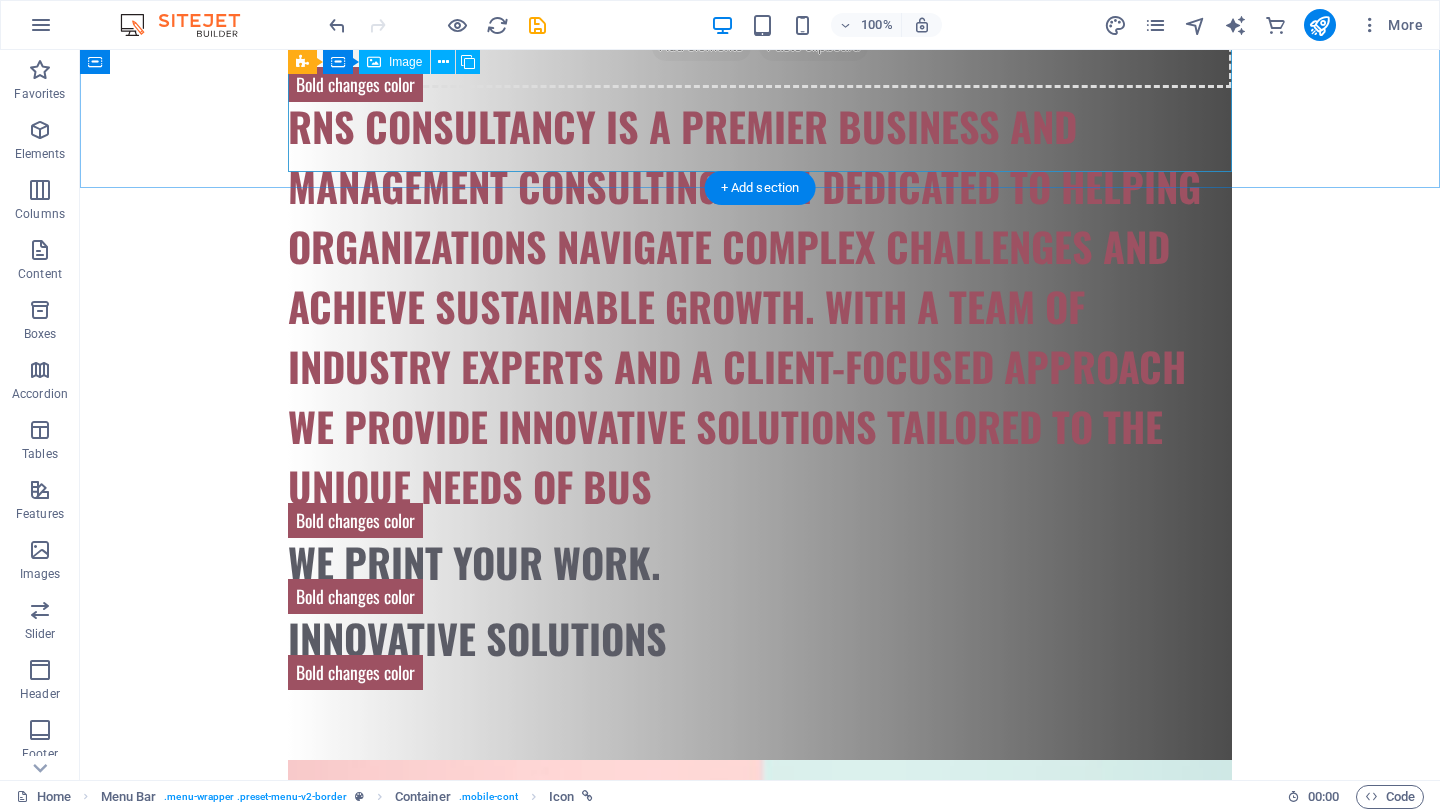click at bounding box center (760, 935) 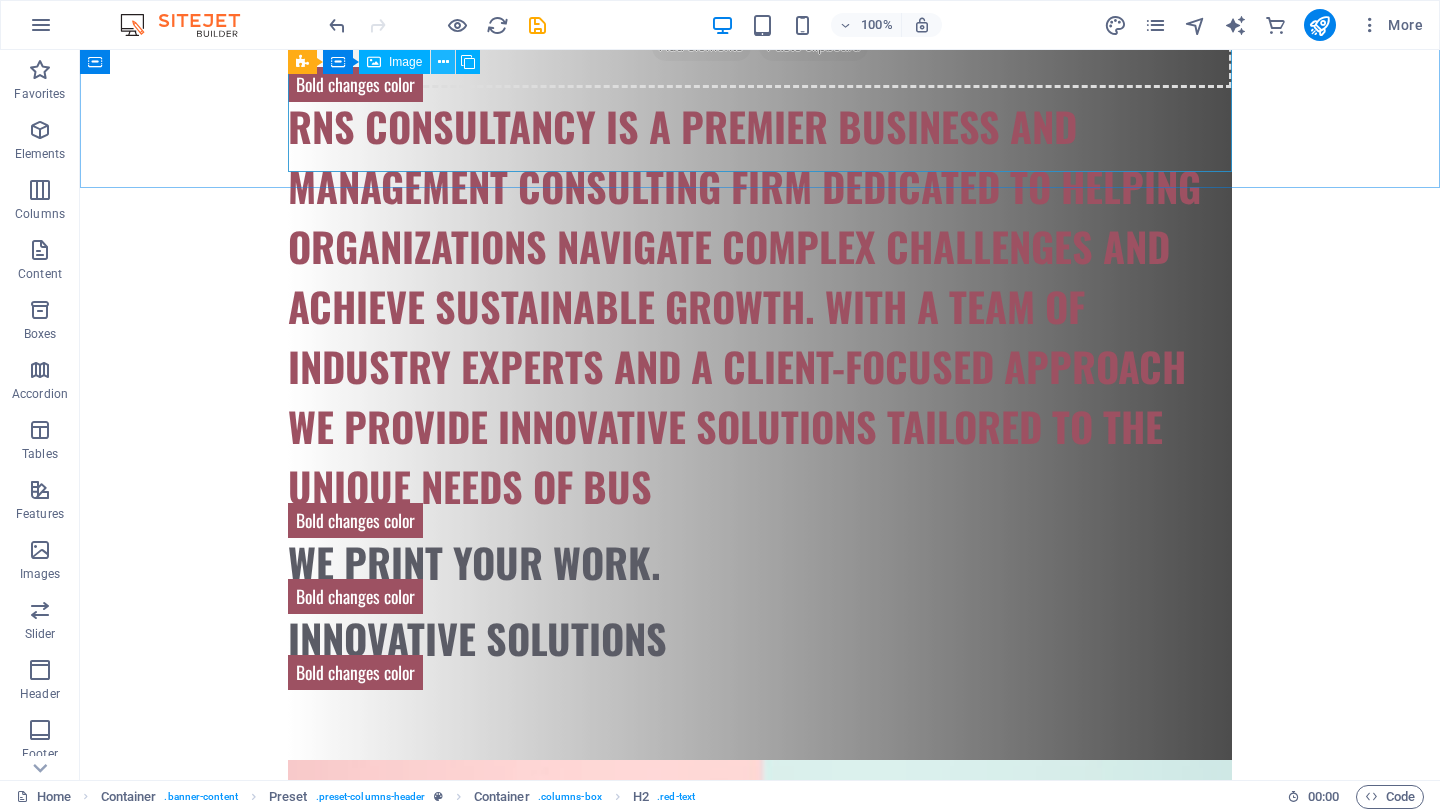 click at bounding box center [443, 62] 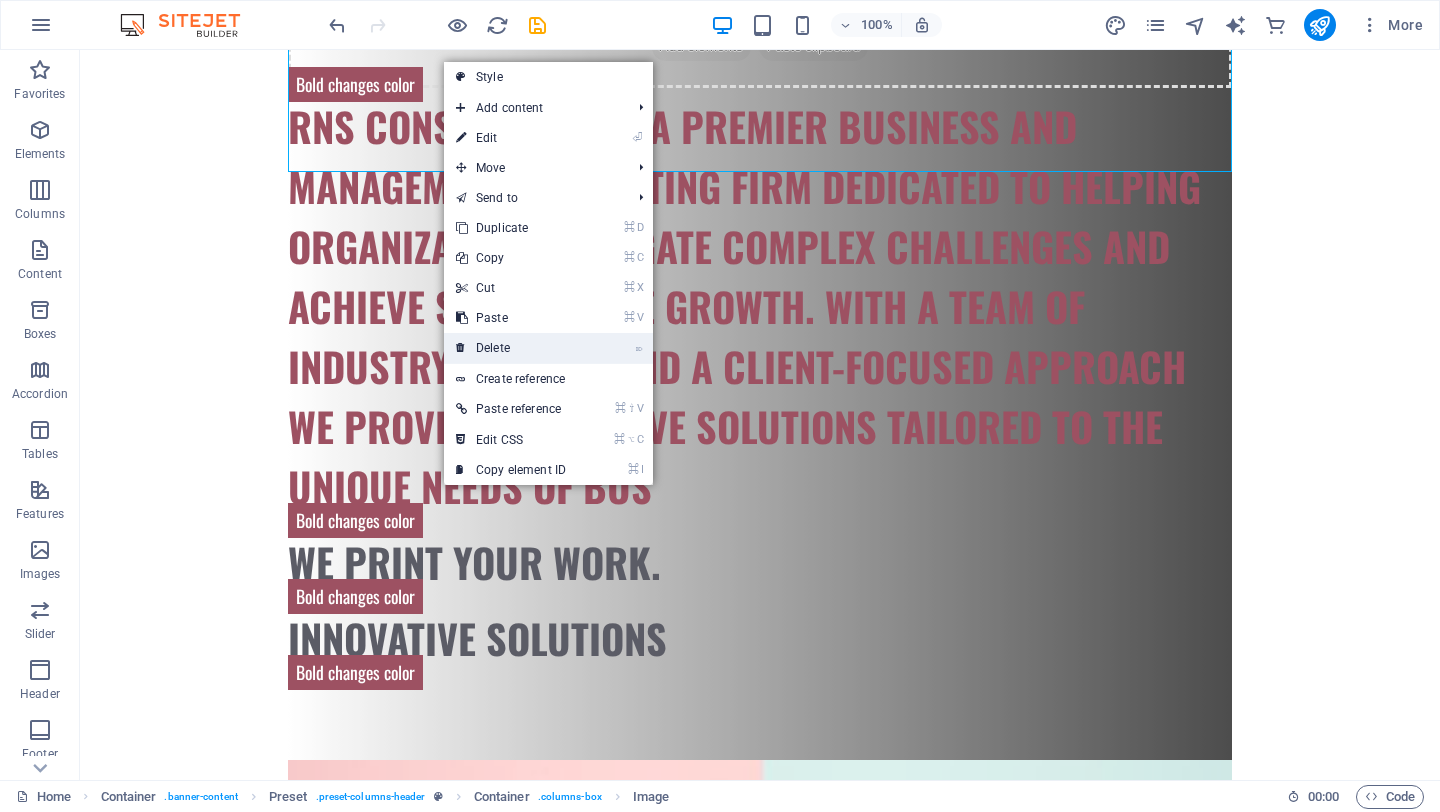 click on "⌦  Delete" at bounding box center (511, 348) 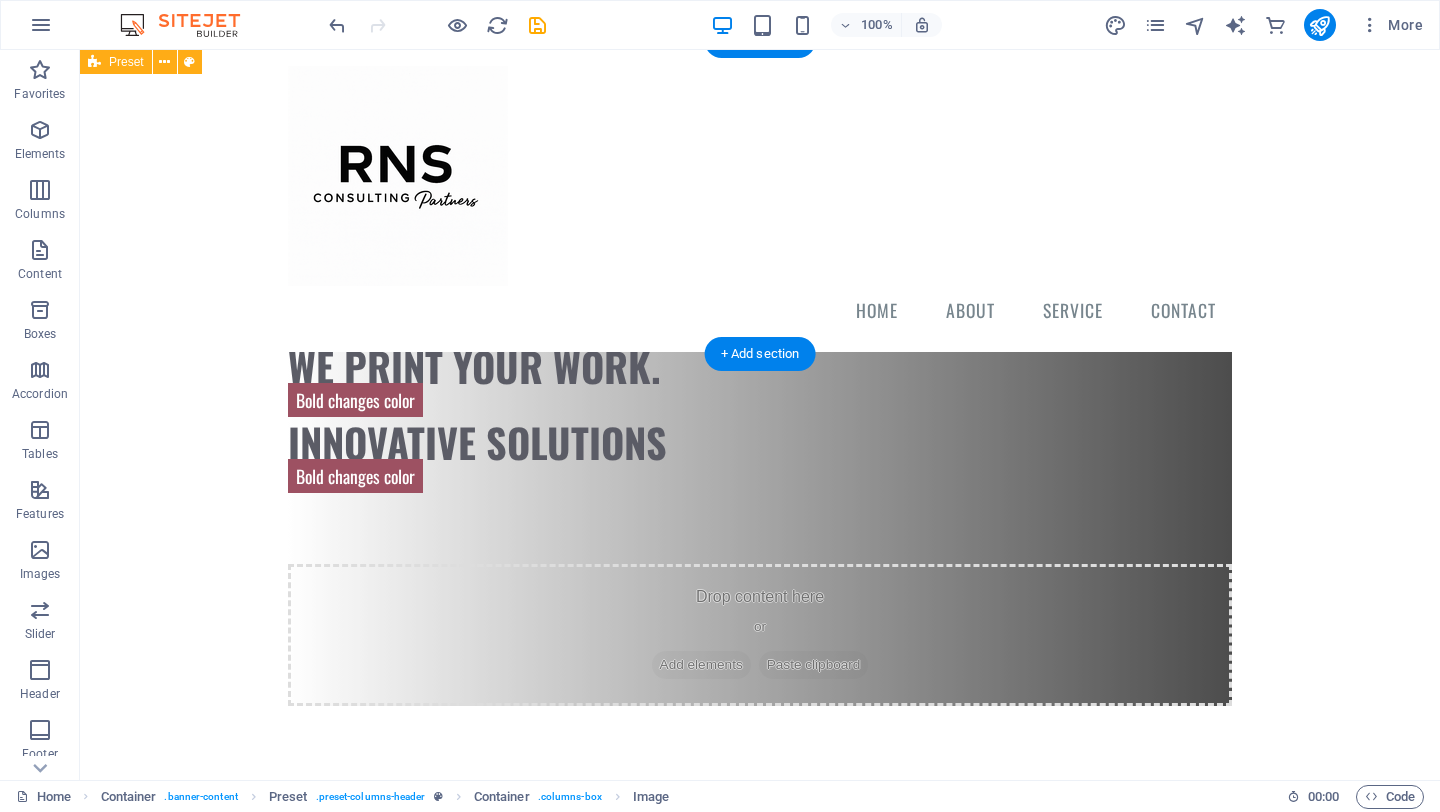 scroll, scrollTop: 1428, scrollLeft: 0, axis: vertical 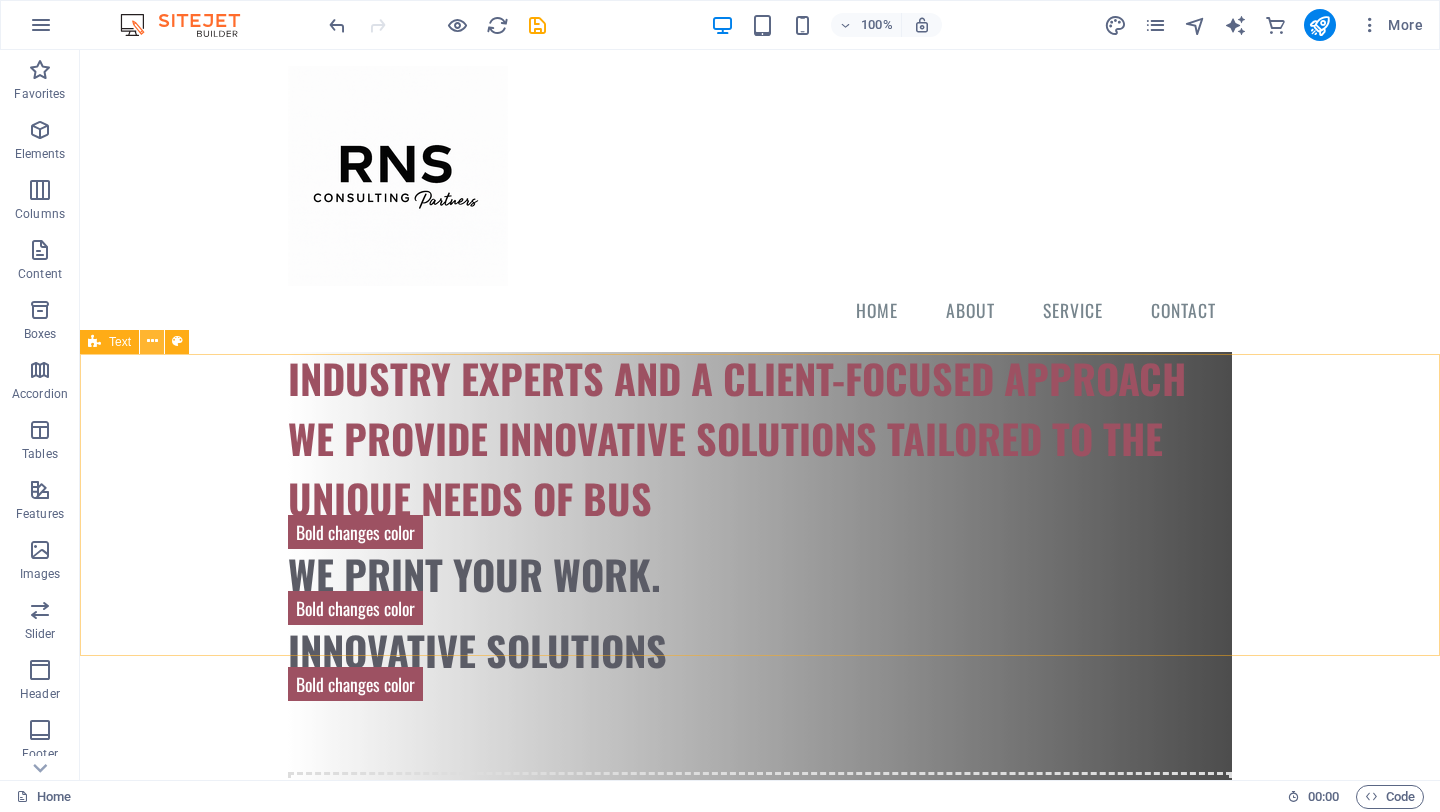 click at bounding box center (152, 341) 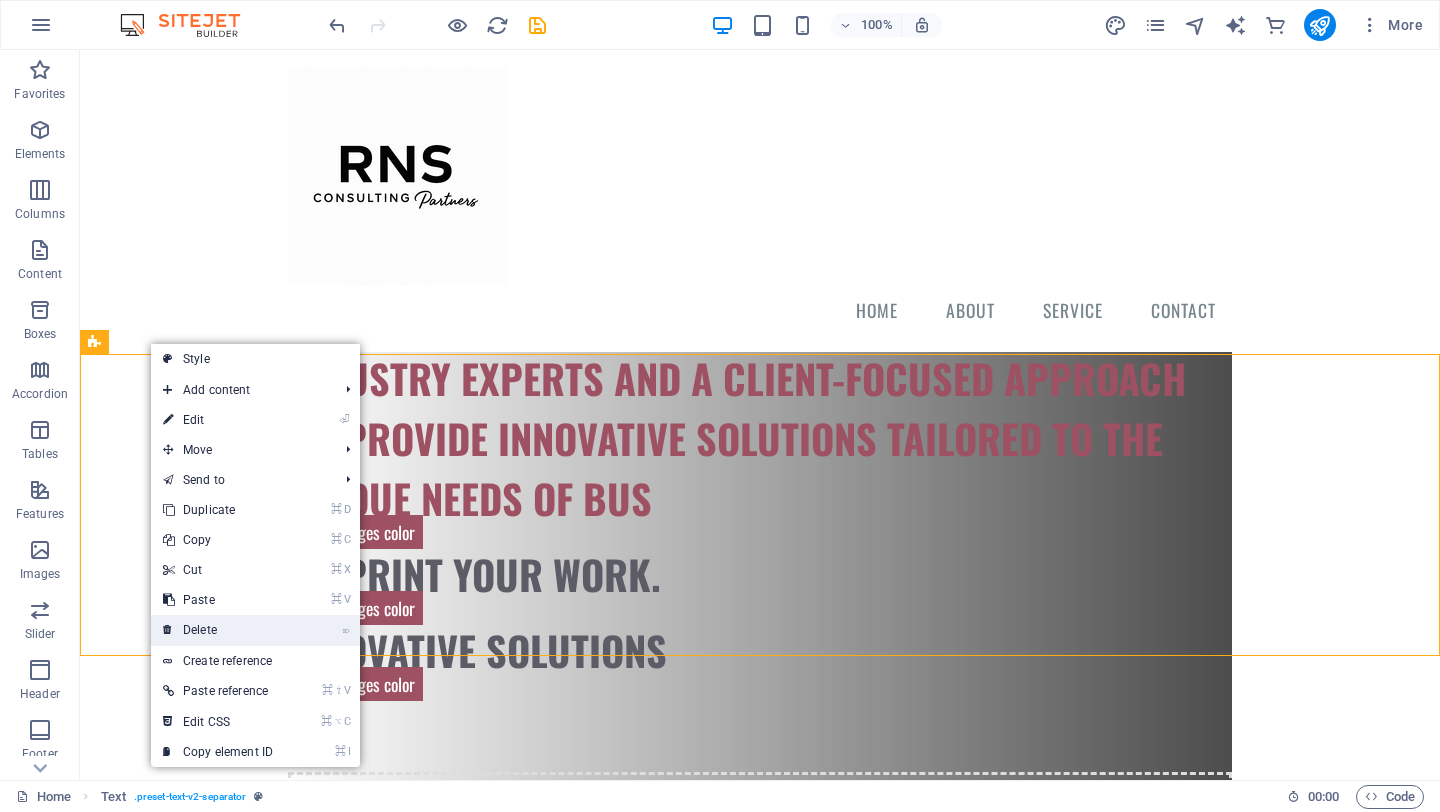 click on "⌦  Delete" at bounding box center [218, 630] 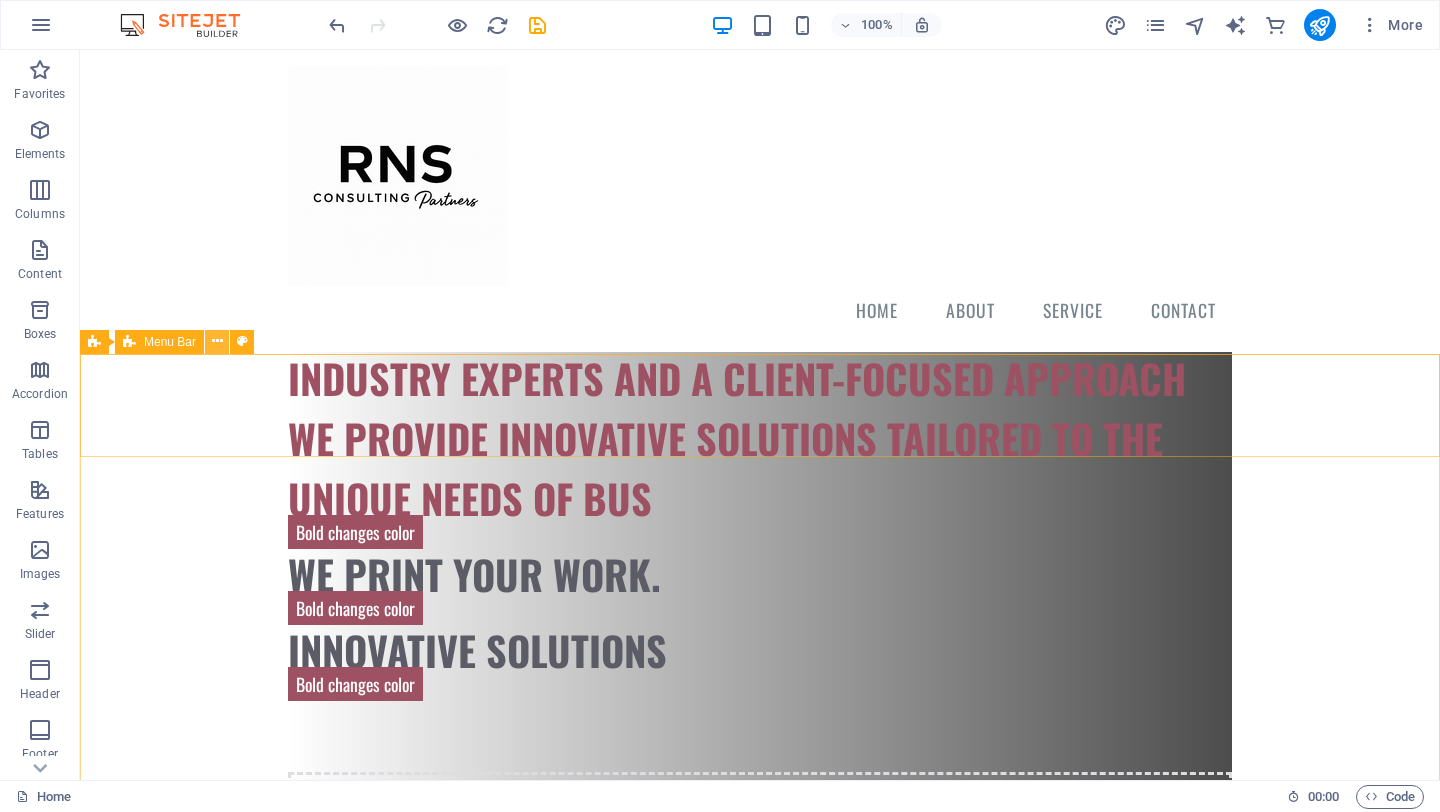 click at bounding box center (217, 341) 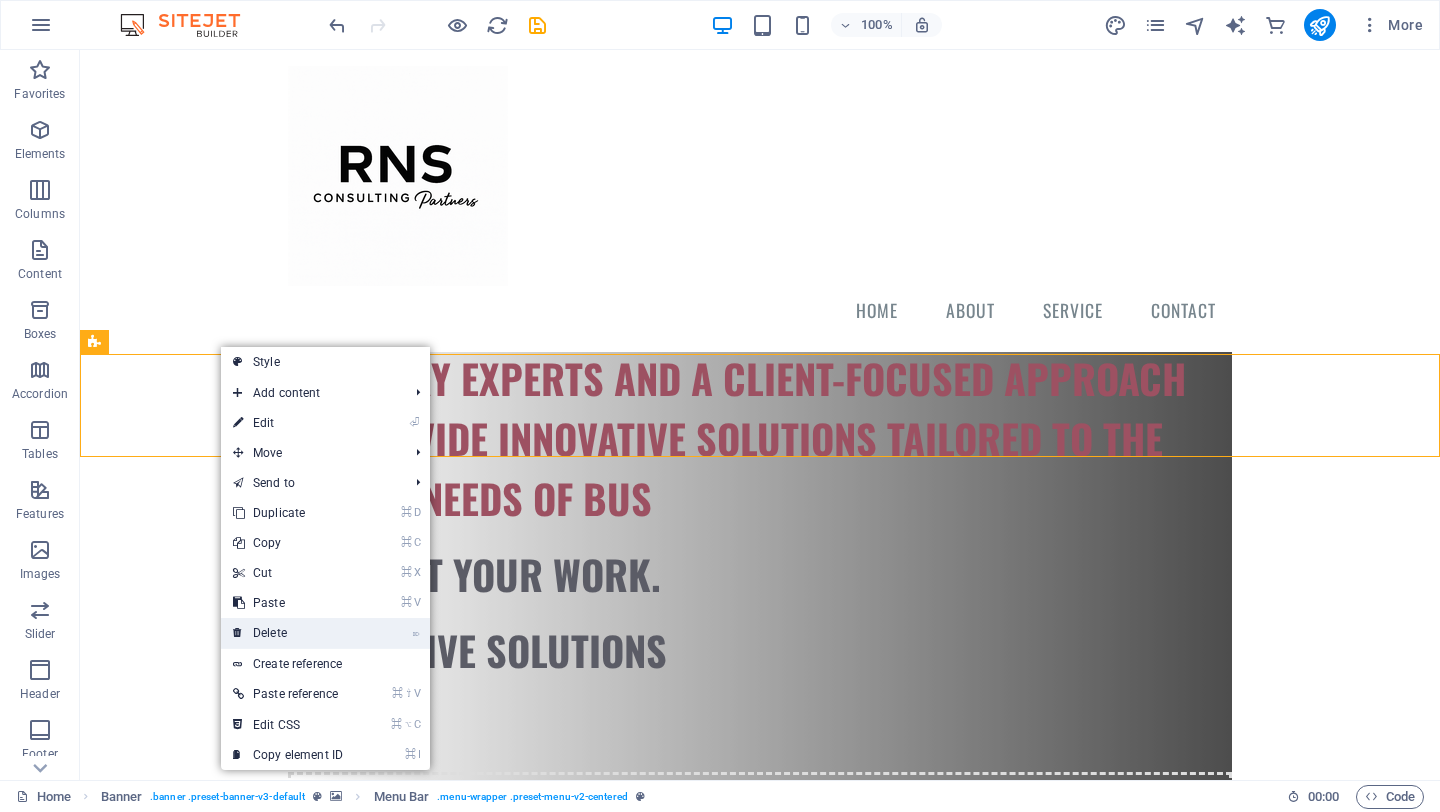 click on "⌦  Delete" at bounding box center (288, 633) 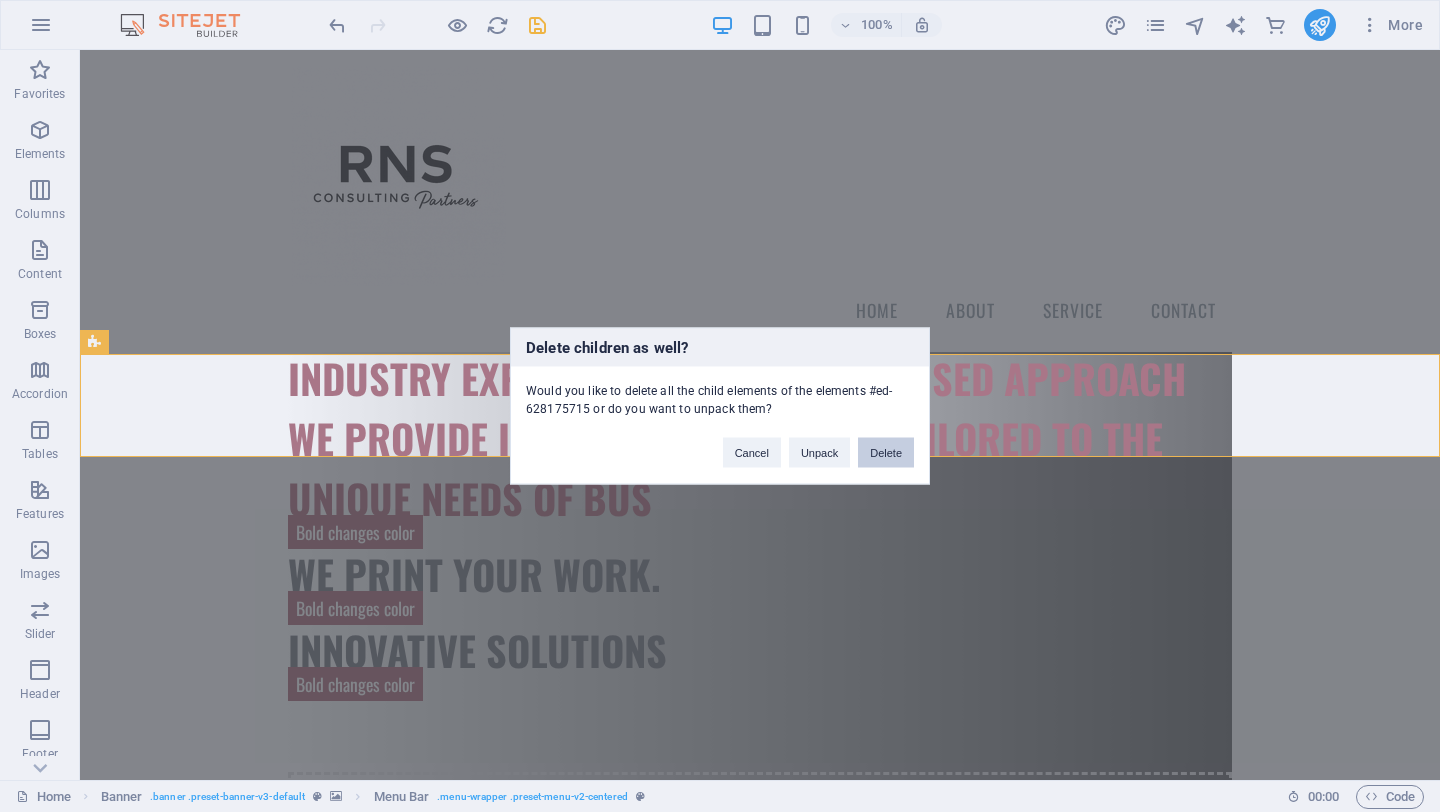click on "Delete" at bounding box center [886, 453] 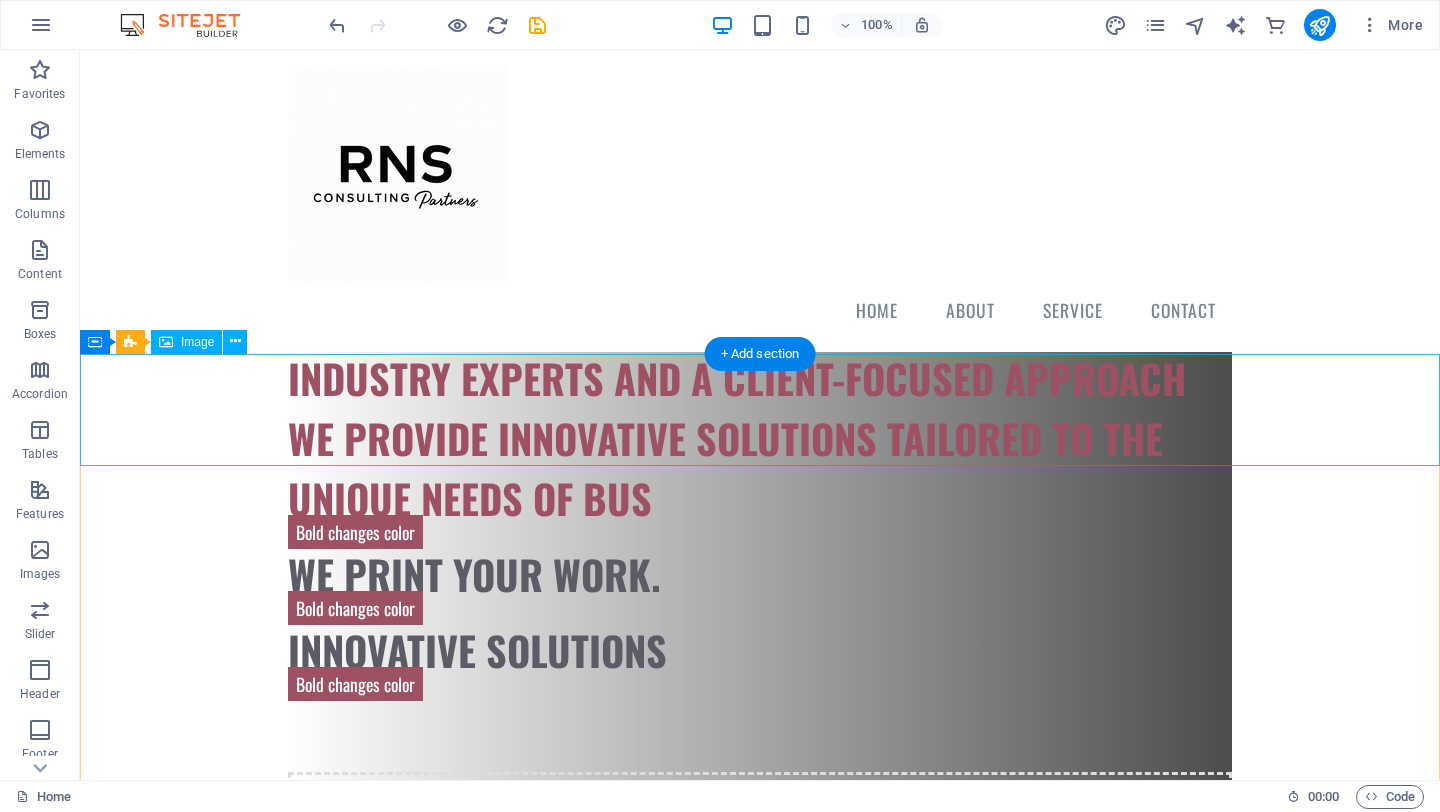 click at bounding box center (760, 2343) 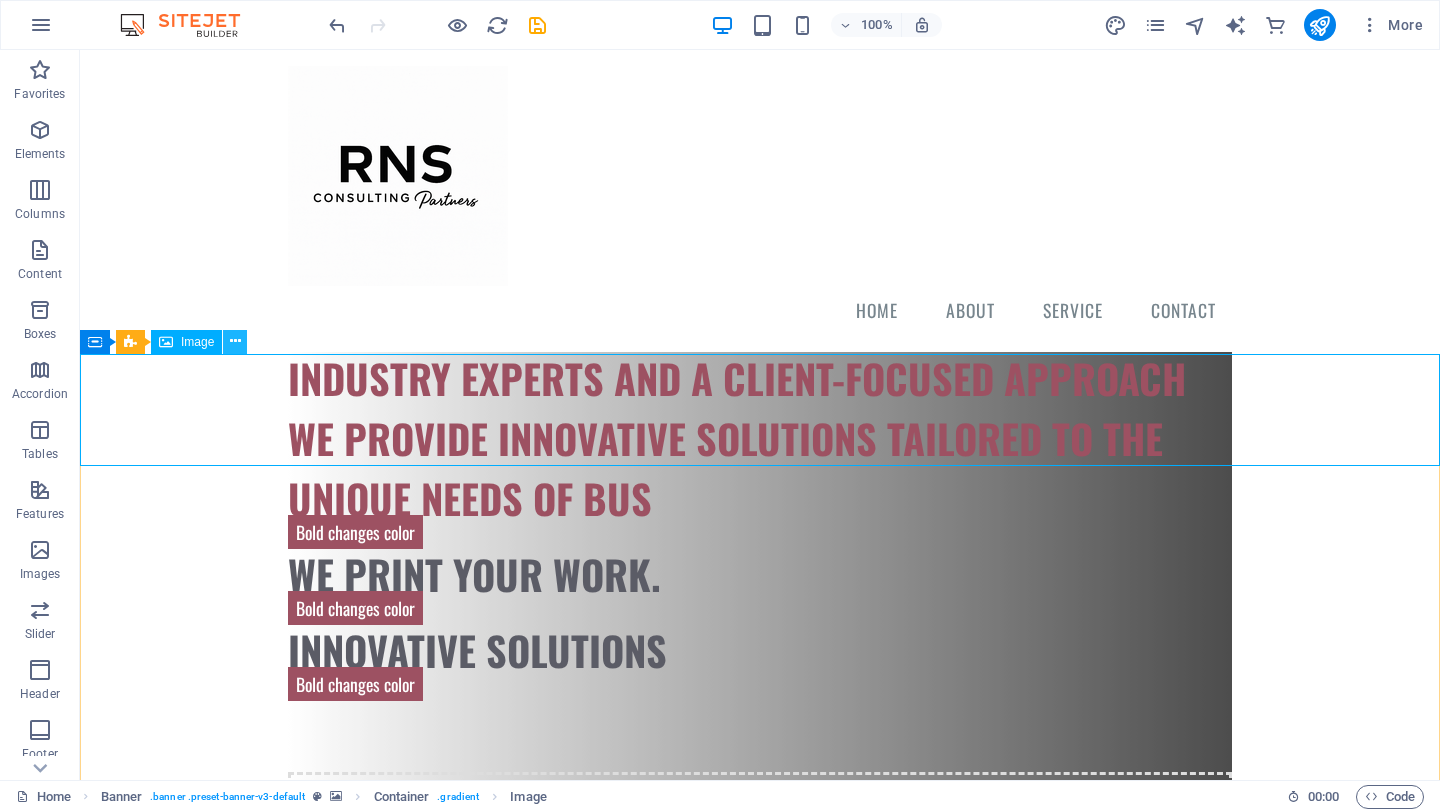 click at bounding box center (235, 341) 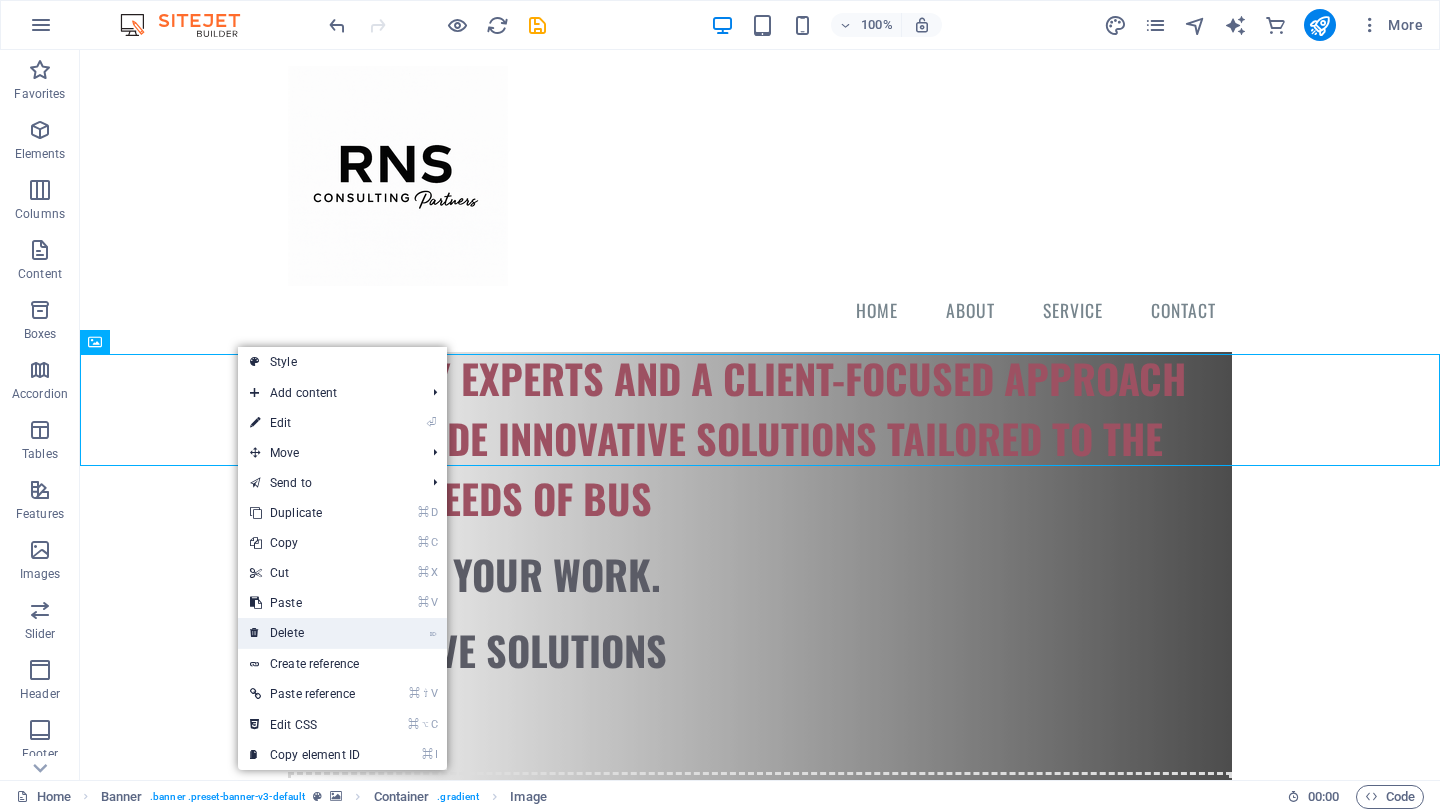 click on "⌦  Delete" at bounding box center (305, 633) 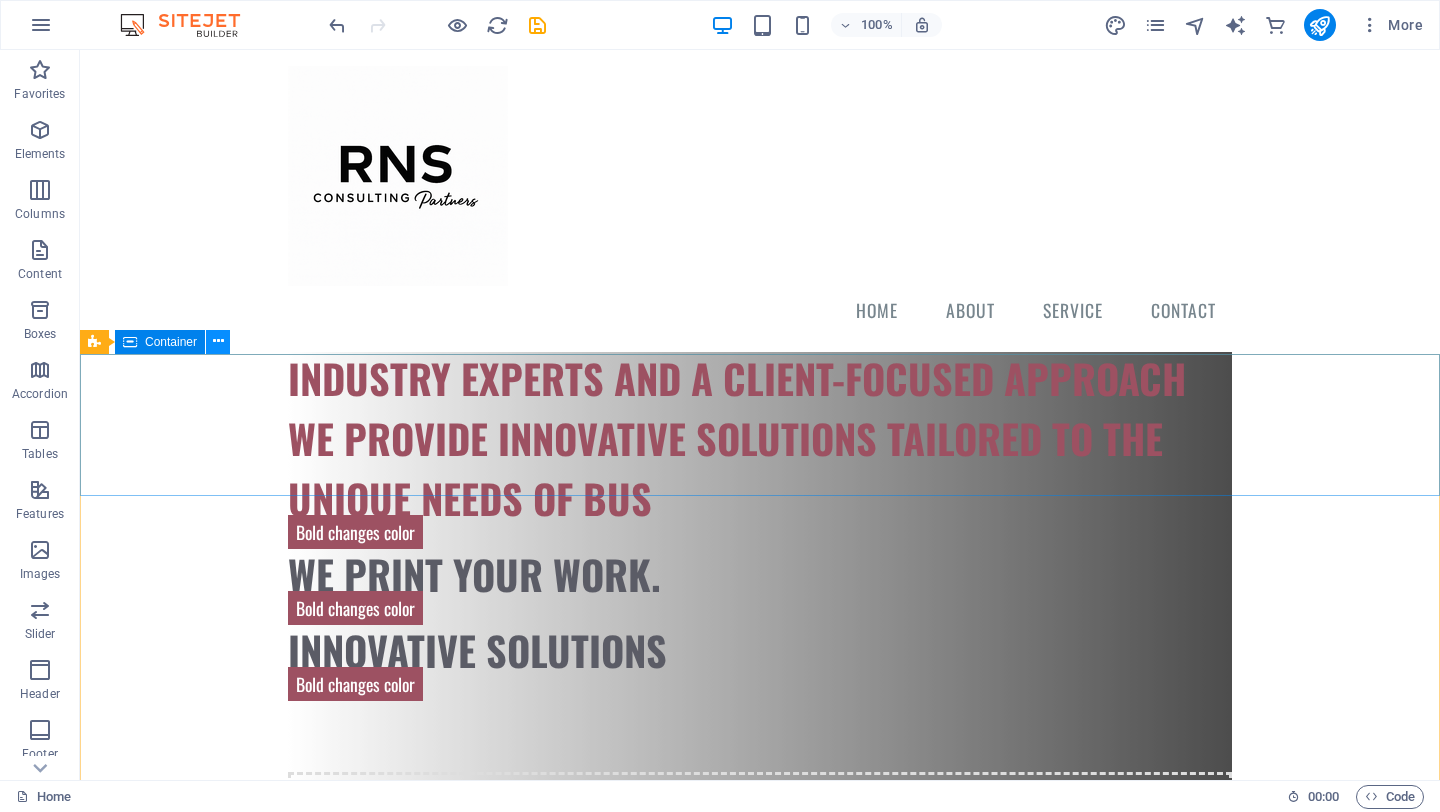 click at bounding box center [218, 341] 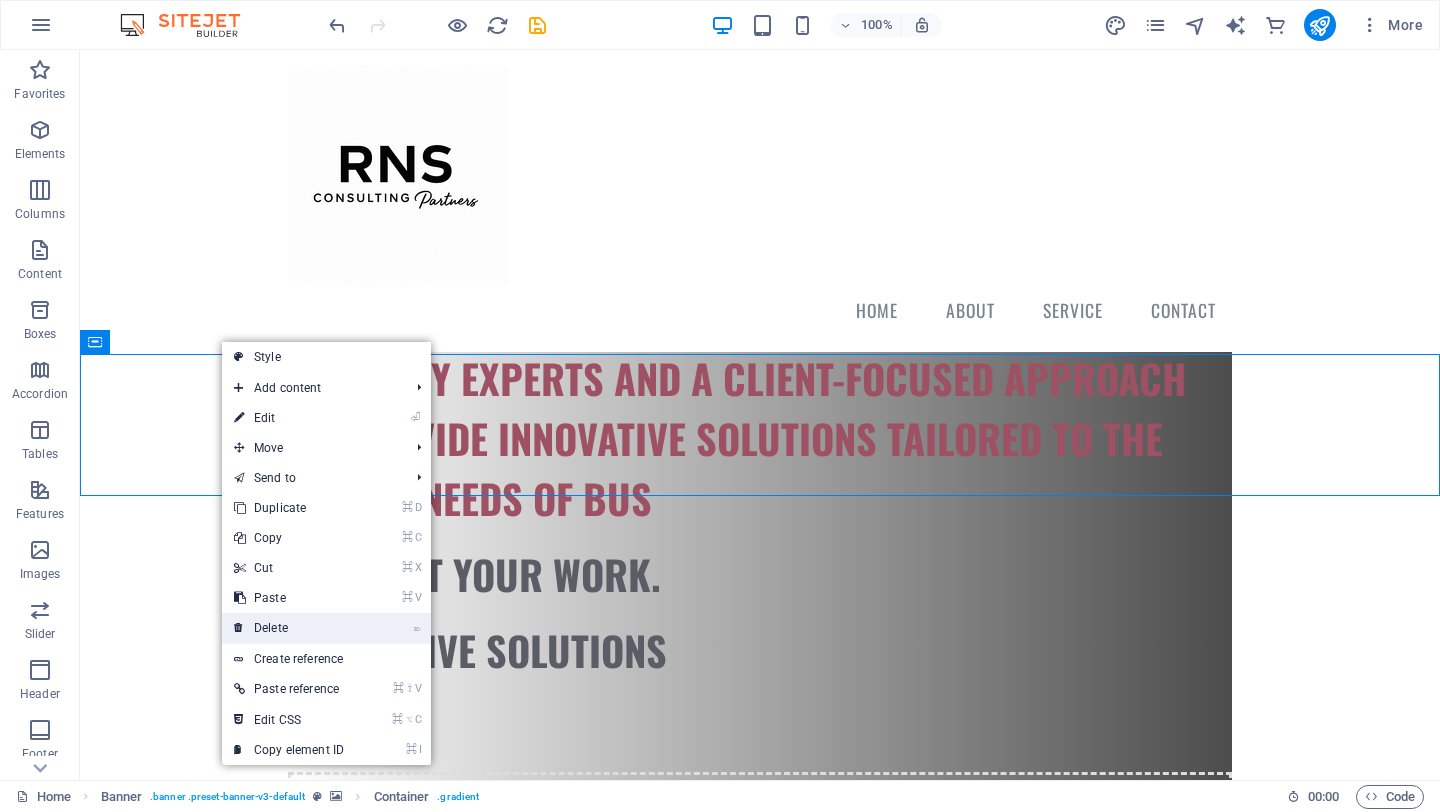click on "⌦  Delete" at bounding box center (289, 628) 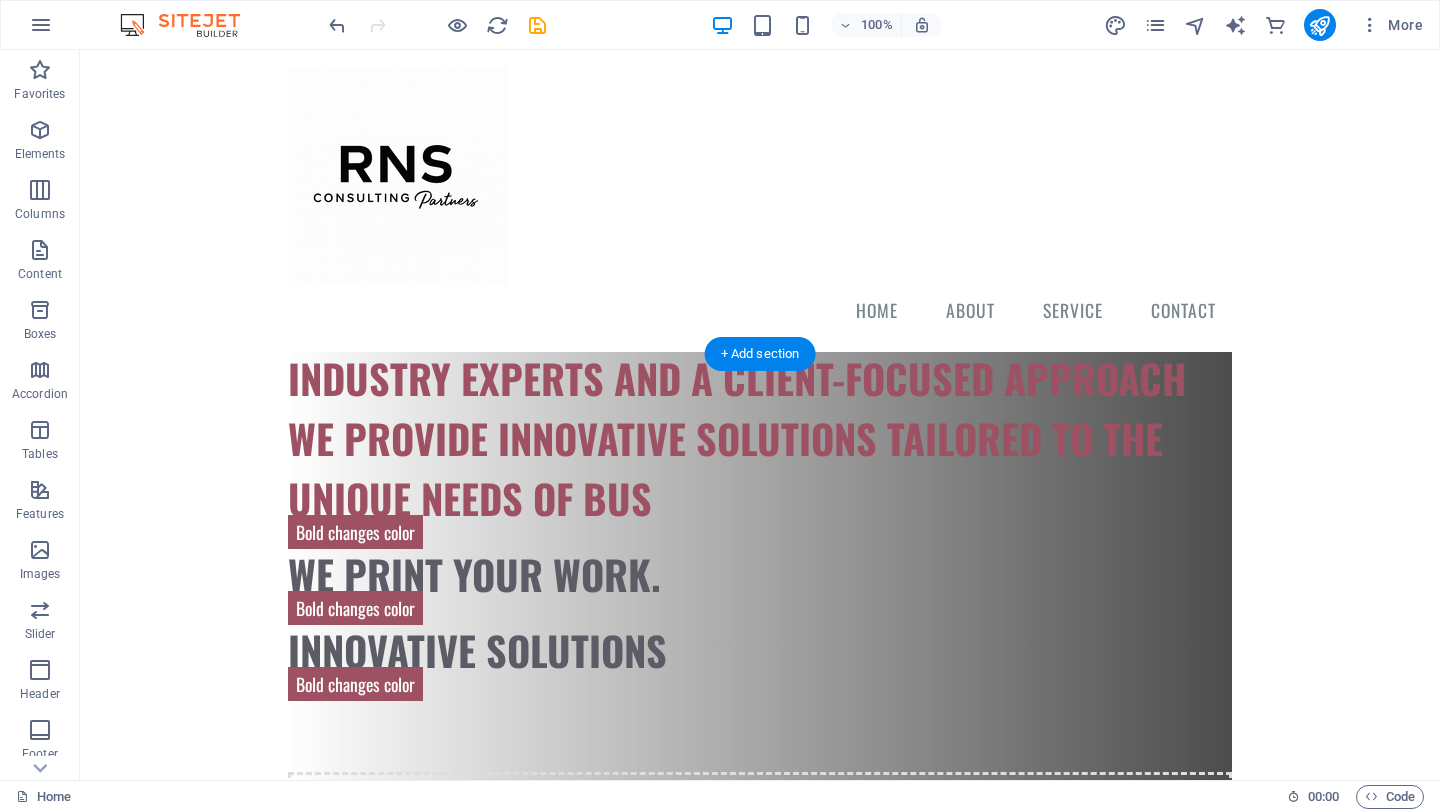 click at bounding box center (760, 1866) 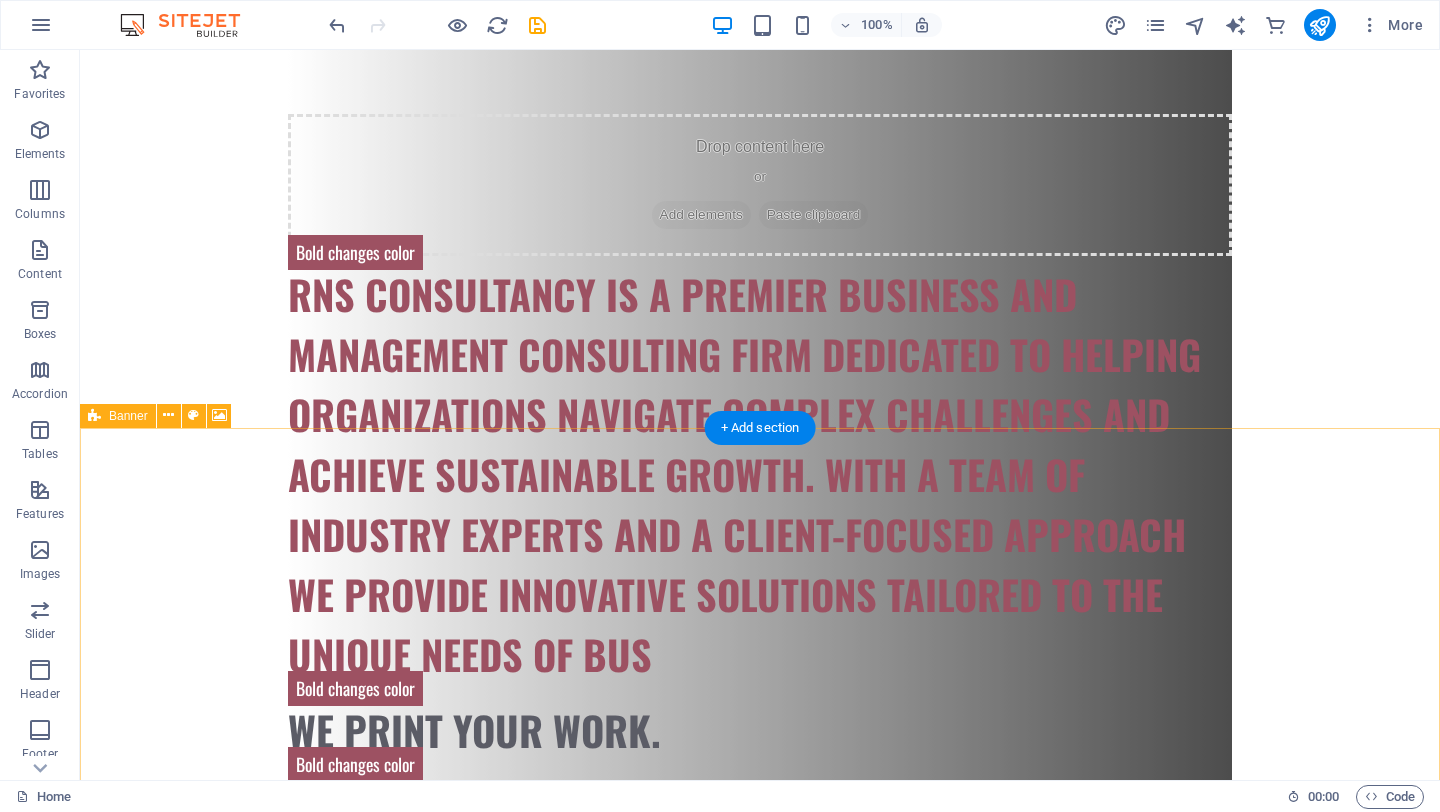 scroll, scrollTop: 1508, scrollLeft: 0, axis: vertical 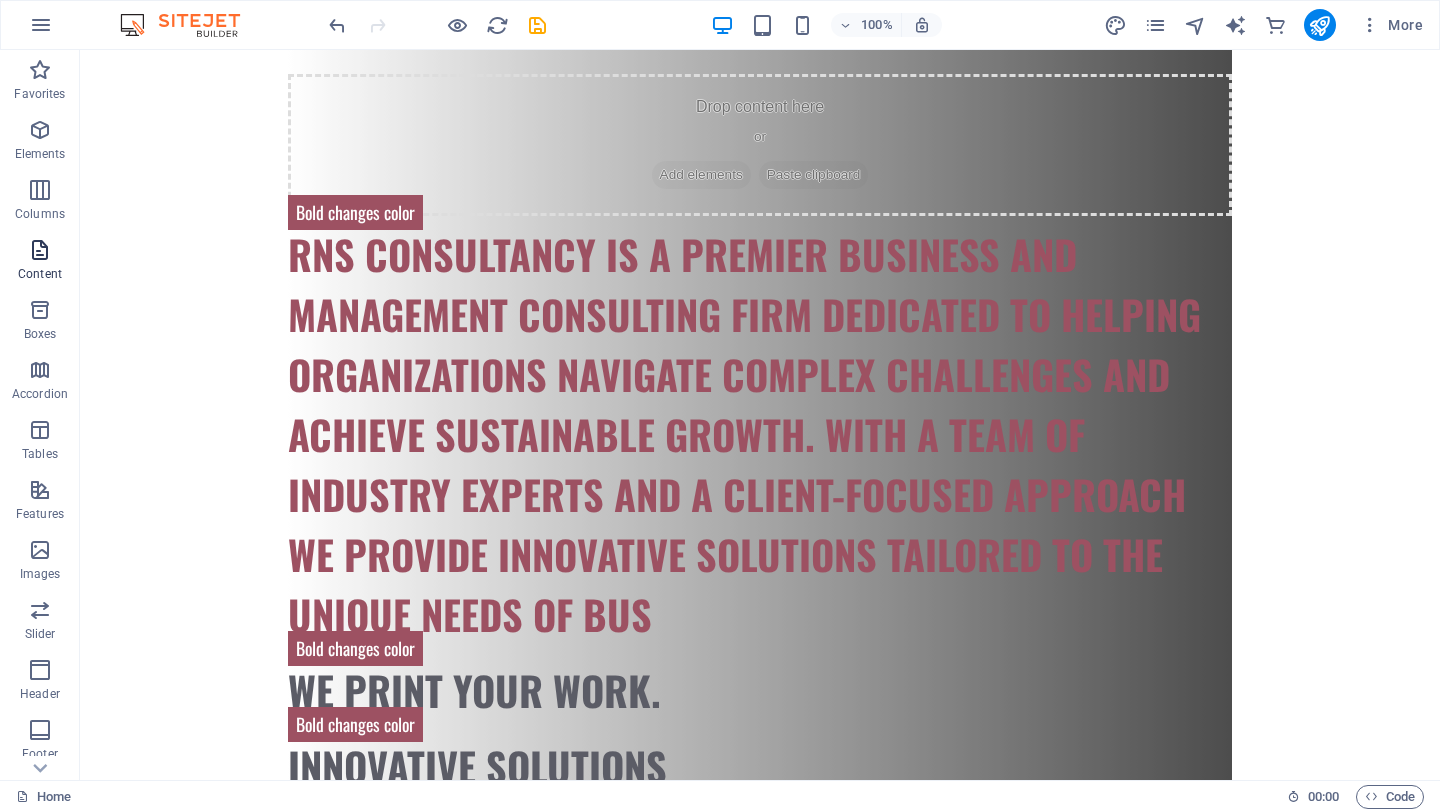click on "Content" at bounding box center [40, 274] 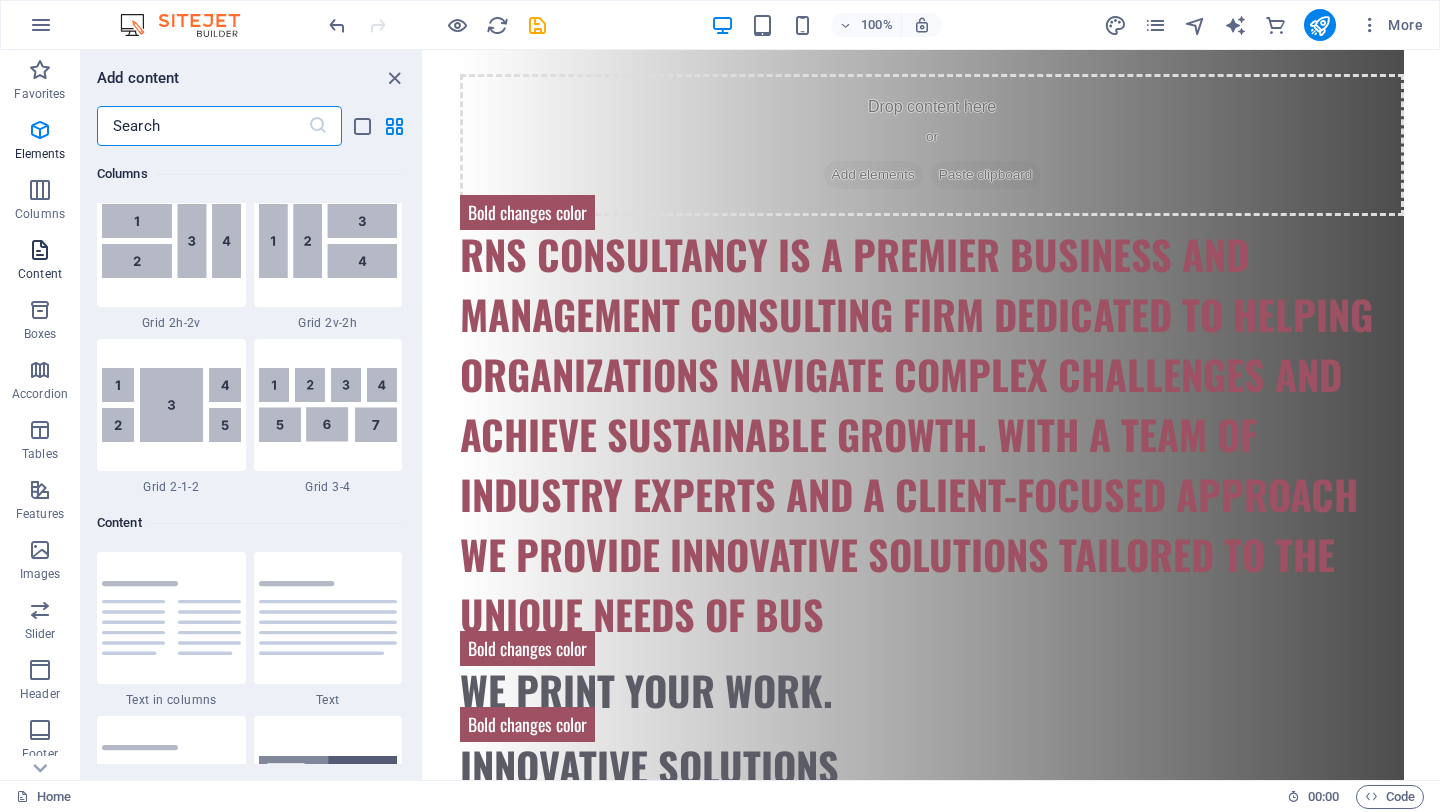 scroll, scrollTop: 3499, scrollLeft: 0, axis: vertical 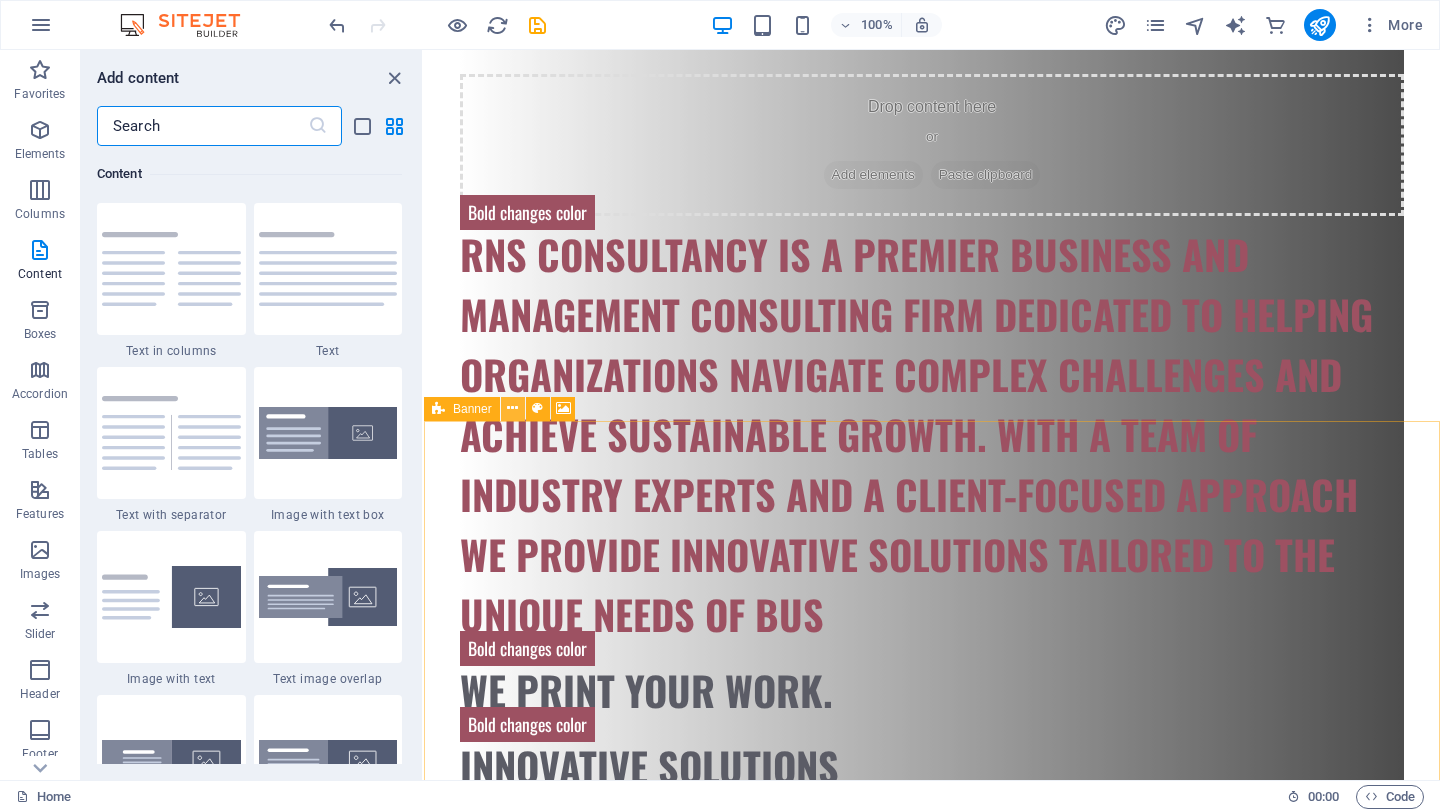 click at bounding box center (512, 408) 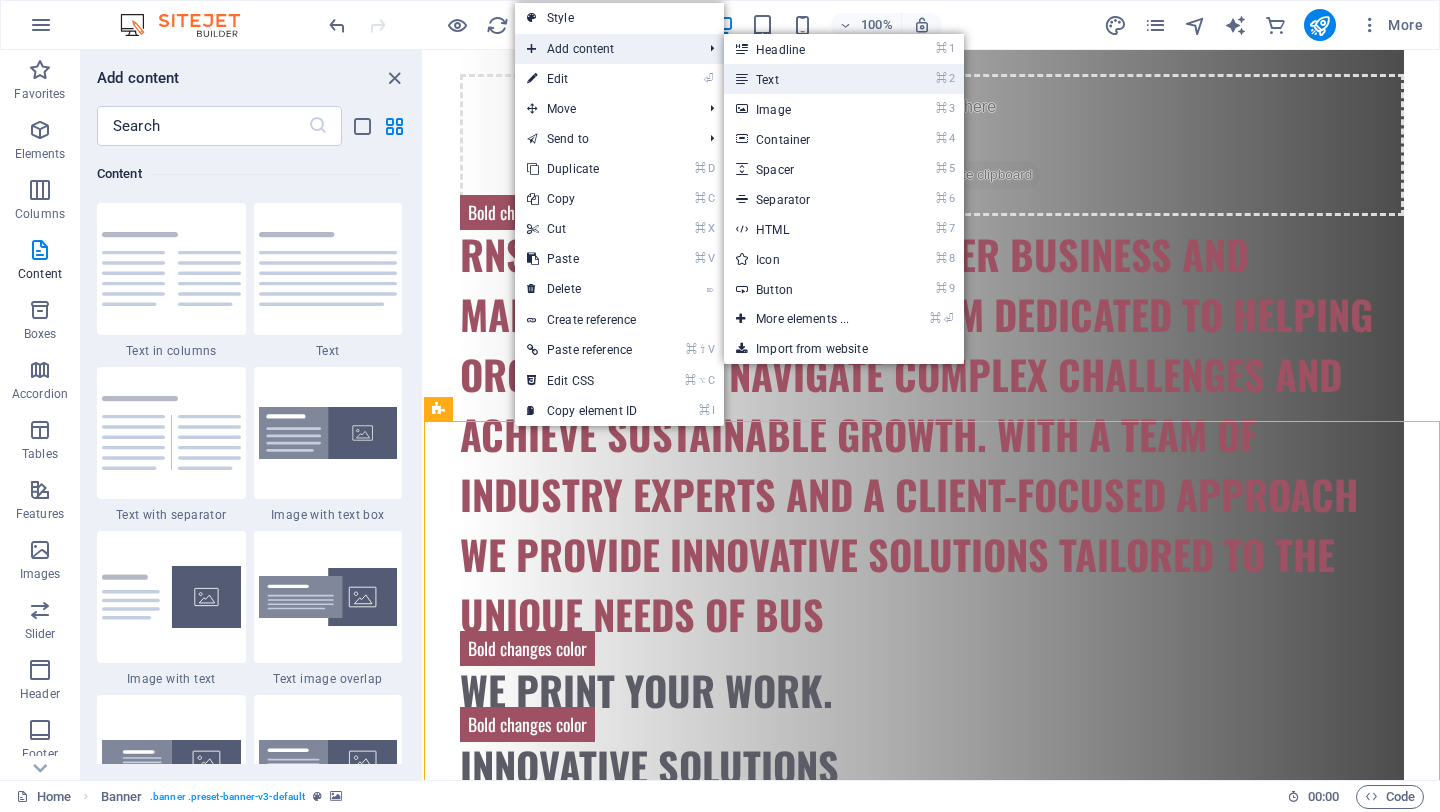 click on "⌘ 2  Text" at bounding box center [806, 79] 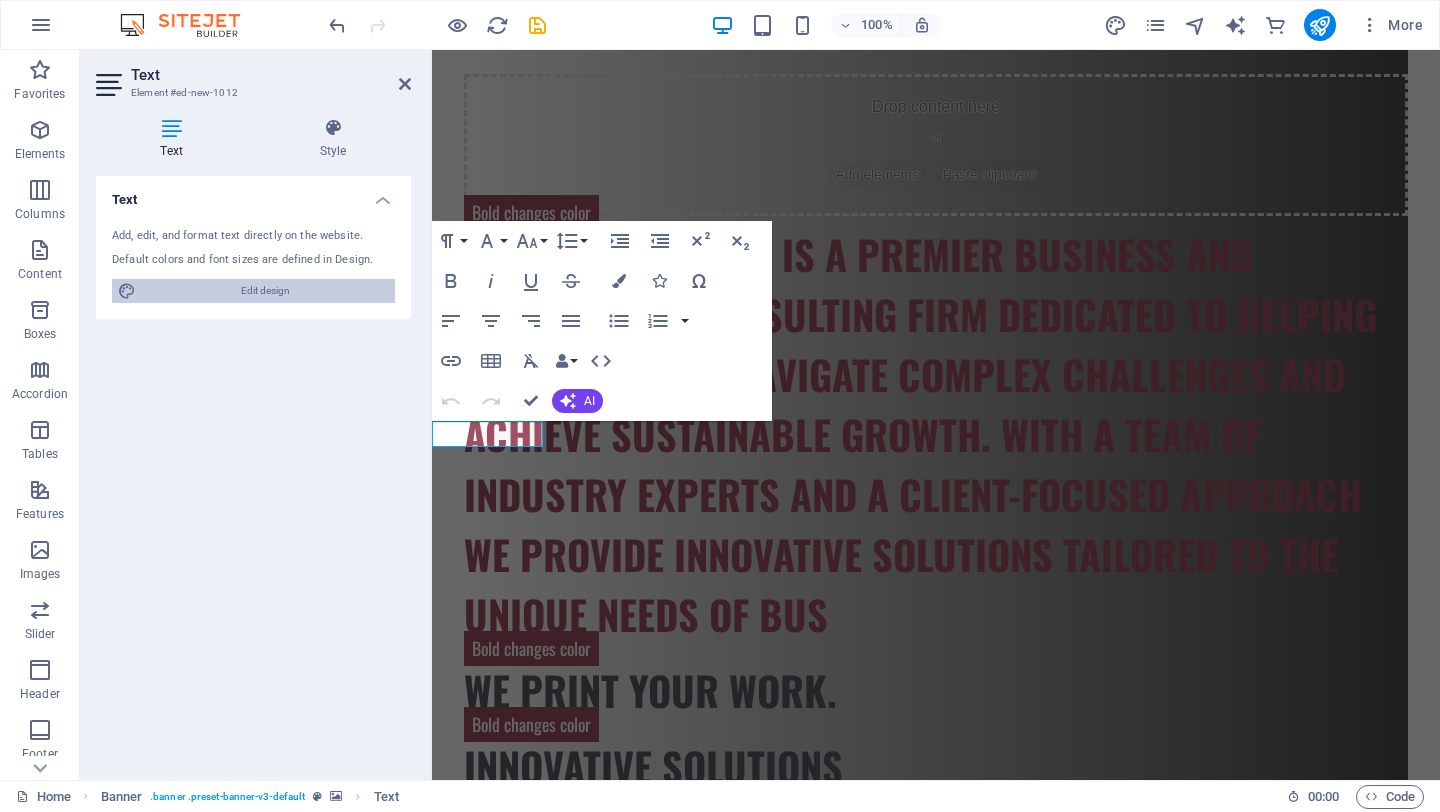 click on "Edit design" at bounding box center (265, 291) 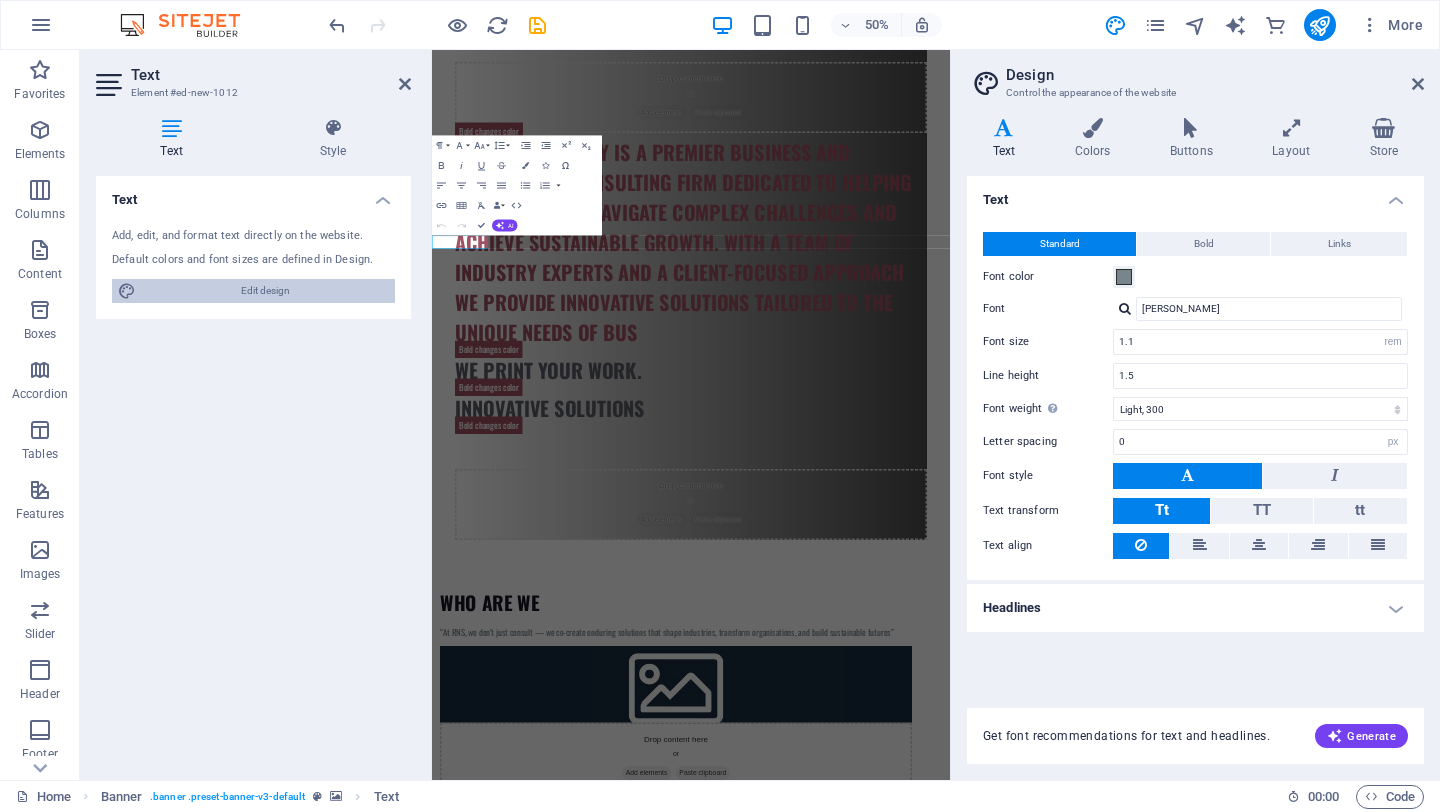 click on "Edit design" at bounding box center [265, 291] 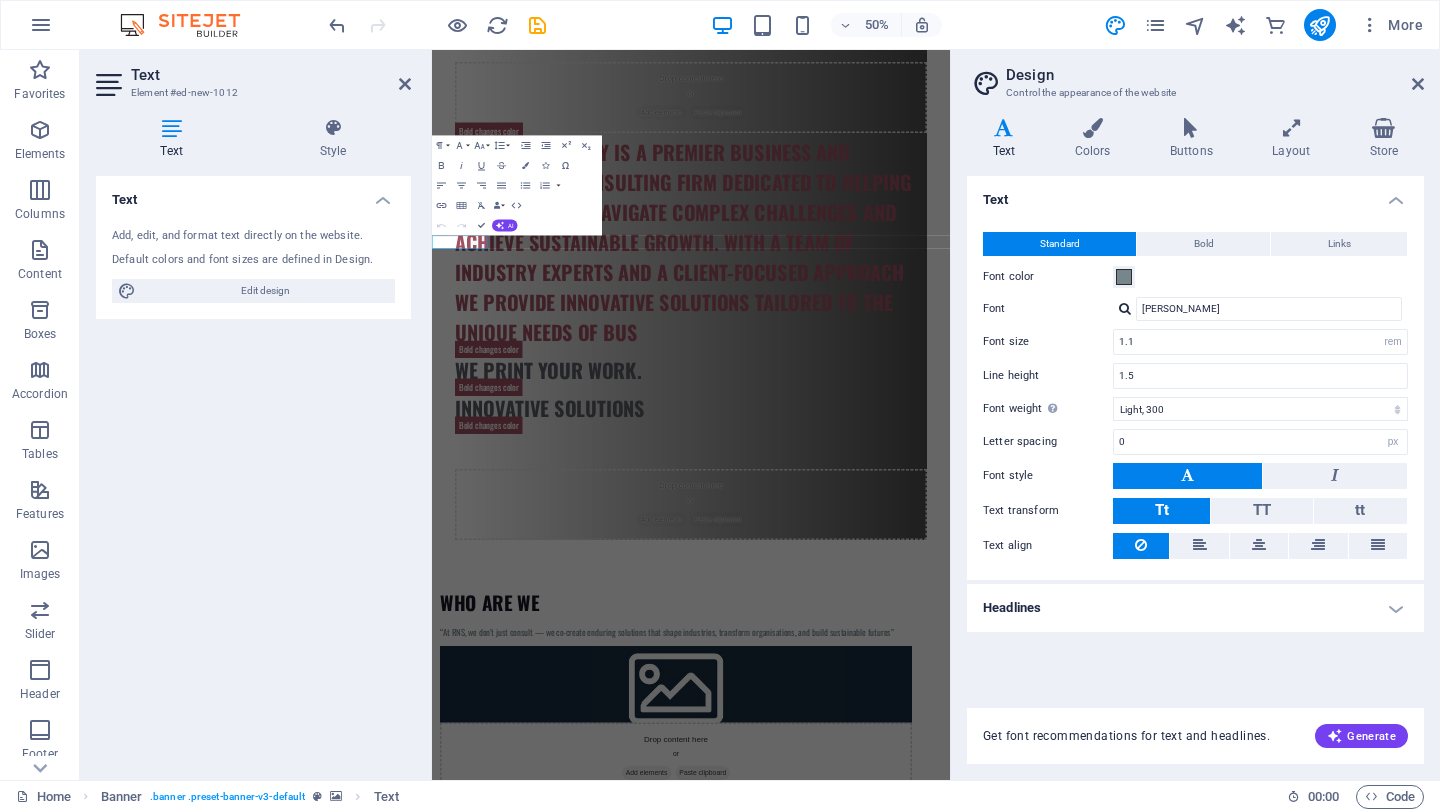 click at bounding box center (111, 85) 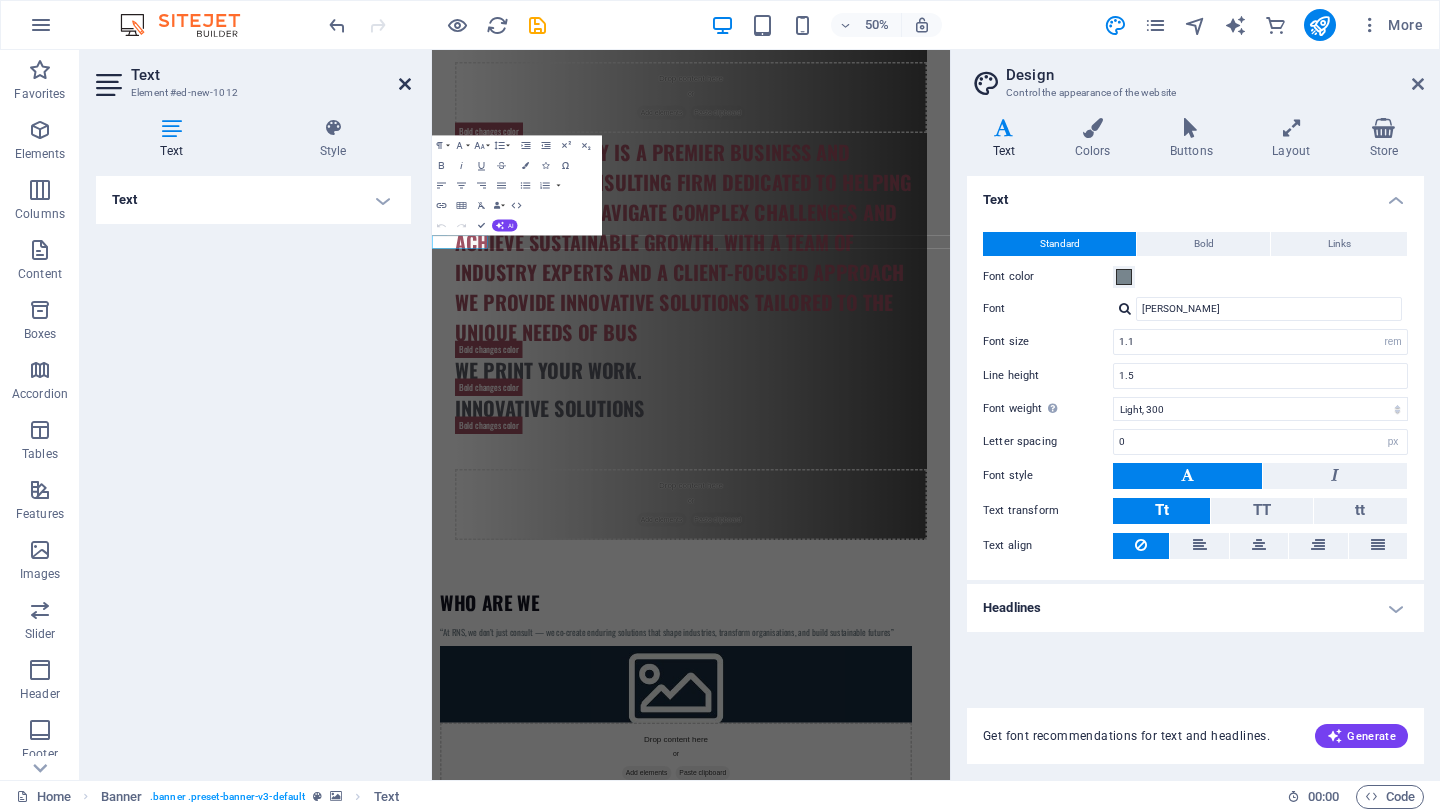 click at bounding box center (405, 84) 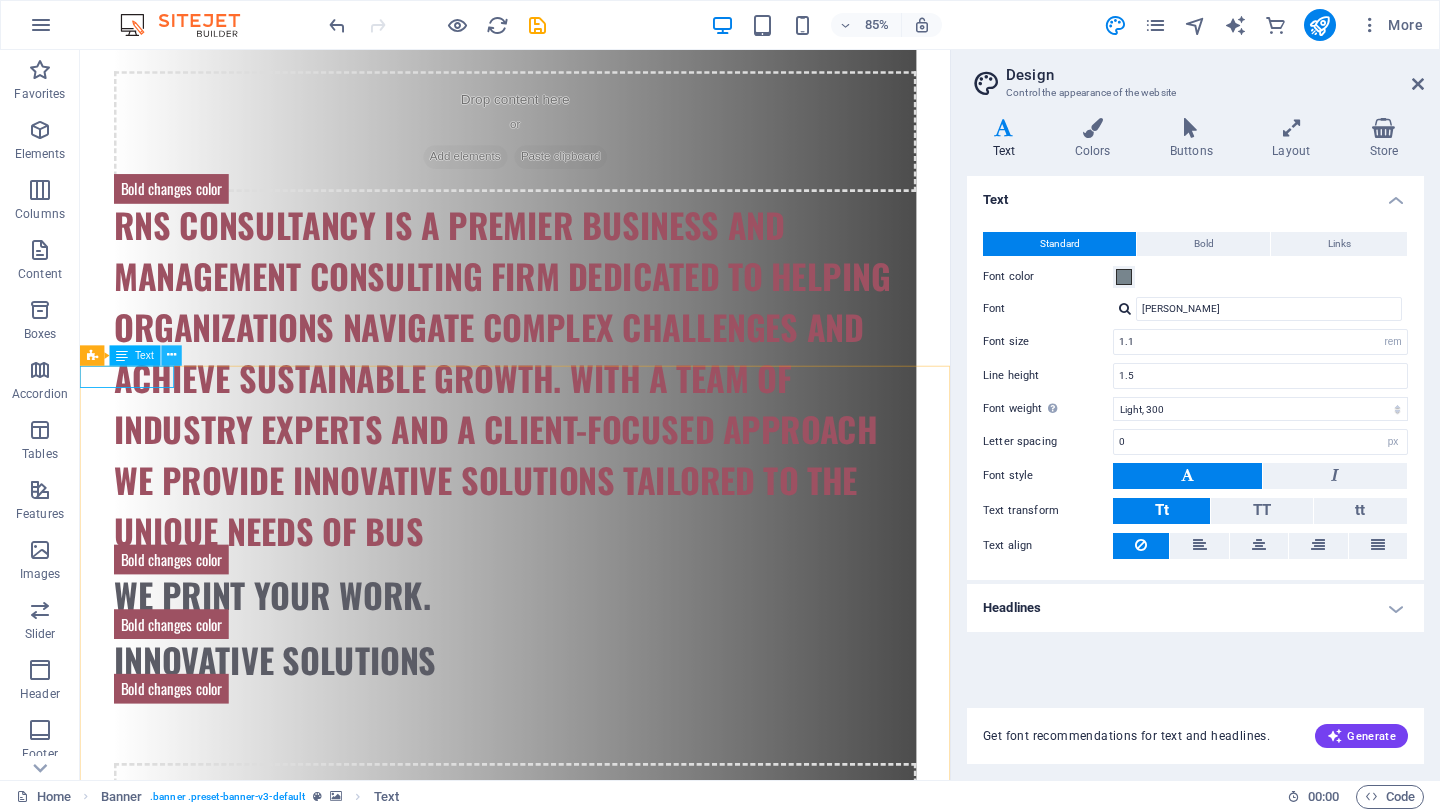 click at bounding box center [171, 355] 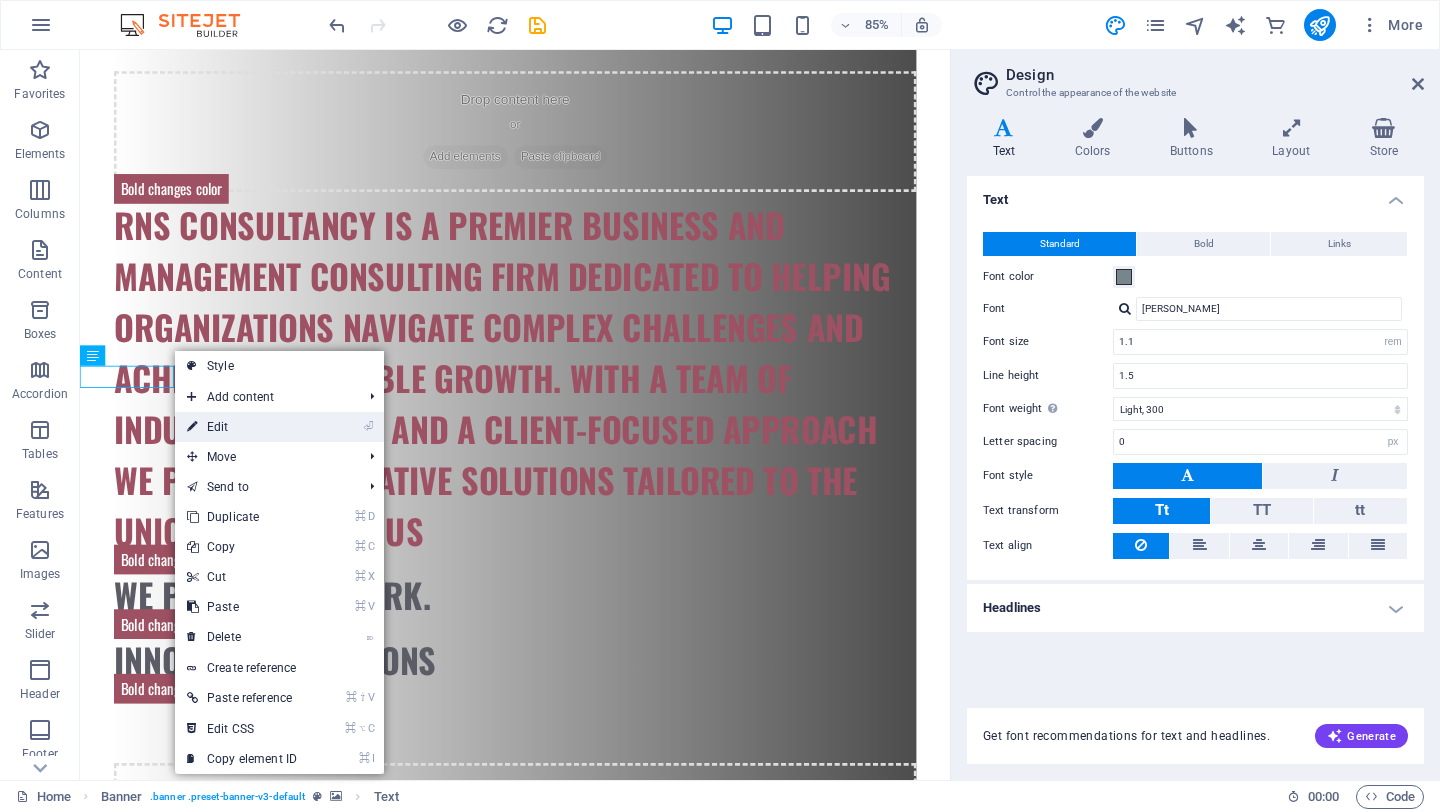 click on "⏎  Edit" at bounding box center [242, 427] 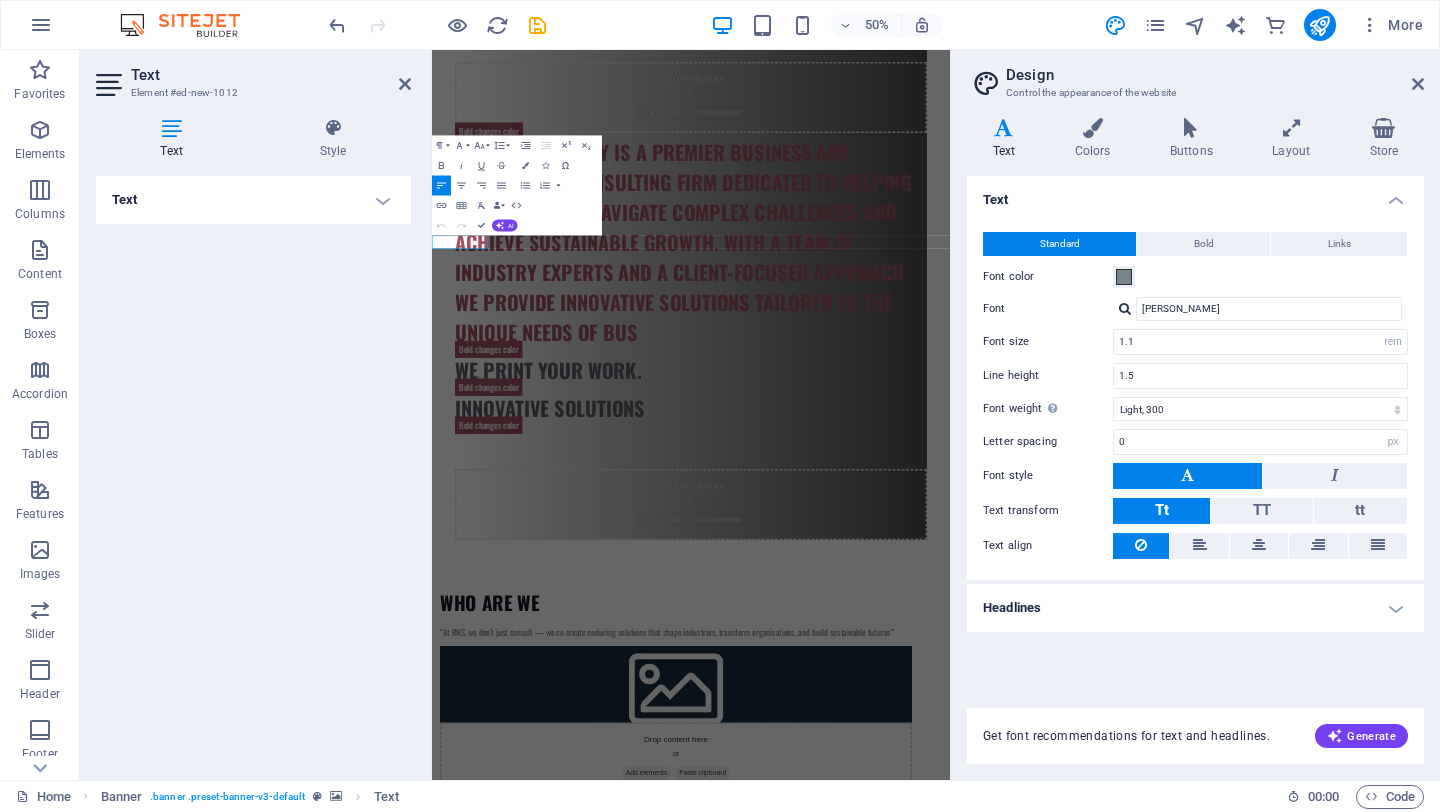 click on "Text" at bounding box center [253, 200] 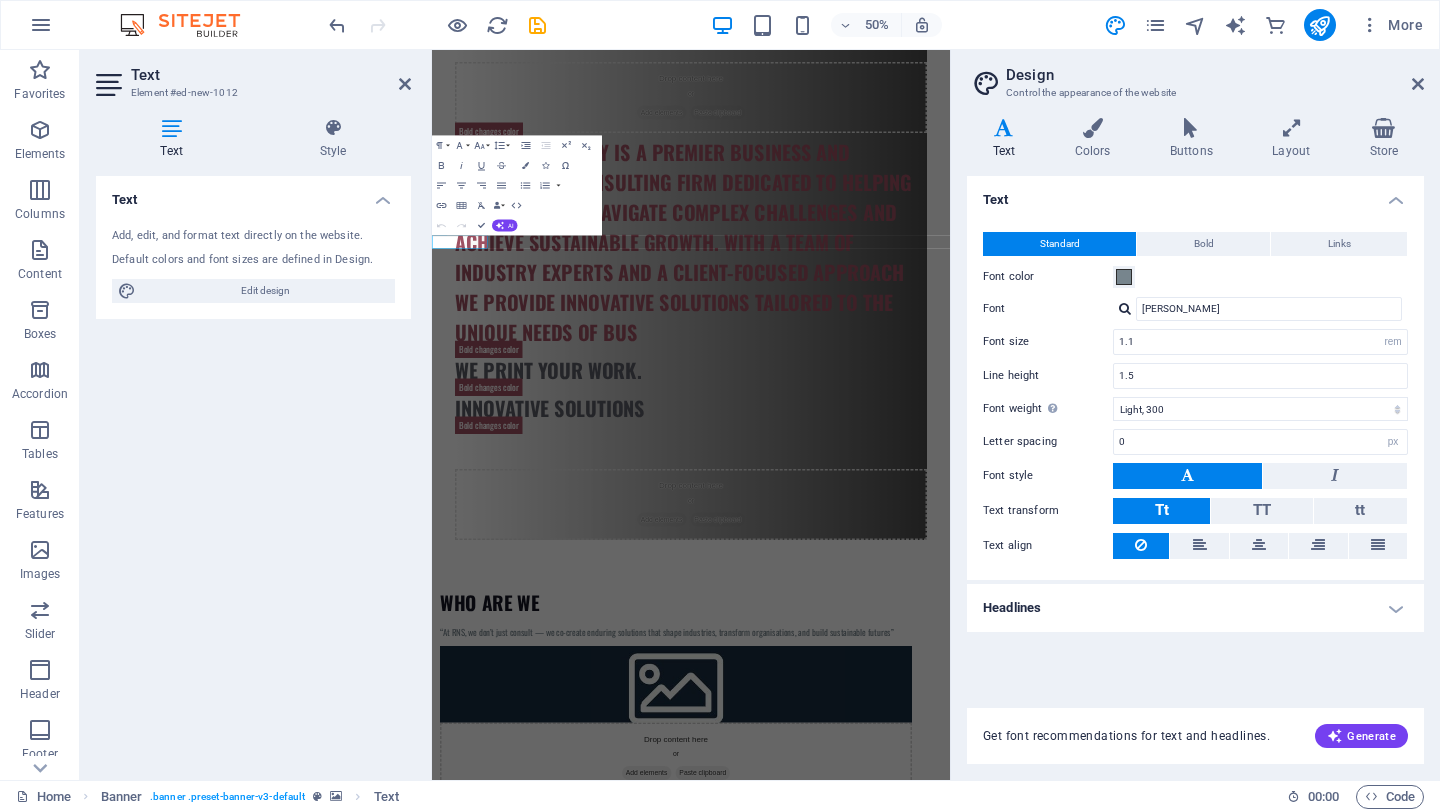 click on "Text" at bounding box center (253, 194) 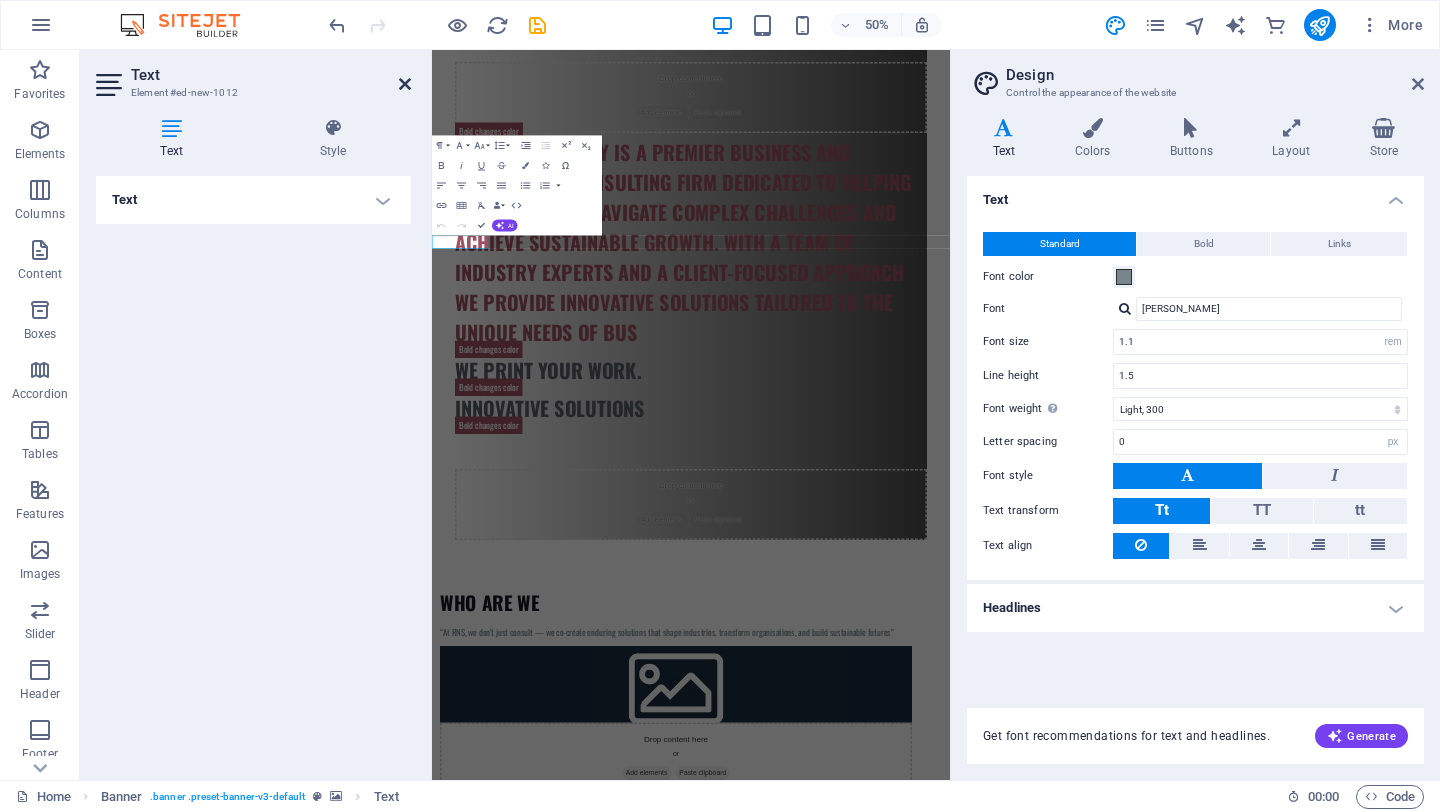 click at bounding box center (405, 84) 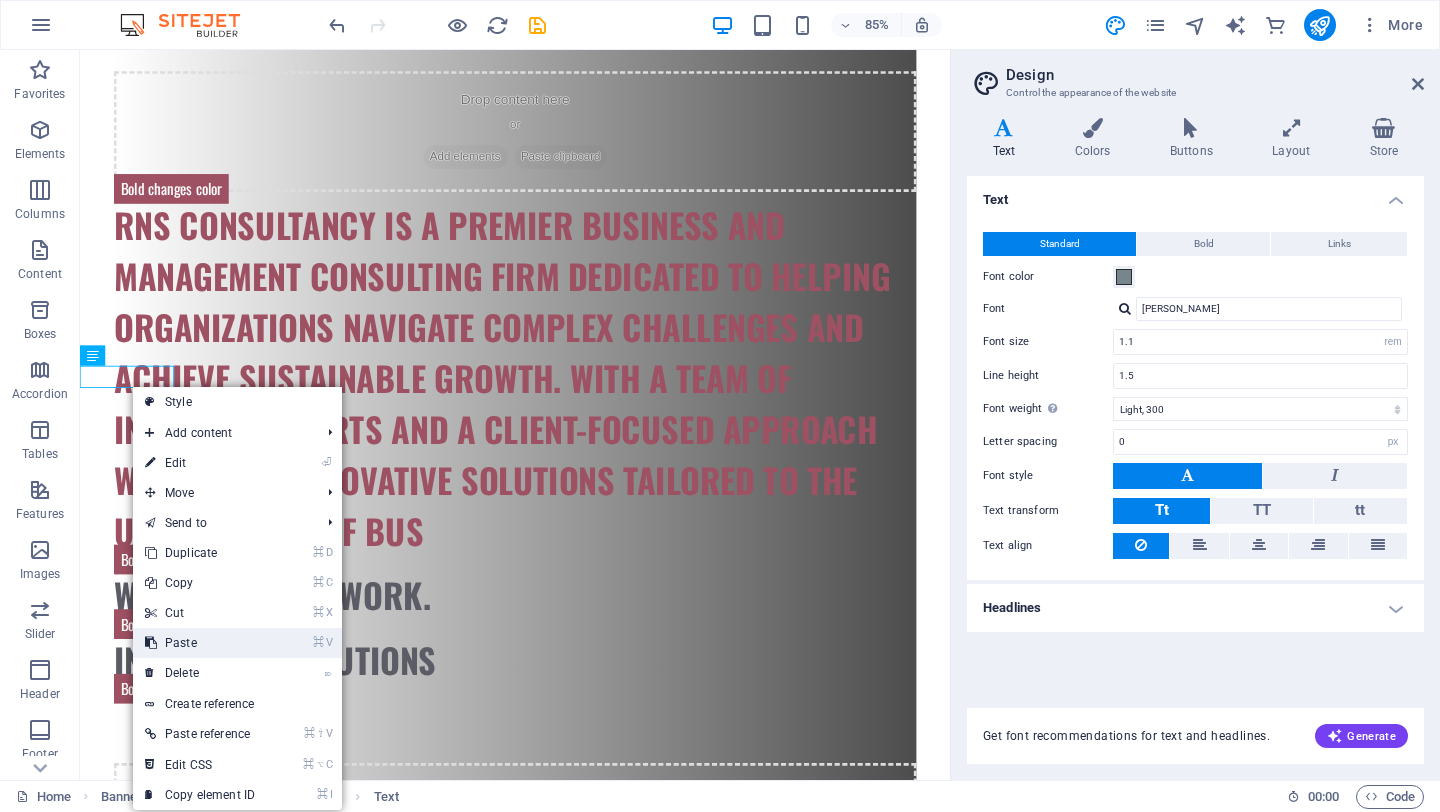 click on "⌘ V  Paste" at bounding box center (200, 643) 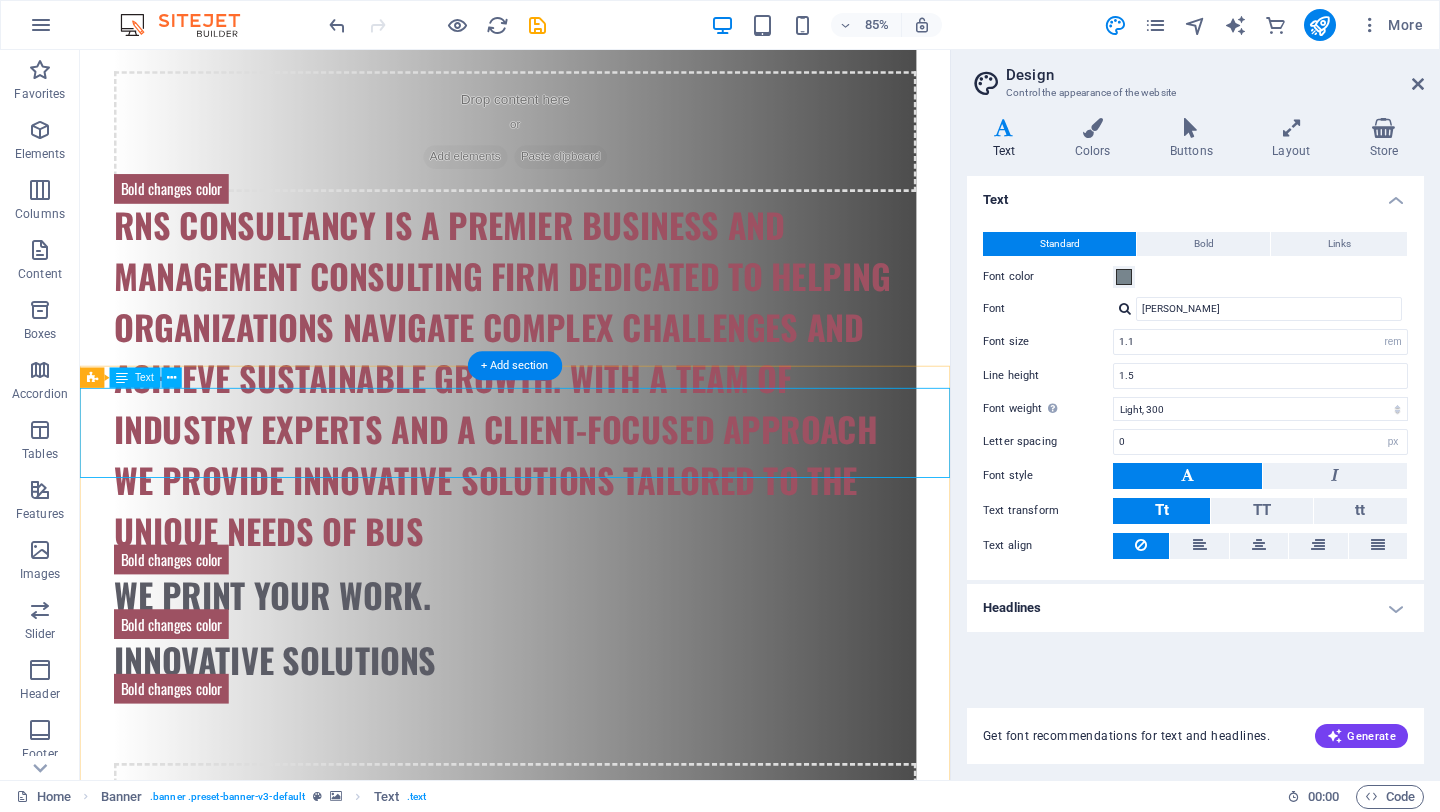 click on "Lorem ipsum dolor sitope amet, consectetur adipisicing elitip. Massumenda, dolore, cum vel modi asperiores consequatur suscipit quidem ducimus eveniet iure expedita consecteture odiogil voluptatum similique fugit voluptates atem accusamus quae quas dolorem tenetur facere tempora maiores adipisci reiciendis accusantium voluptatibus id voluptate tempore dolor harum nisi amet! Nobis, eaque. Aenean commodo ligula eget dolor. Lorem ipsum dolor sit amet, consectetuer adipiscing elit leget odiogil voluptatum similique fugit voluptates dolor. Libero assumenda, dolore, cum vel modi asperiores consequatur." at bounding box center [592, 2556] 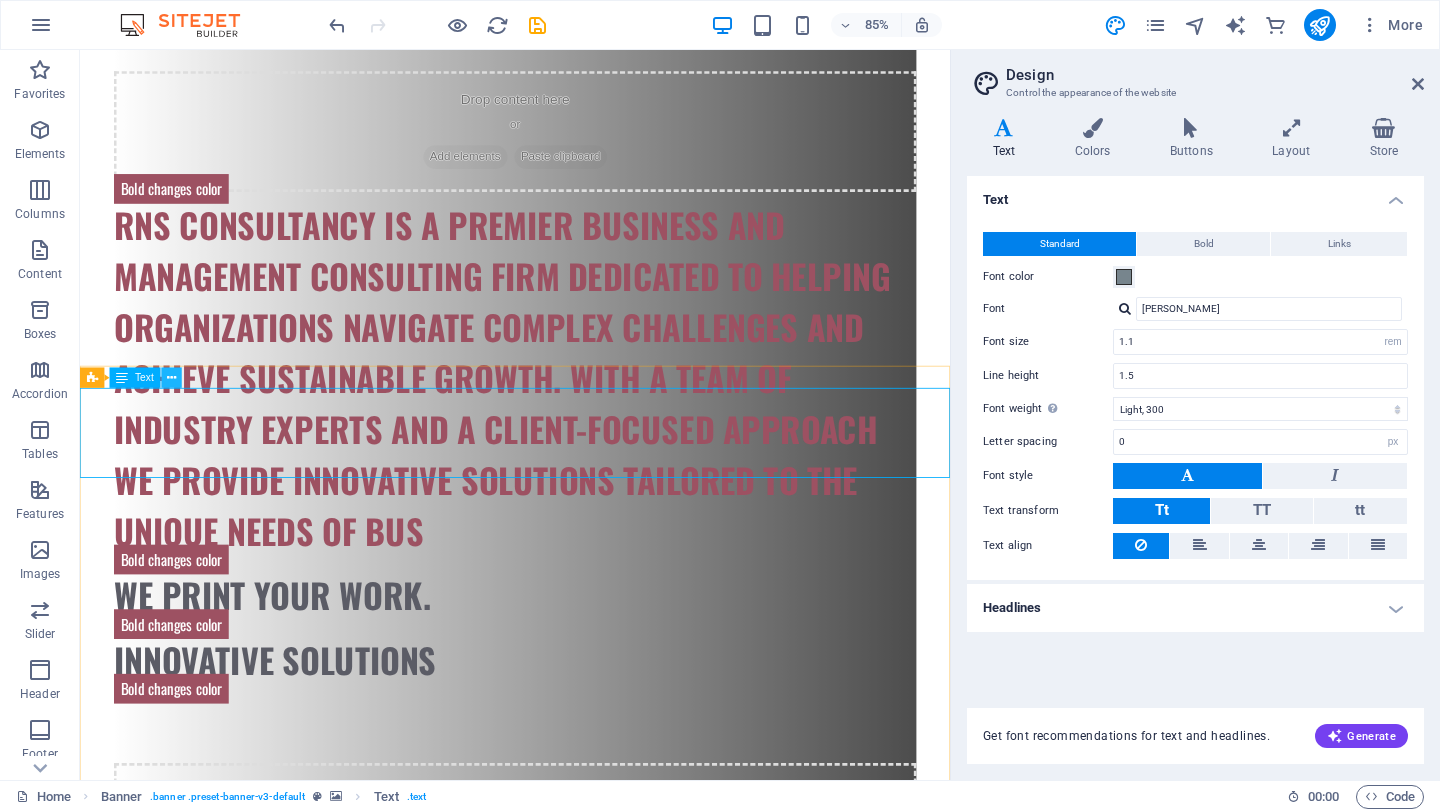 click at bounding box center (171, 377) 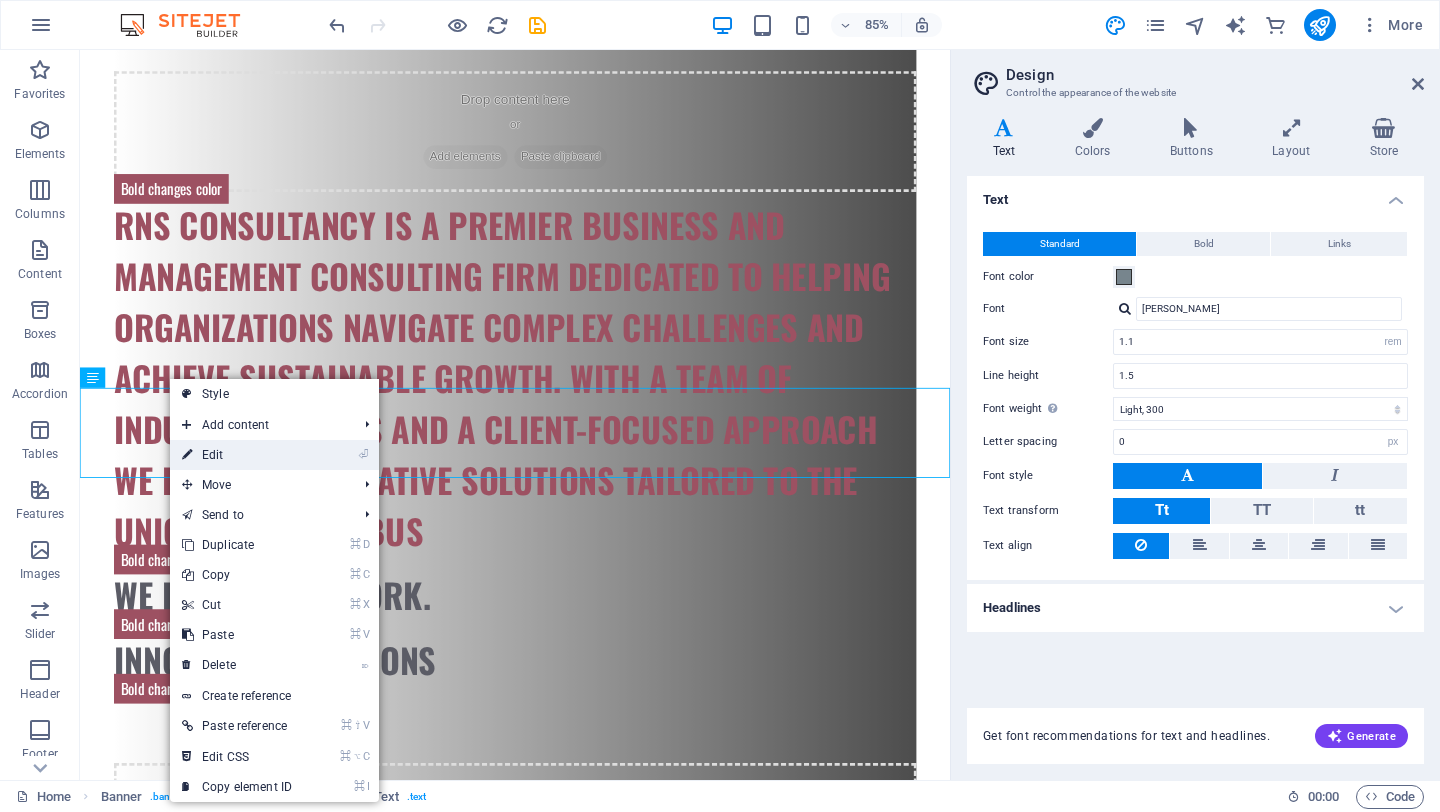 click on "⏎  Edit" at bounding box center [237, 455] 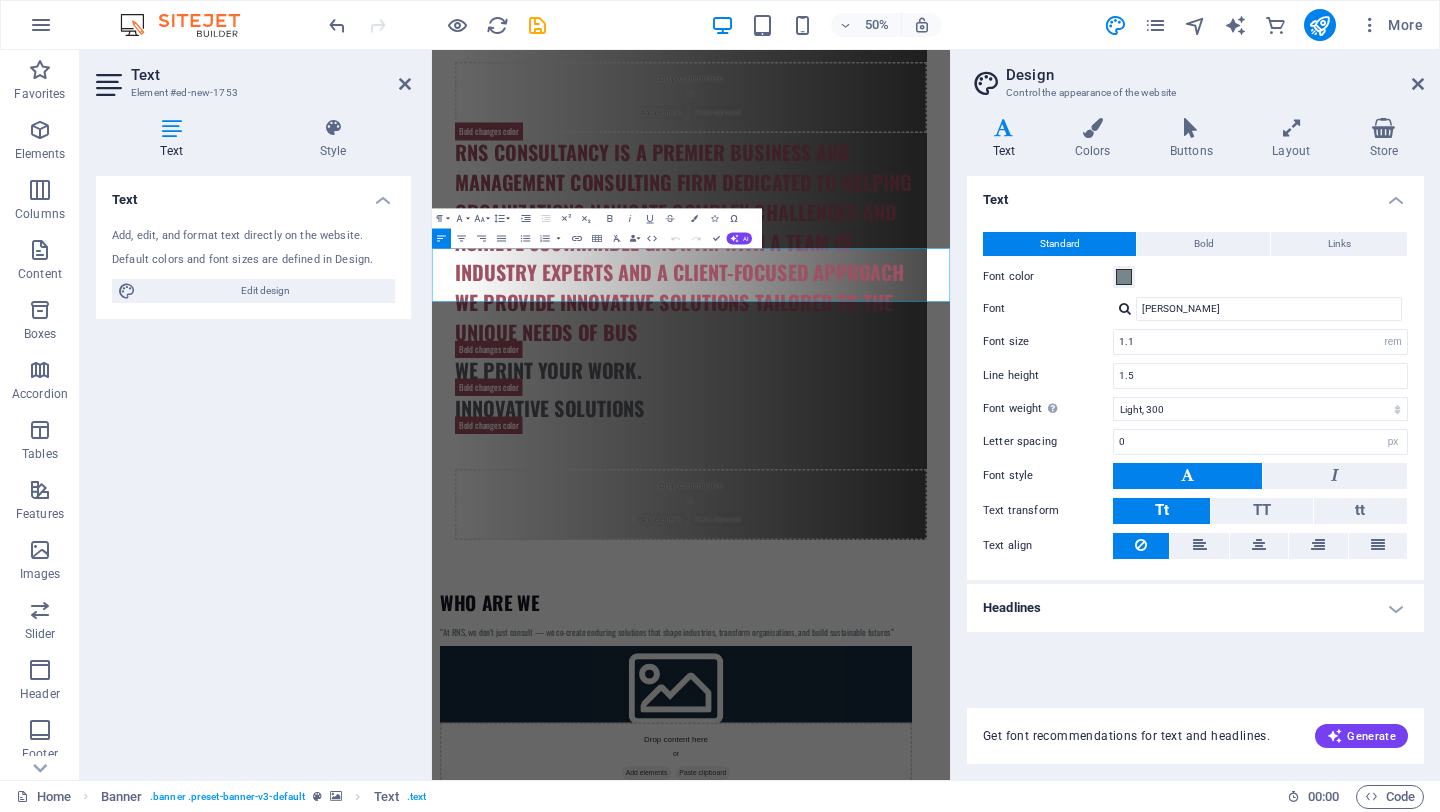 drag, startPoint x: 453, startPoint y: 468, endPoint x: 1207, endPoint y: 599, distance: 765.29535 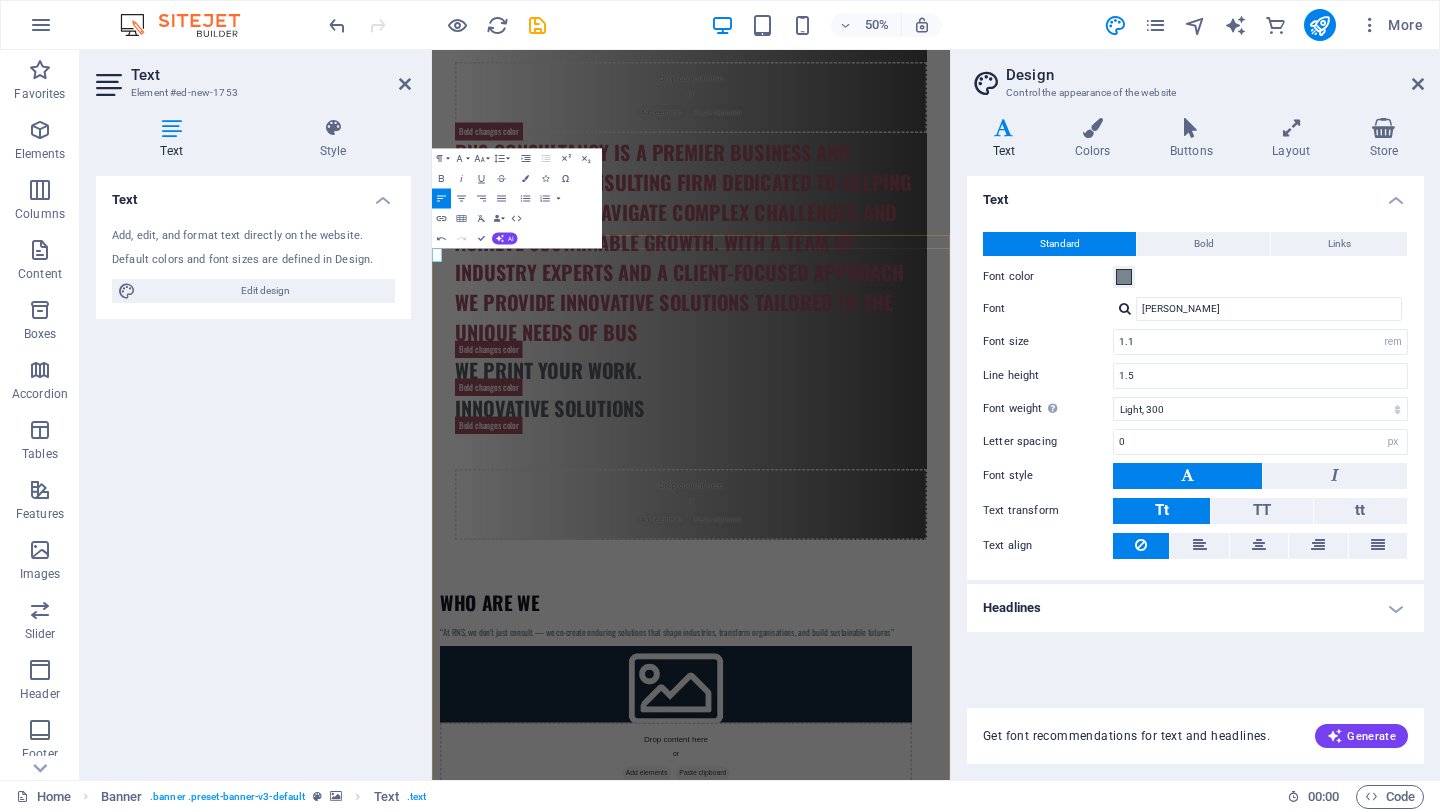 click on "Lor" at bounding box center [950, 3117] 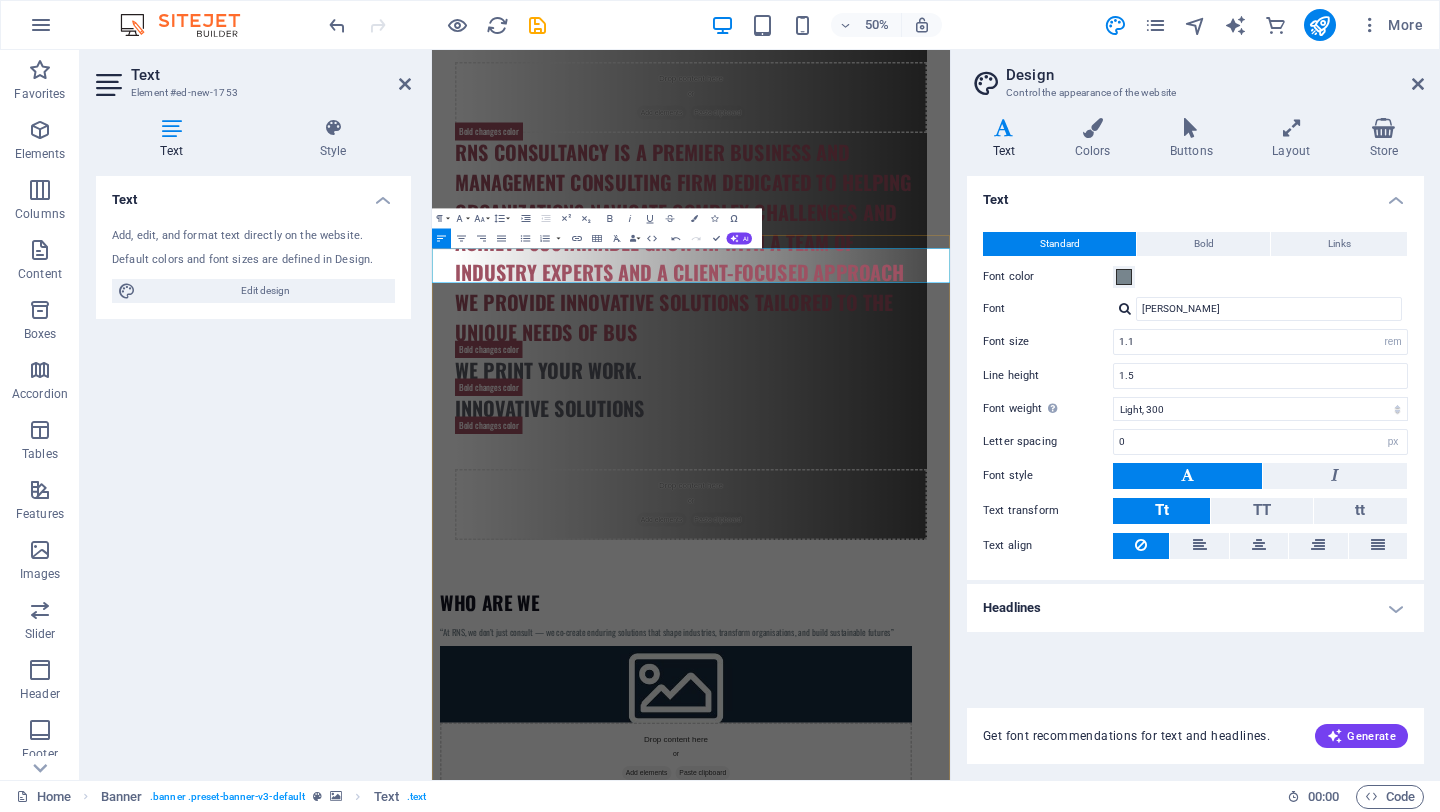 click on "Mission To deliver innovative, data-driven, and people-centric solutions that empower our clients to achieve strategic and operational excellence, secure market leadership, and drive sustainable growth" at bounding box center [950, 3138] 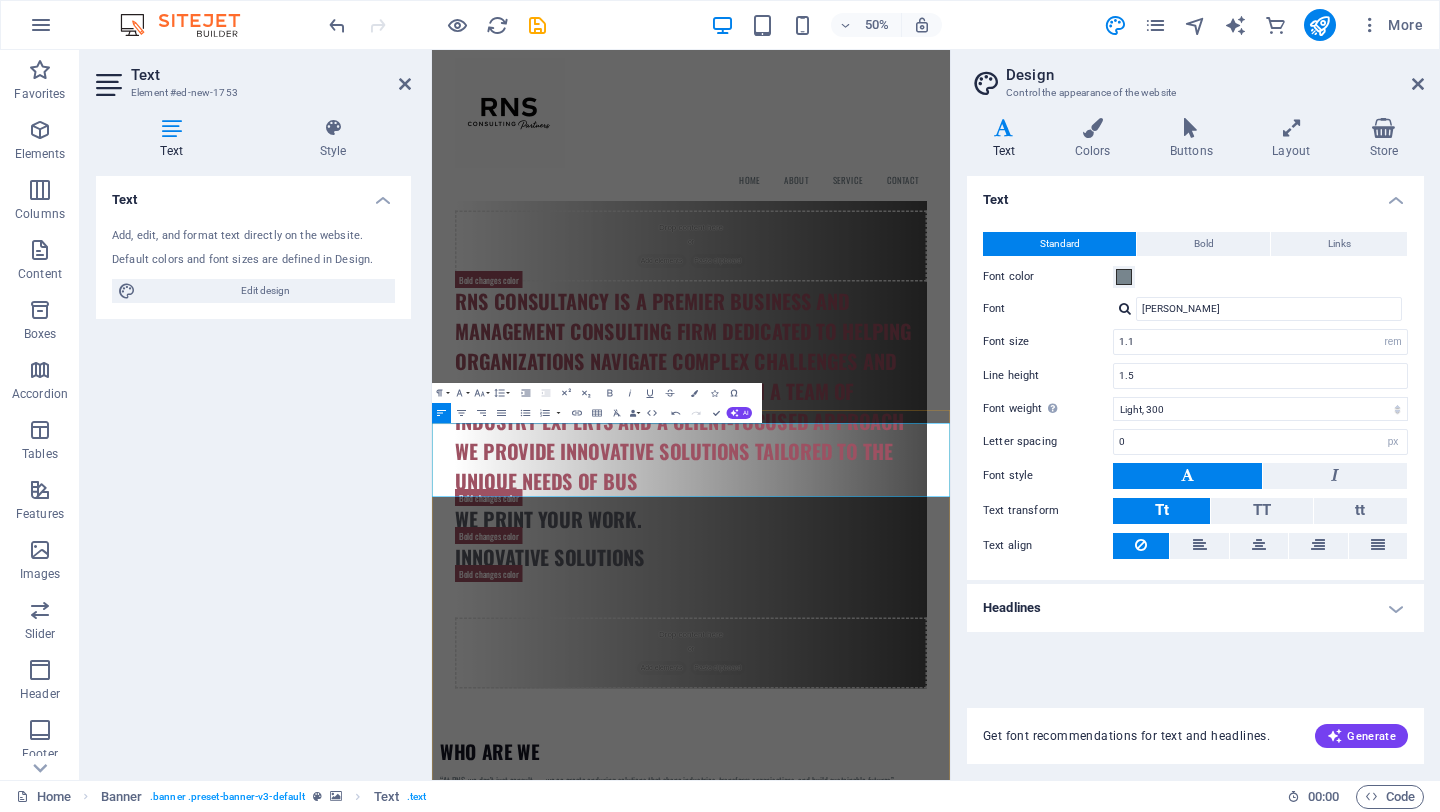 scroll, scrollTop: 1159, scrollLeft: 0, axis: vertical 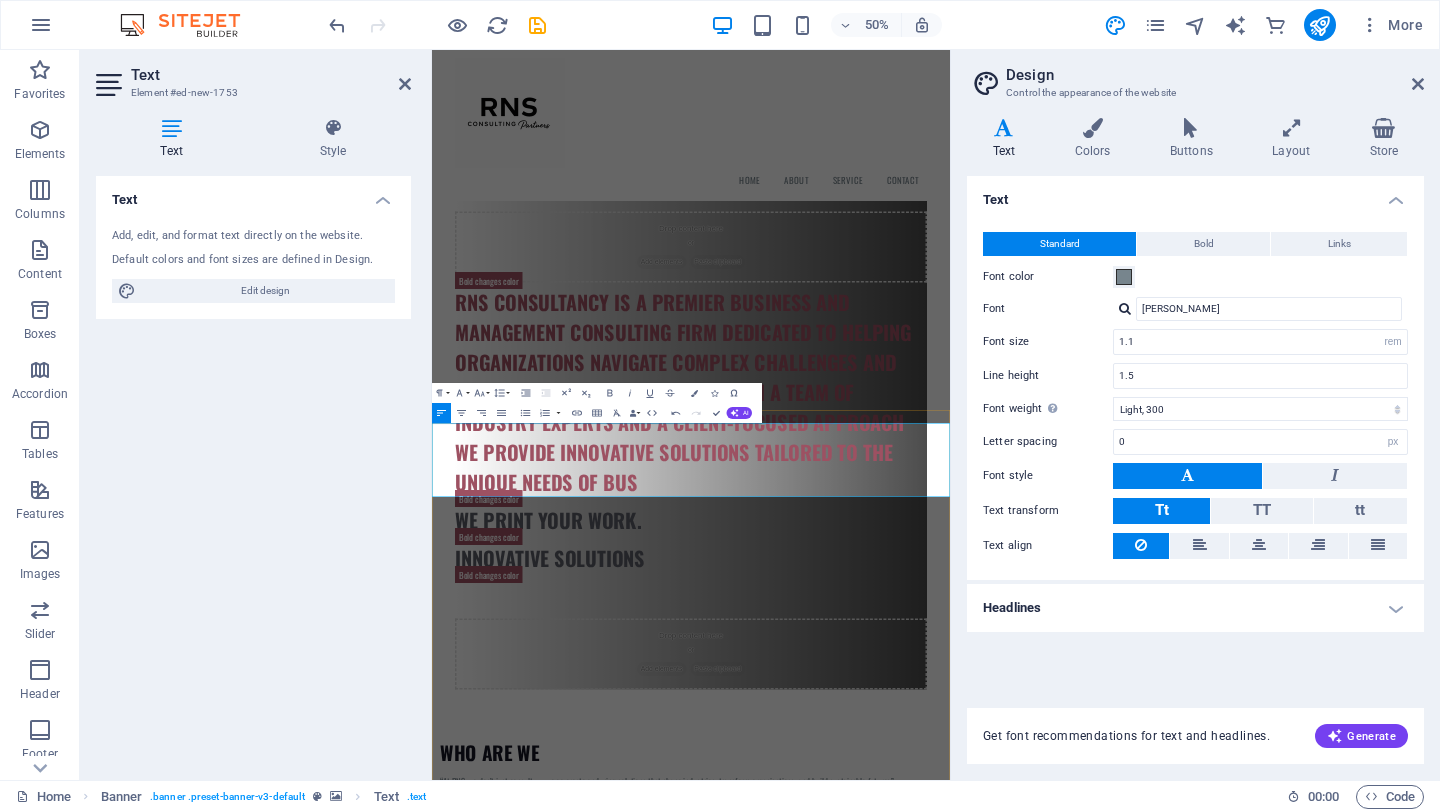 click at bounding box center (950, 3511) 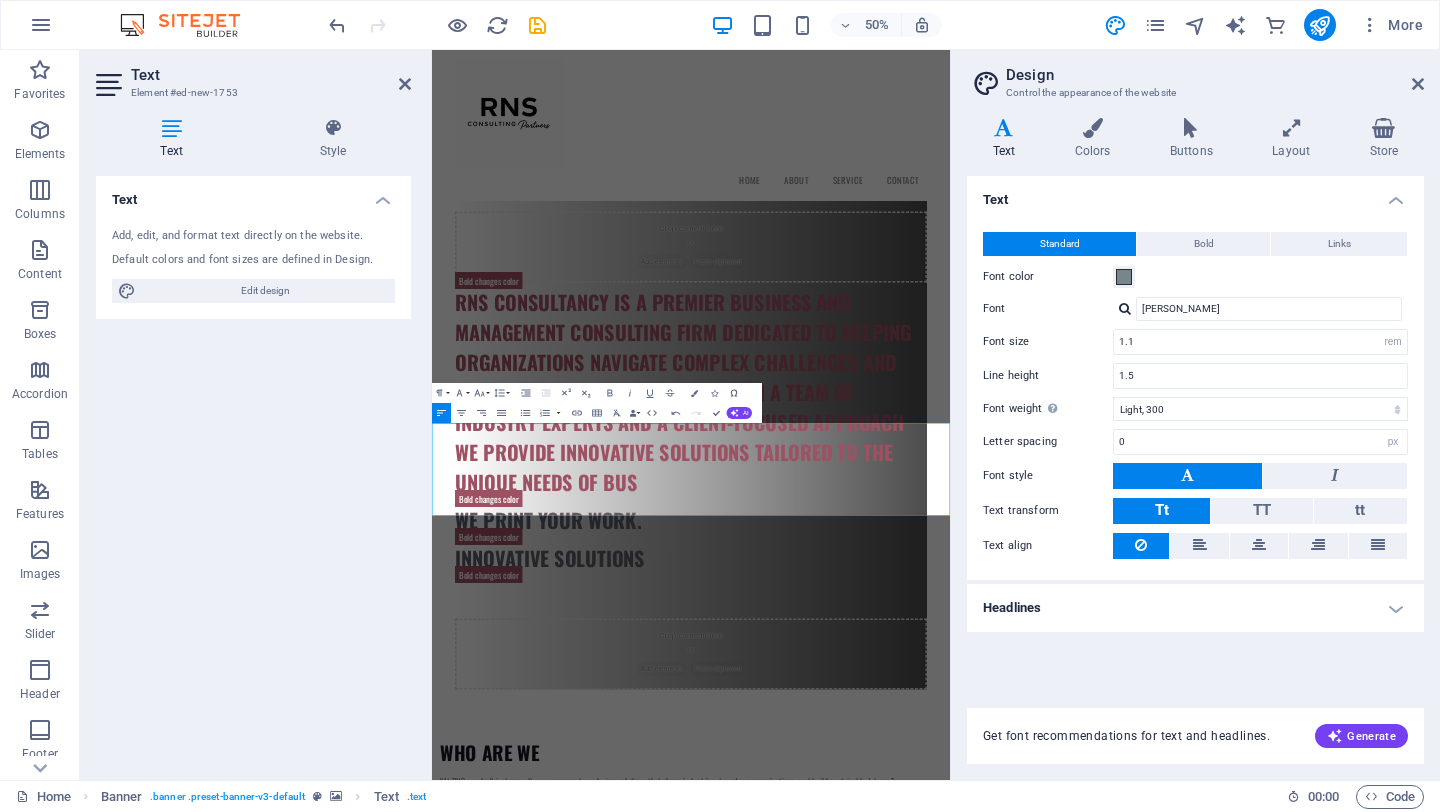 drag, startPoint x: 478, startPoint y: 903, endPoint x: 420, endPoint y: 897, distance: 58.30952 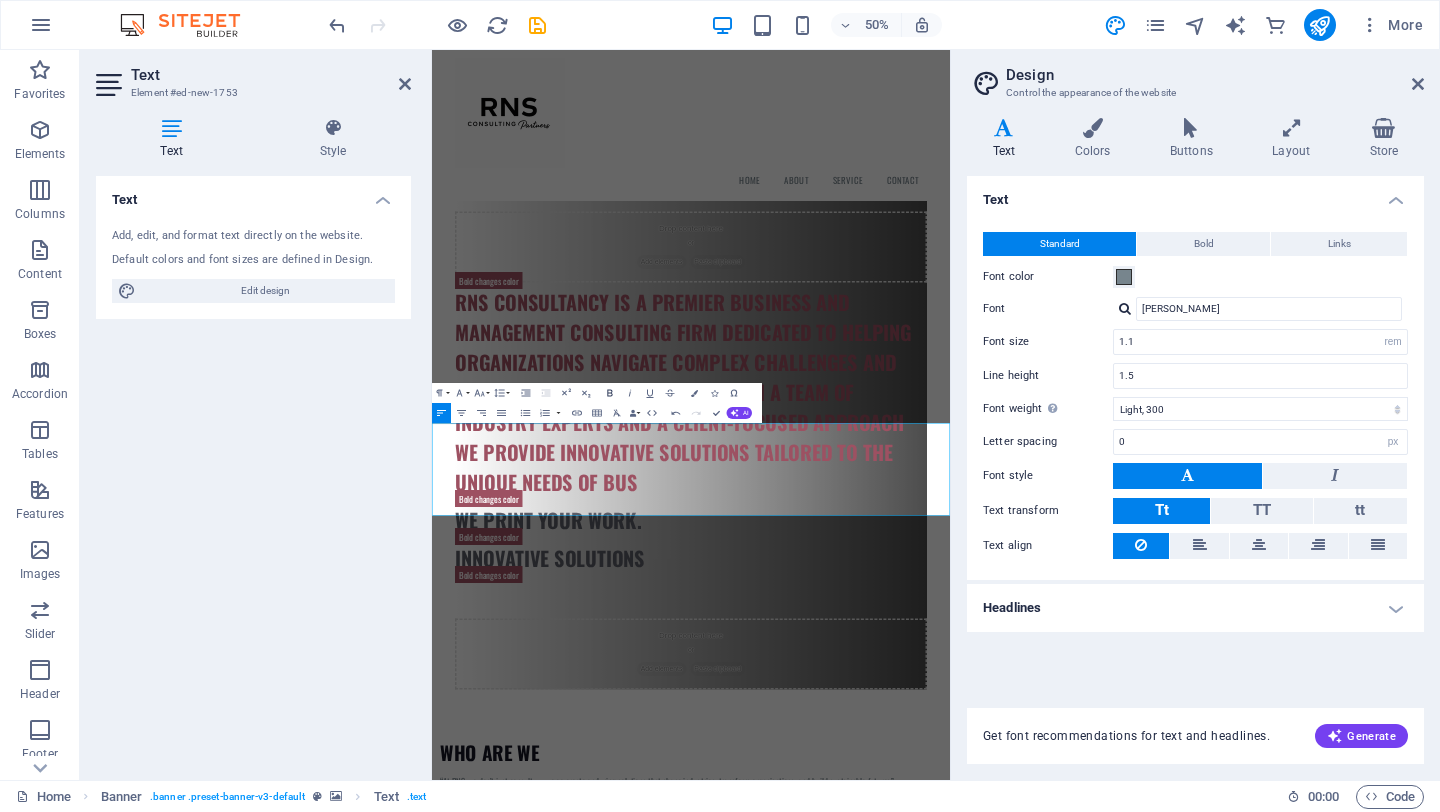 click 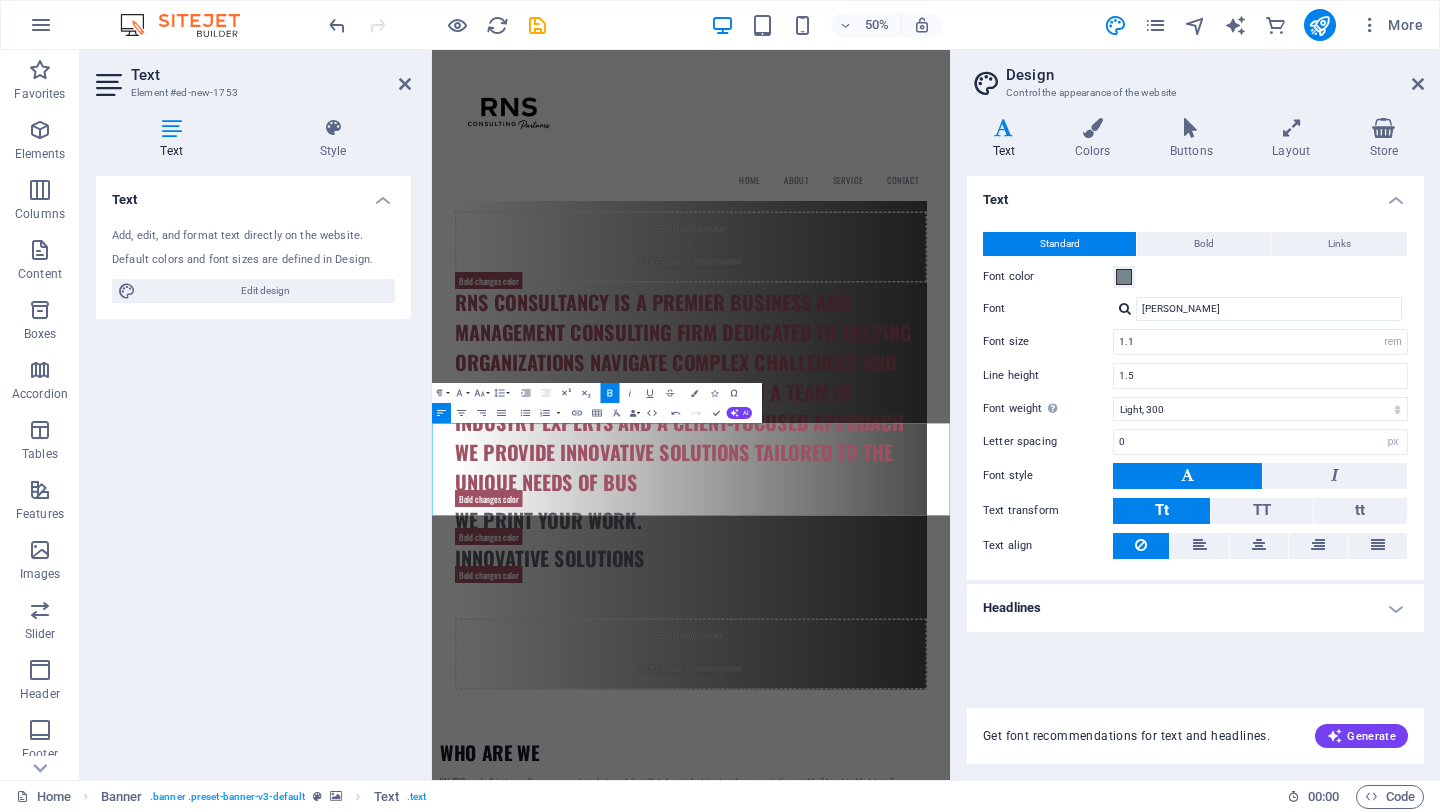 click at bounding box center [950, 2647] 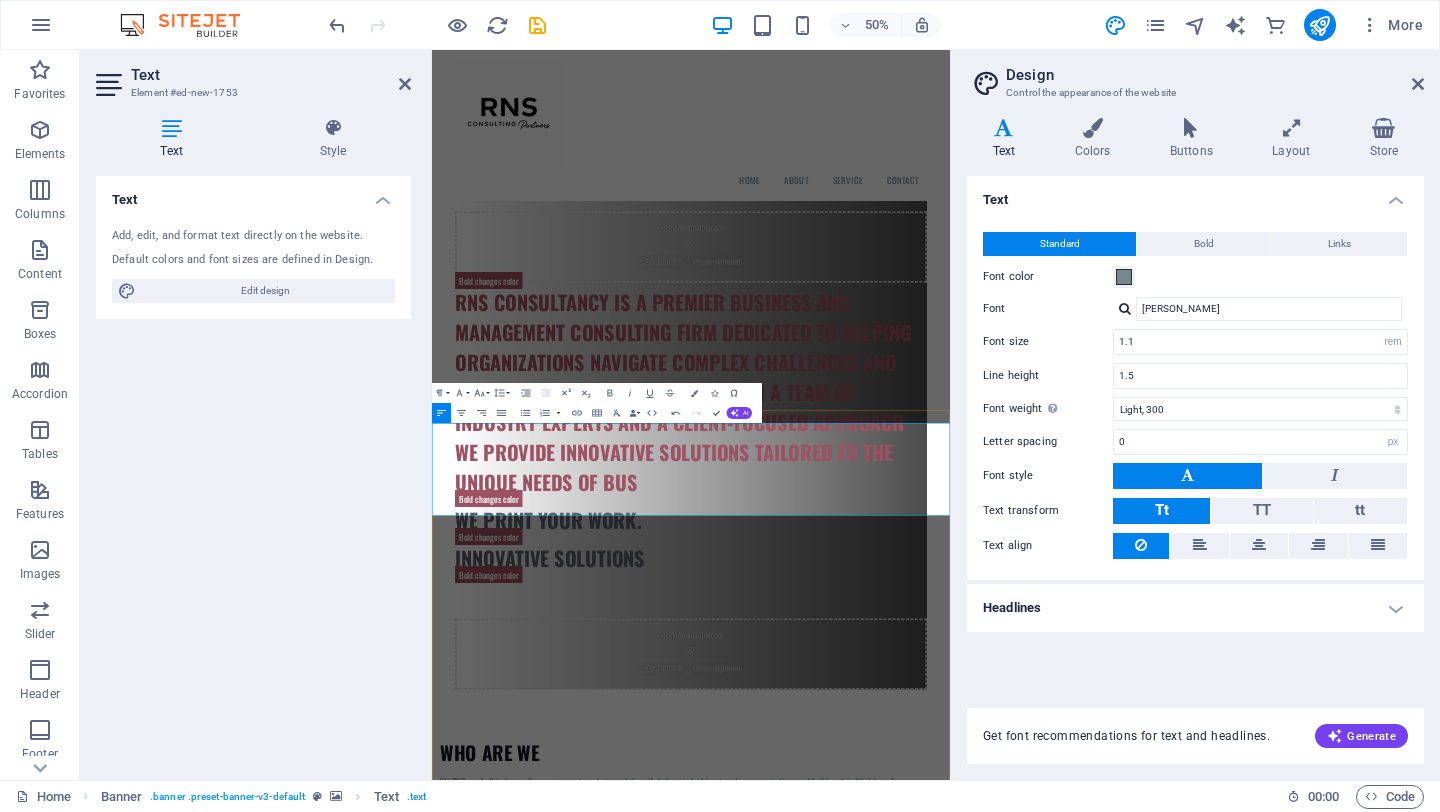 drag, startPoint x: 490, startPoint y: 804, endPoint x: 435, endPoint y: 803, distance: 55.00909 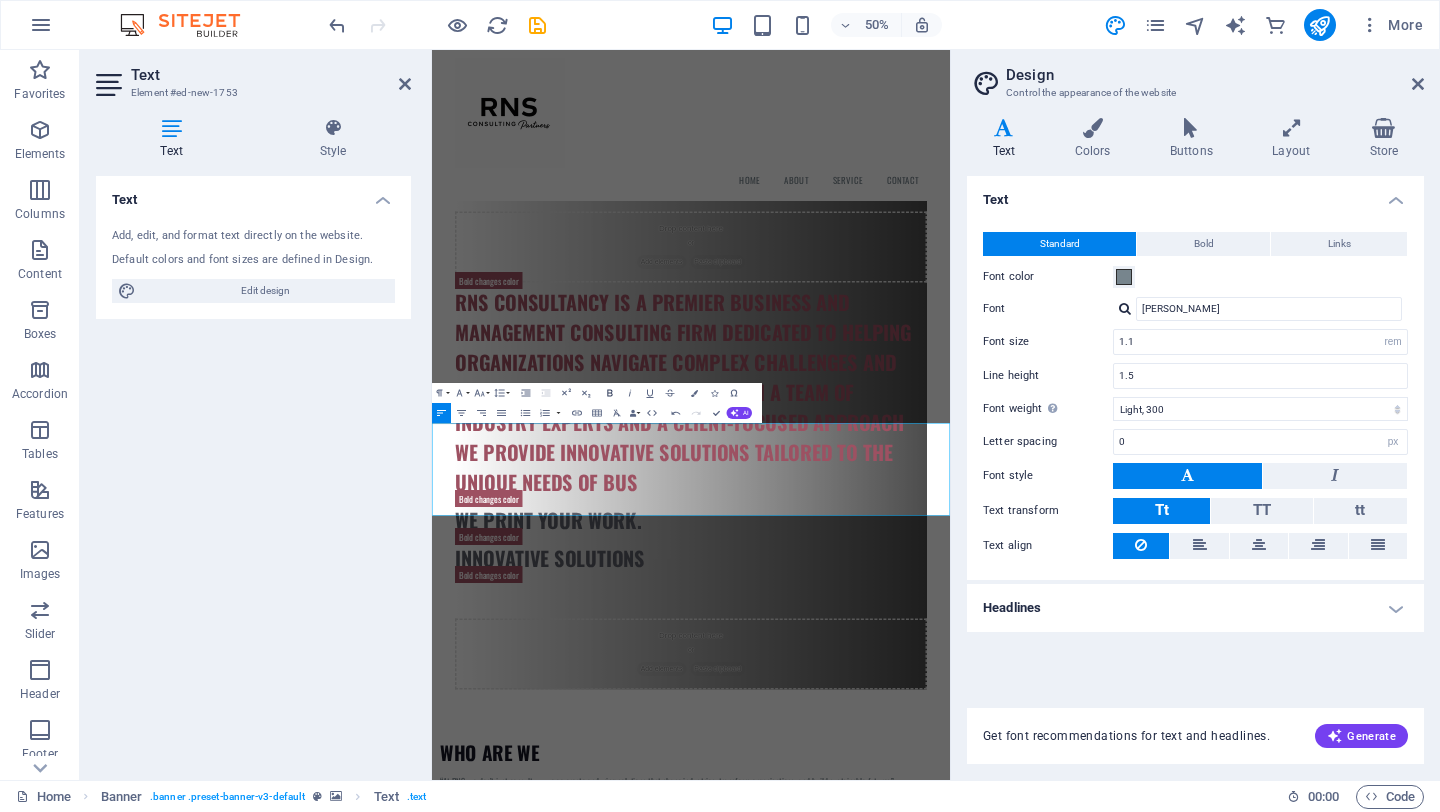click 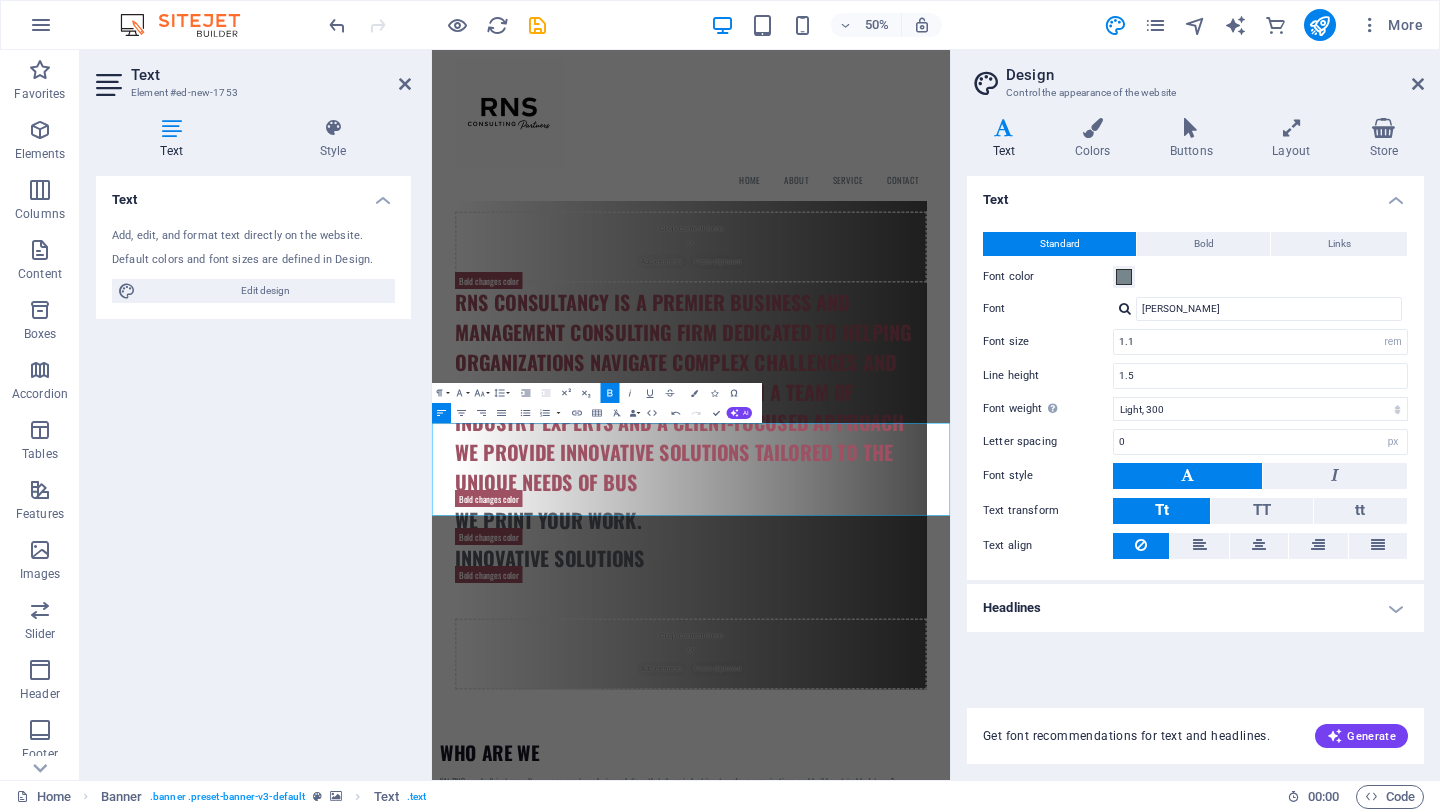 click on "Text Add, edit, and format text directly on the website. Default colors and font sizes are defined in Design. Edit design Alignment Left aligned Centered Right aligned" at bounding box center [253, 470] 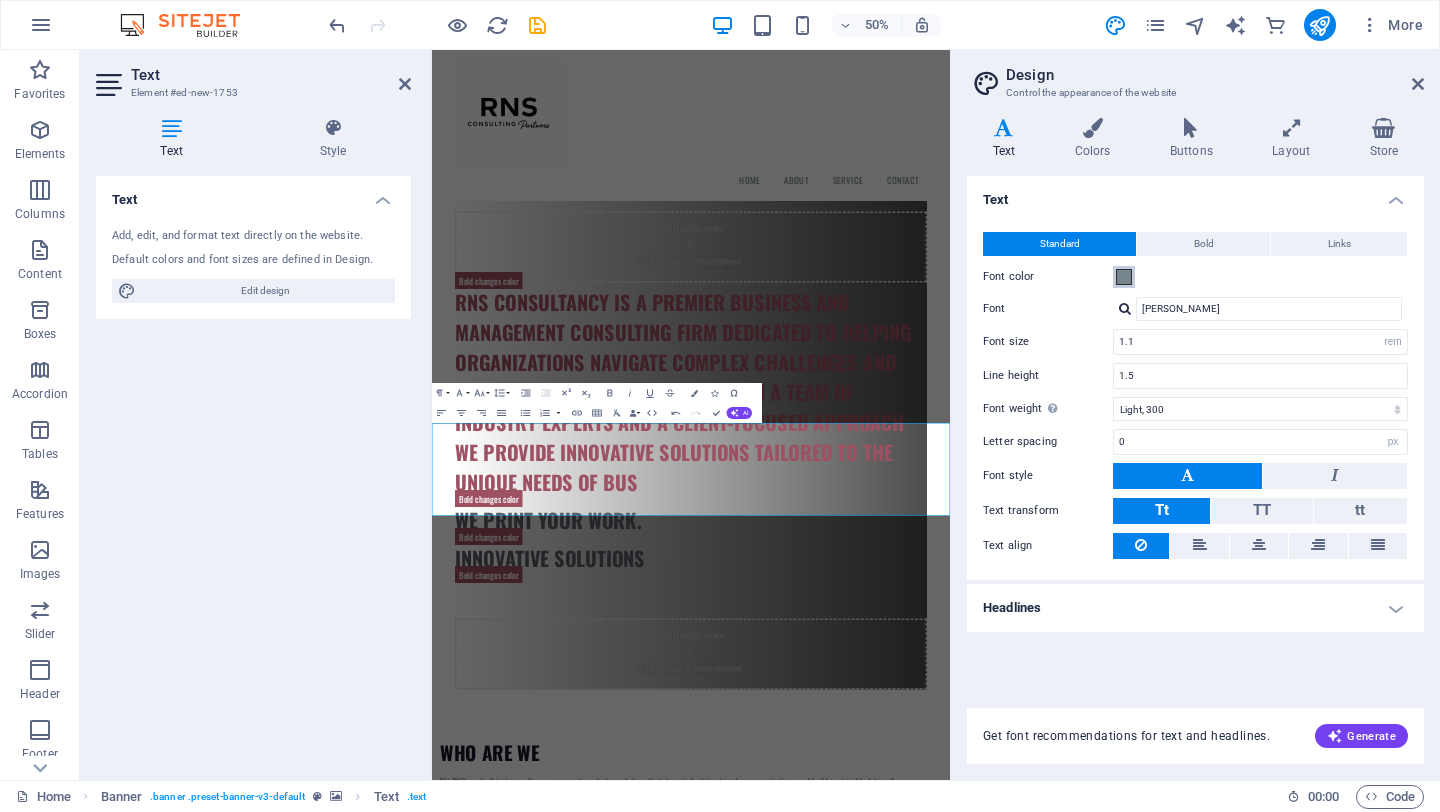 click at bounding box center [1124, 277] 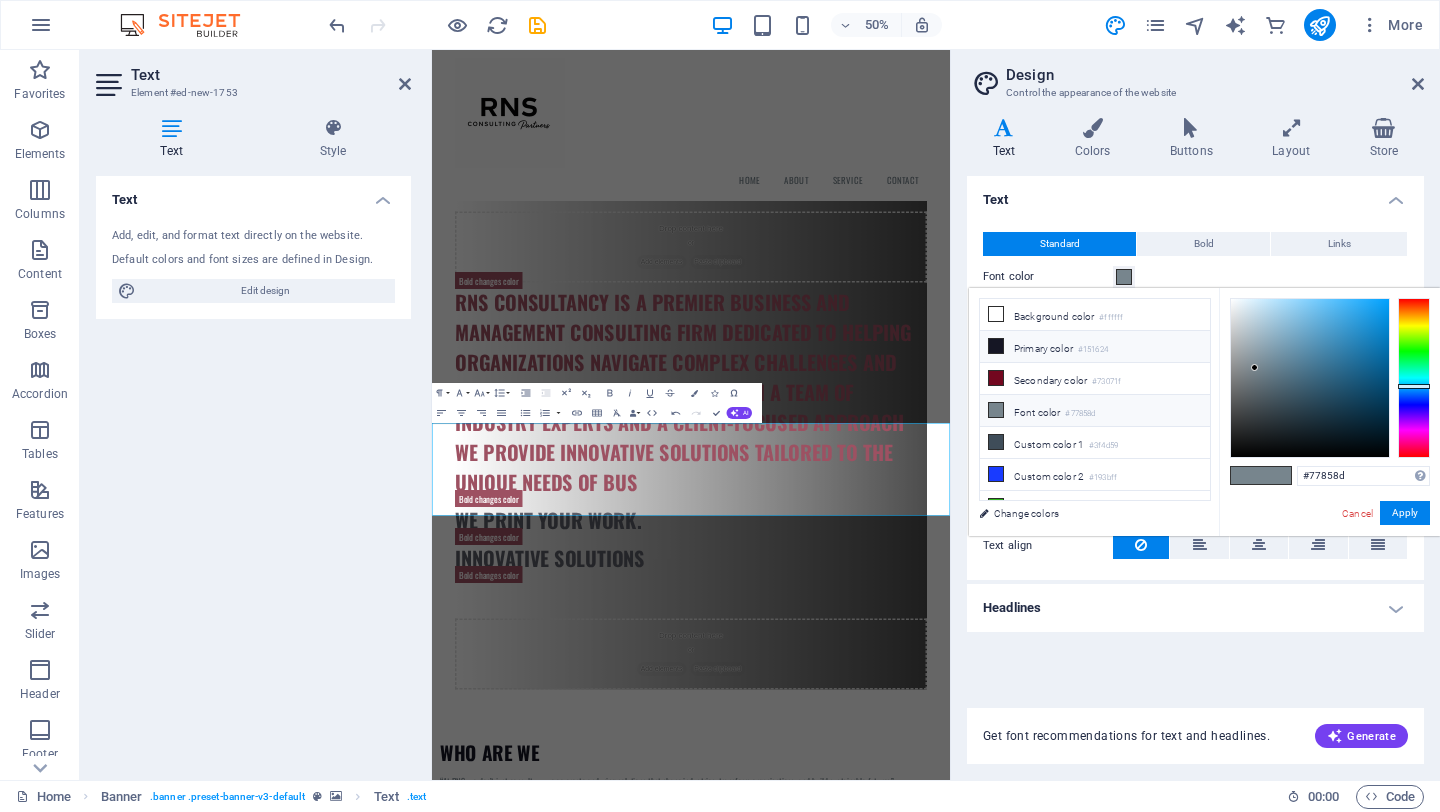 click at bounding box center (996, 346) 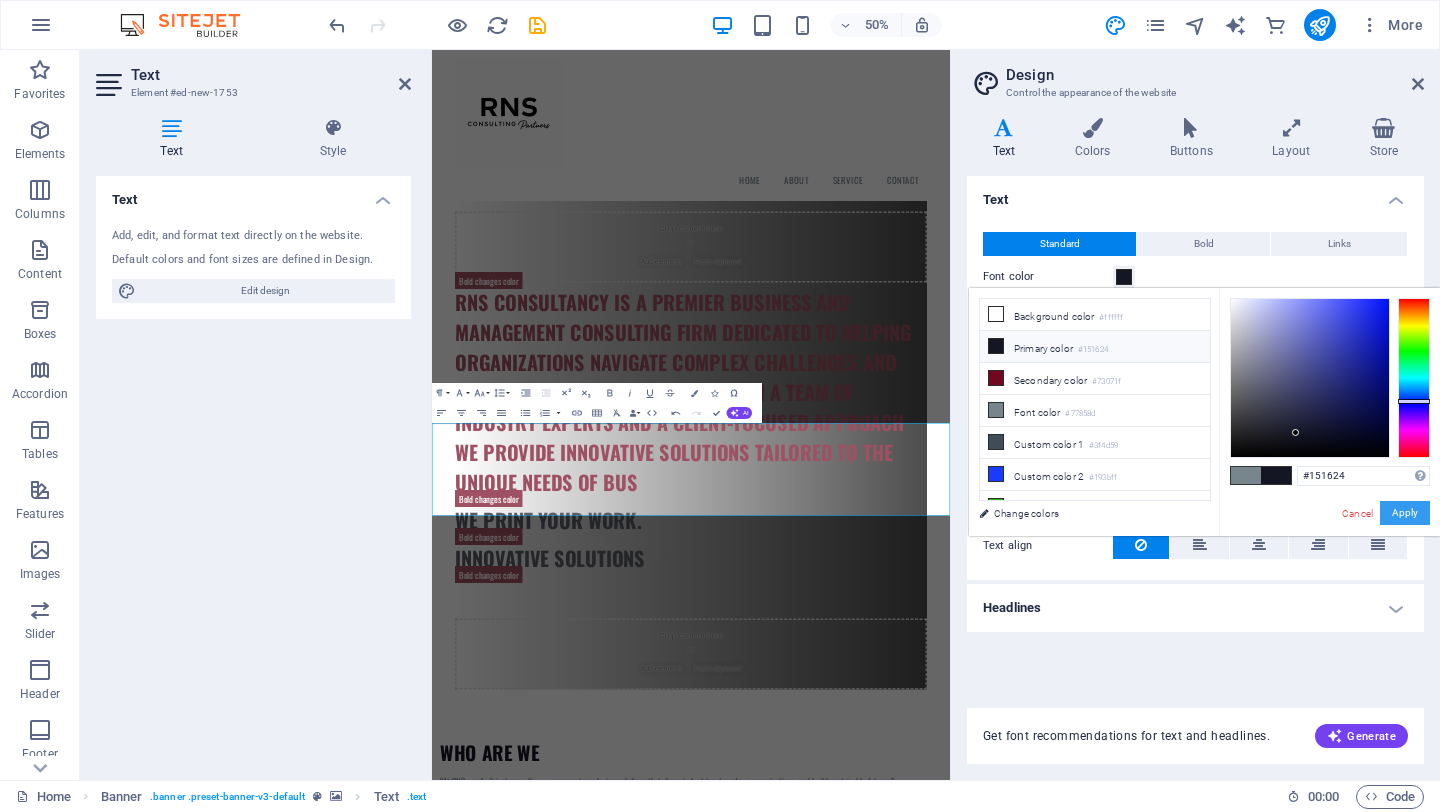 click on "Apply" at bounding box center (1405, 513) 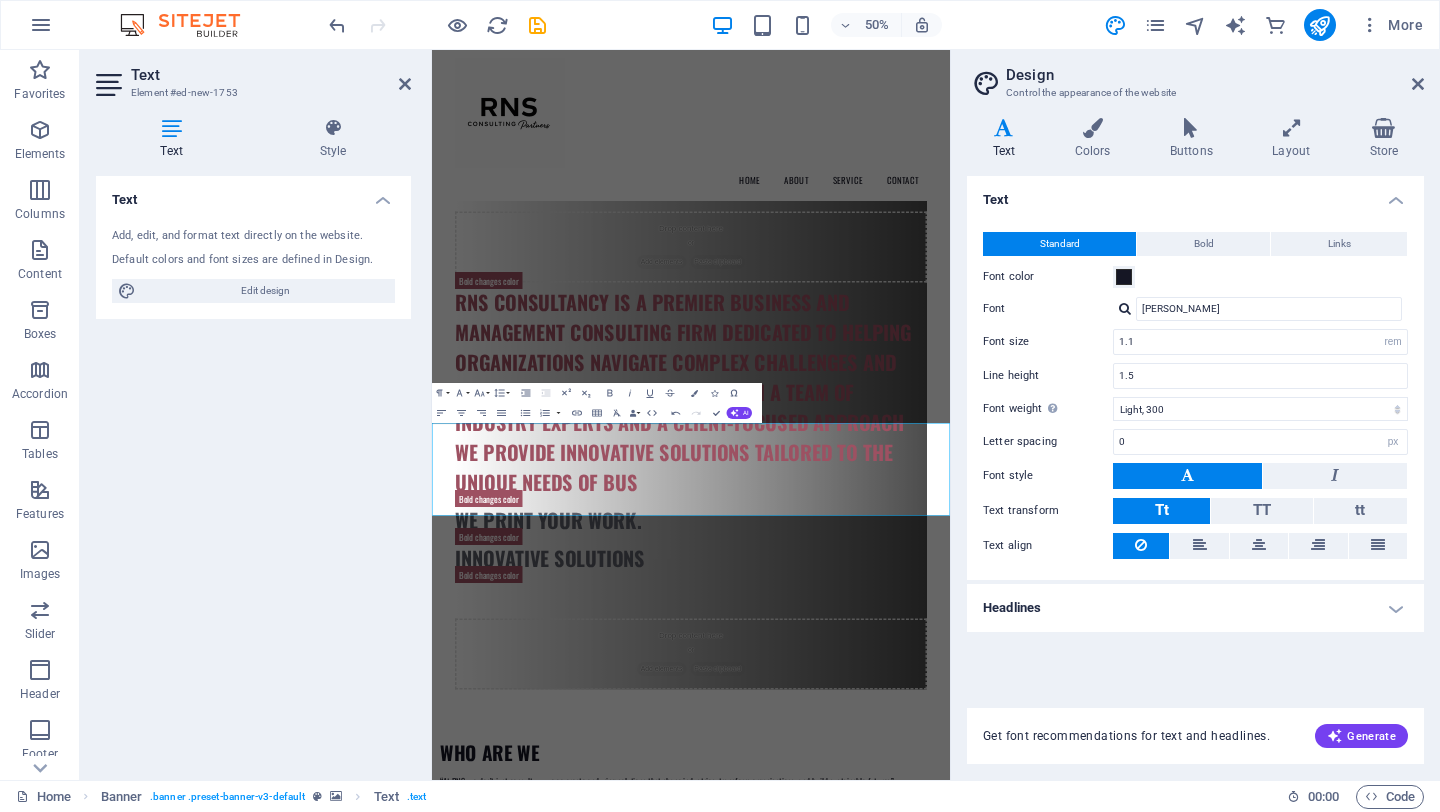 click on "Text Add, edit, and format text directly on the website. Default colors and font sizes are defined in Design. Edit design Alignment Left aligned Centered Right aligned" at bounding box center [253, 470] 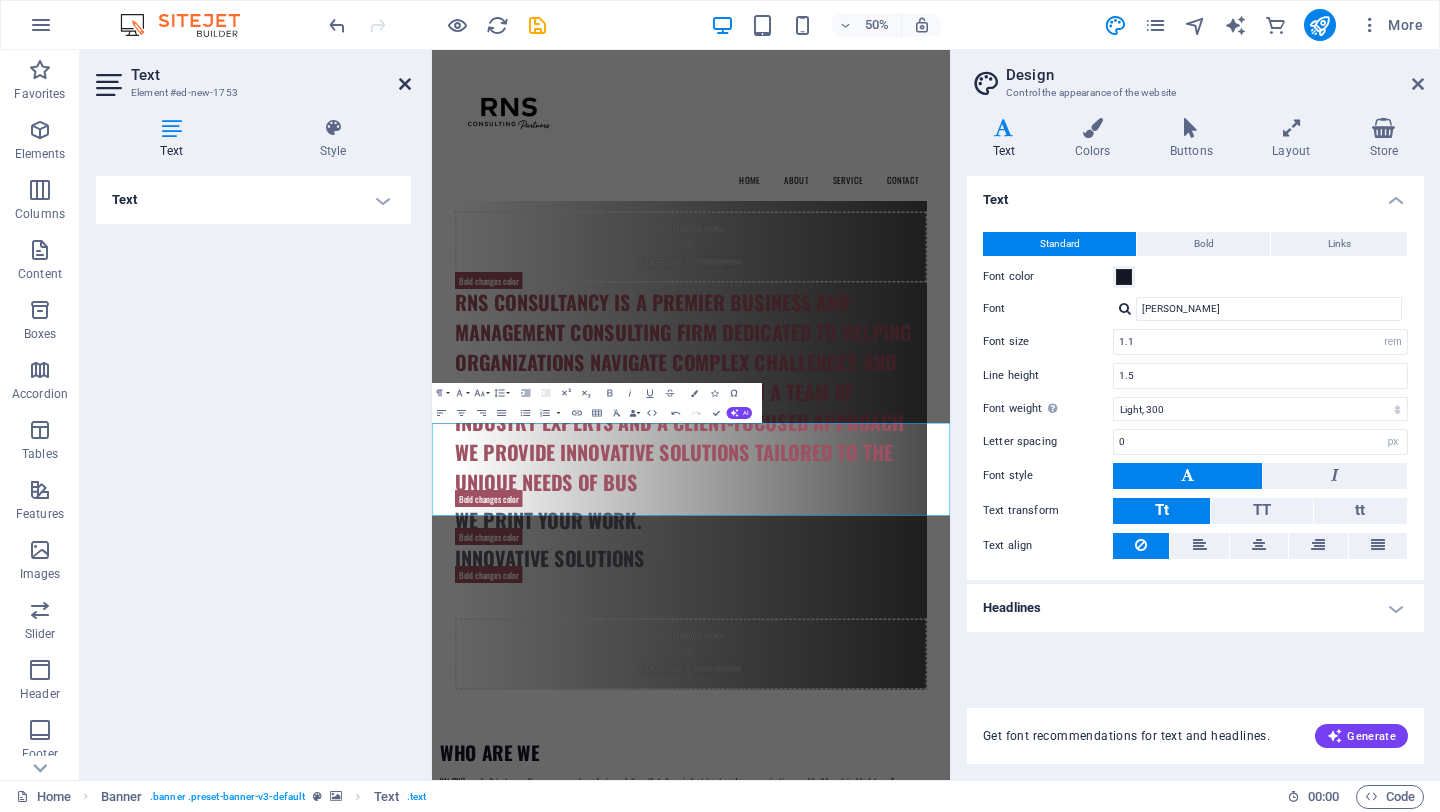 click at bounding box center [405, 84] 